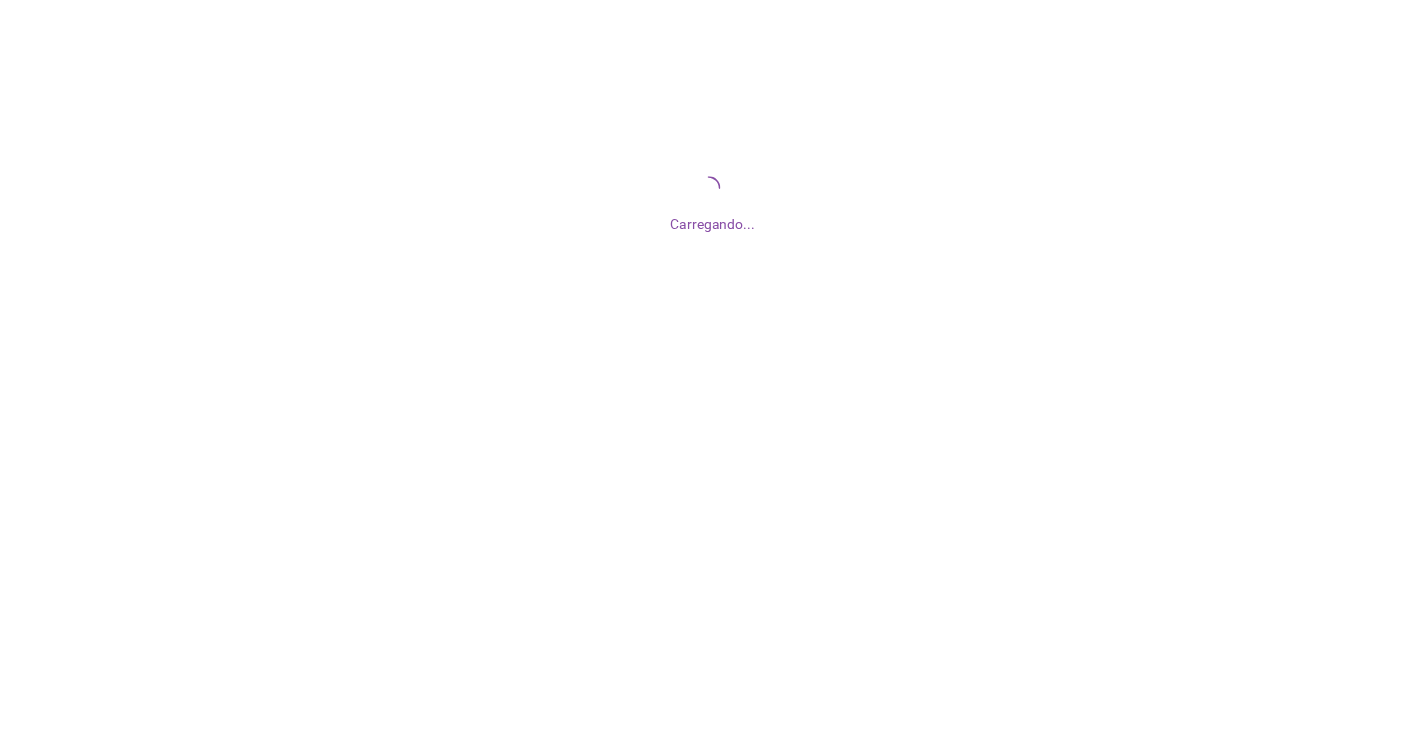scroll, scrollTop: 0, scrollLeft: 0, axis: both 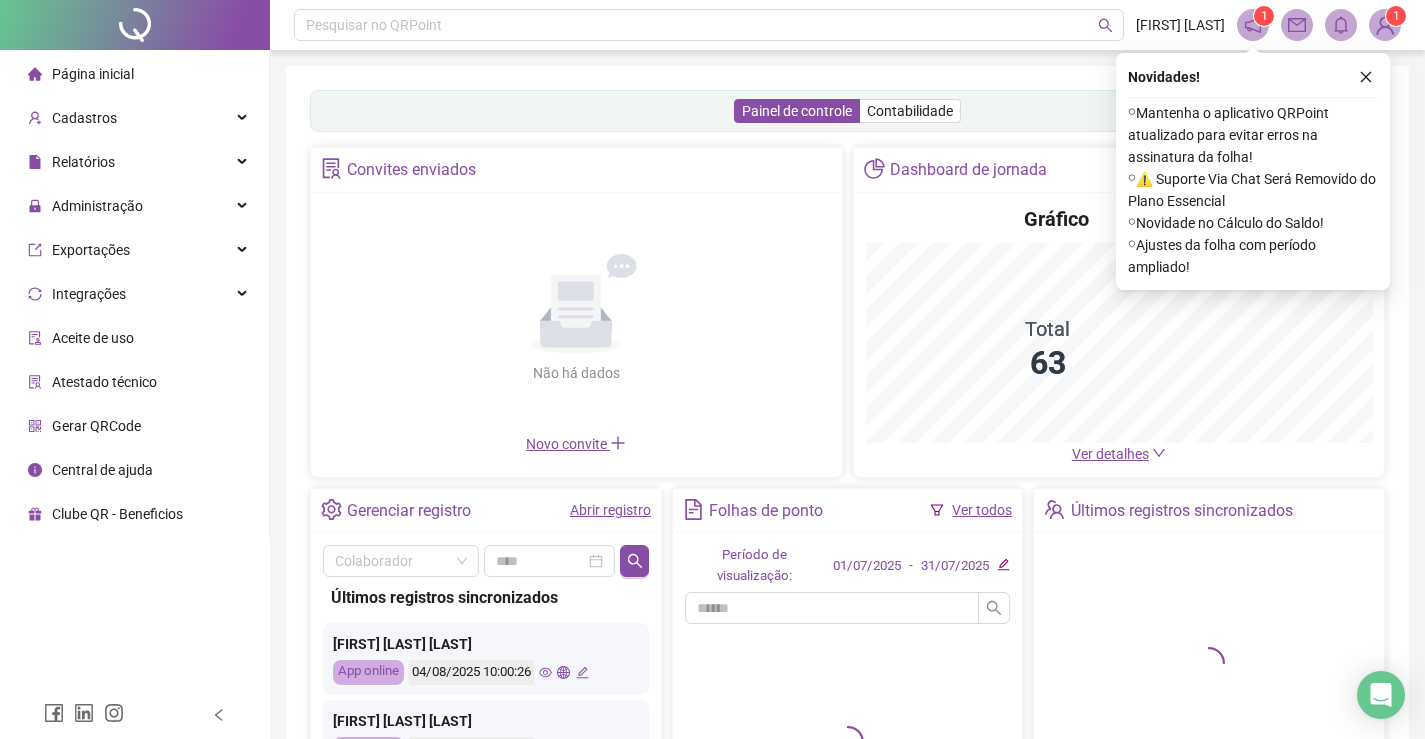 click 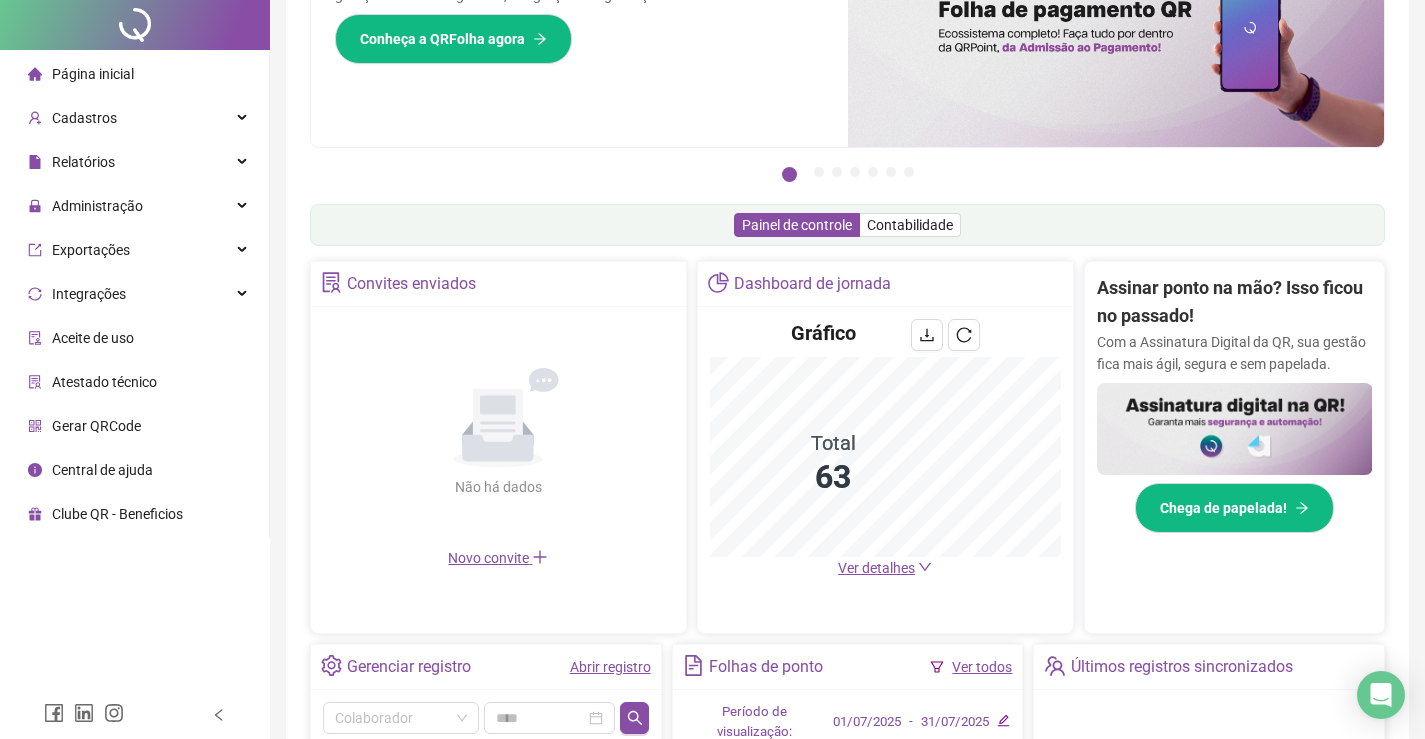scroll, scrollTop: 0, scrollLeft: 0, axis: both 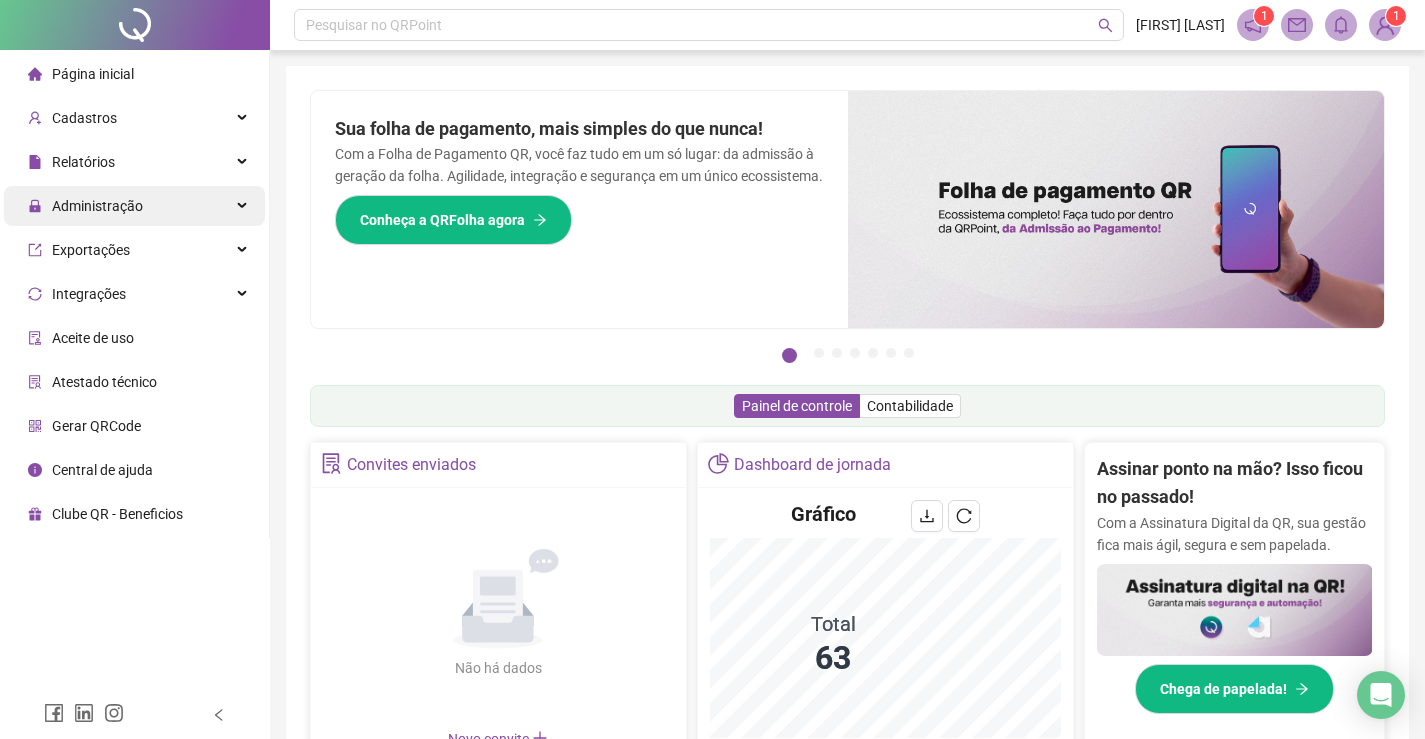click on "Administração" at bounding box center (97, 206) 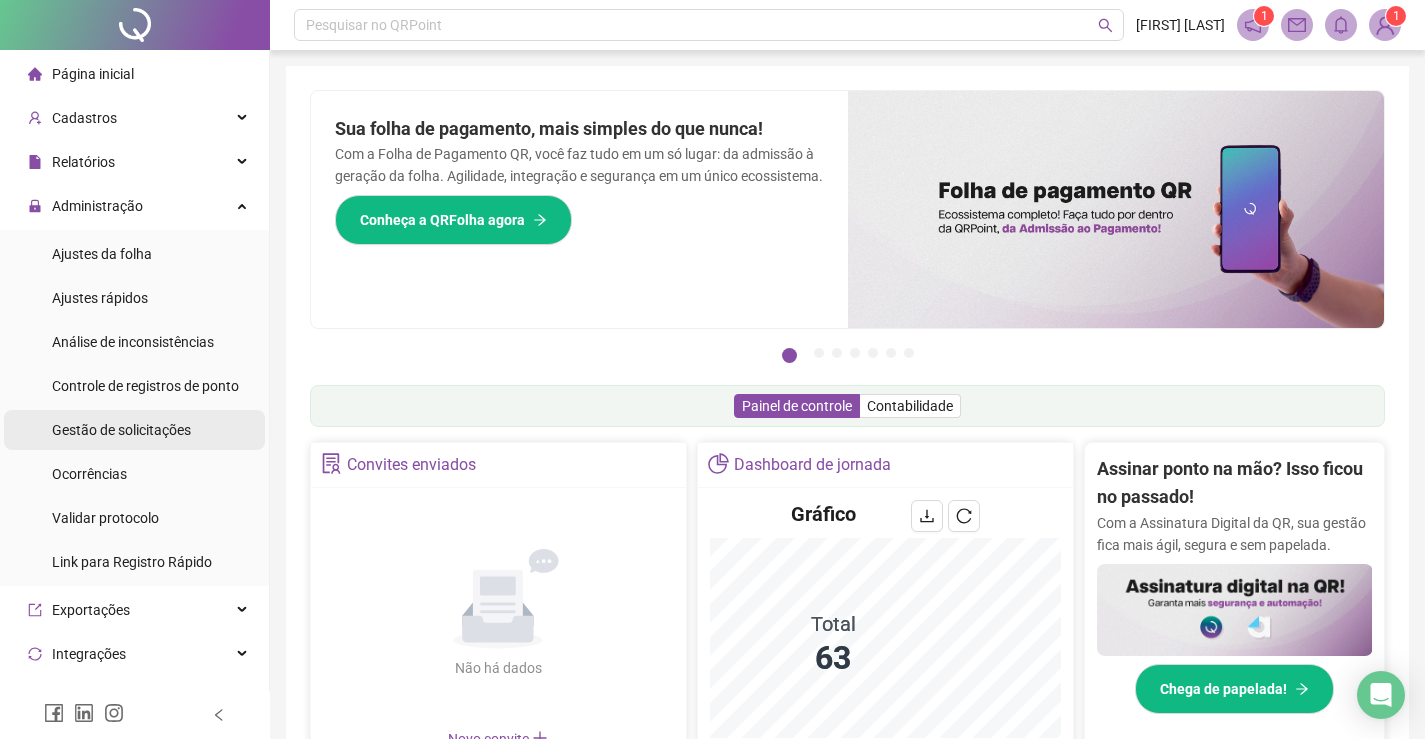 click on "Gestão de solicitações" at bounding box center [121, 430] 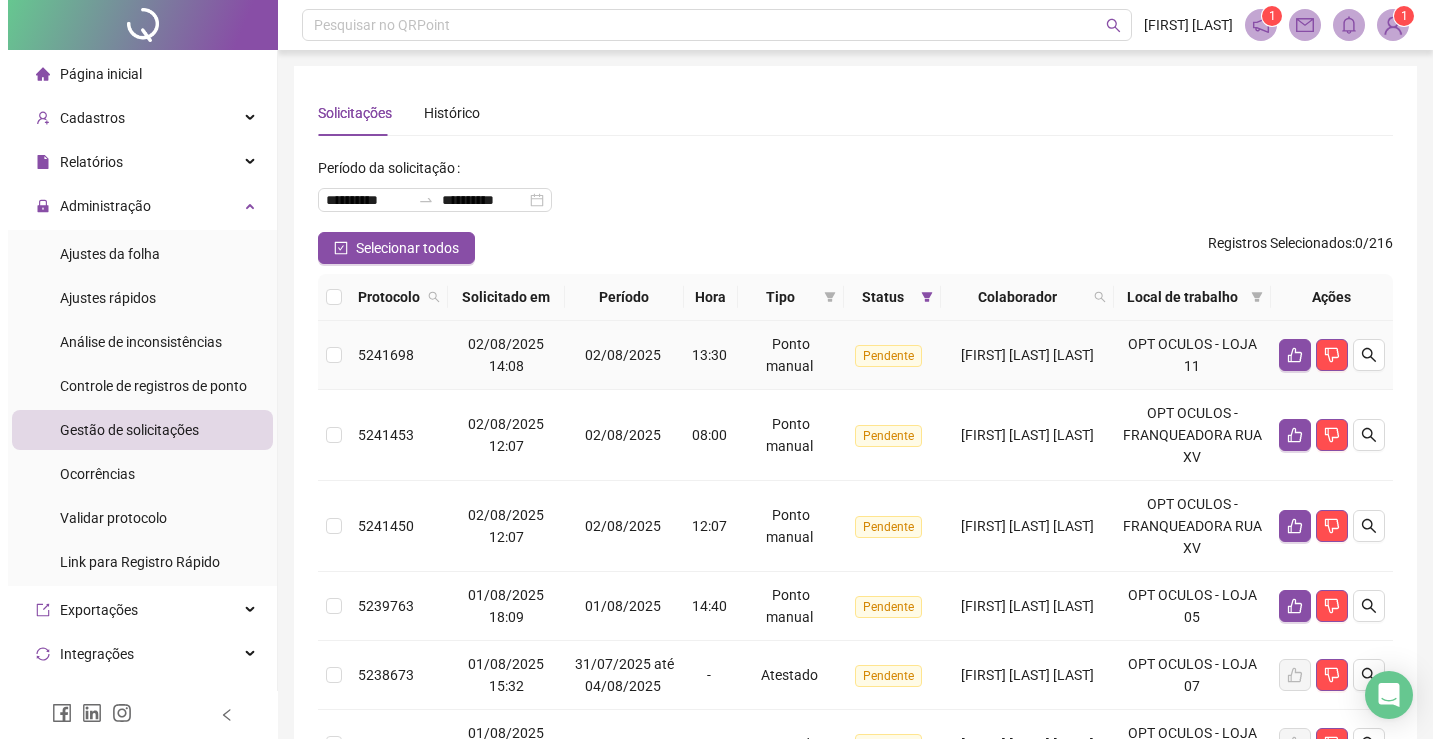 scroll, scrollTop: 200, scrollLeft: 0, axis: vertical 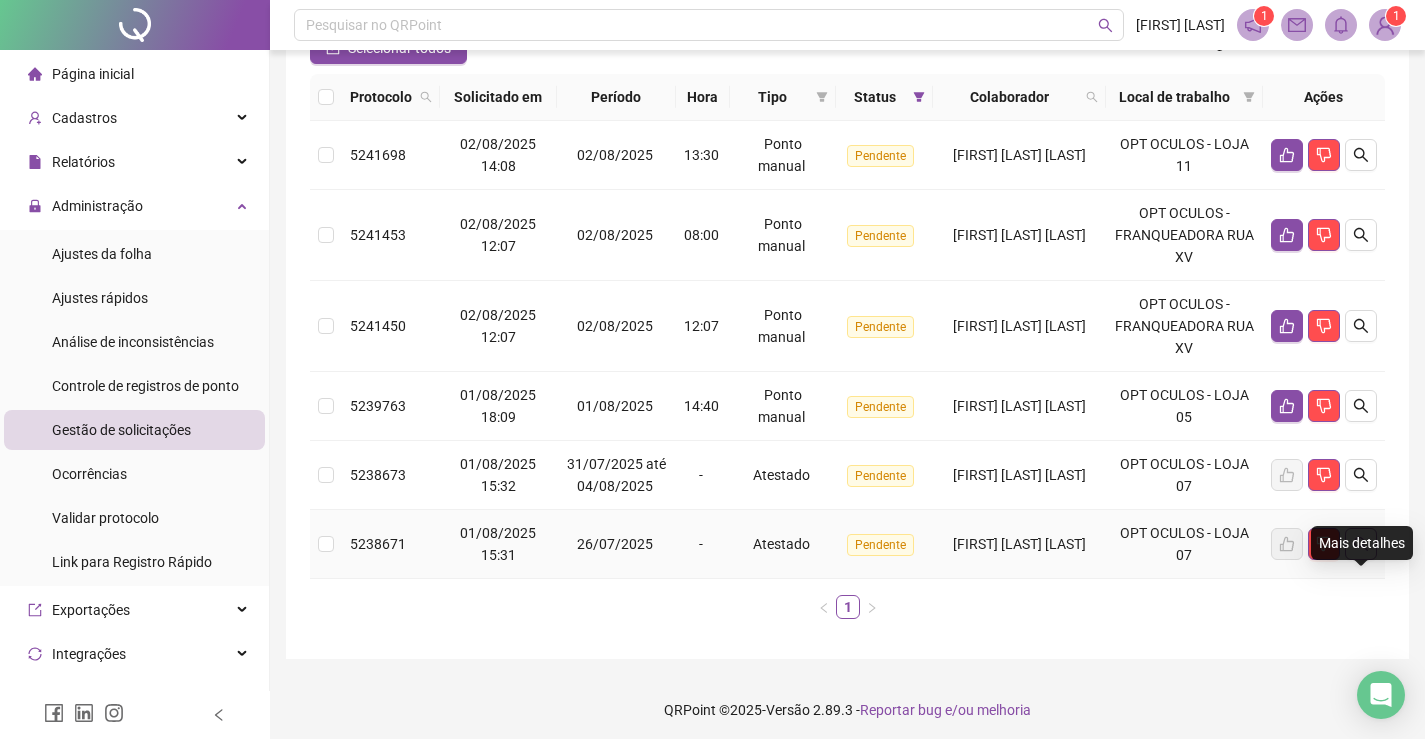 click 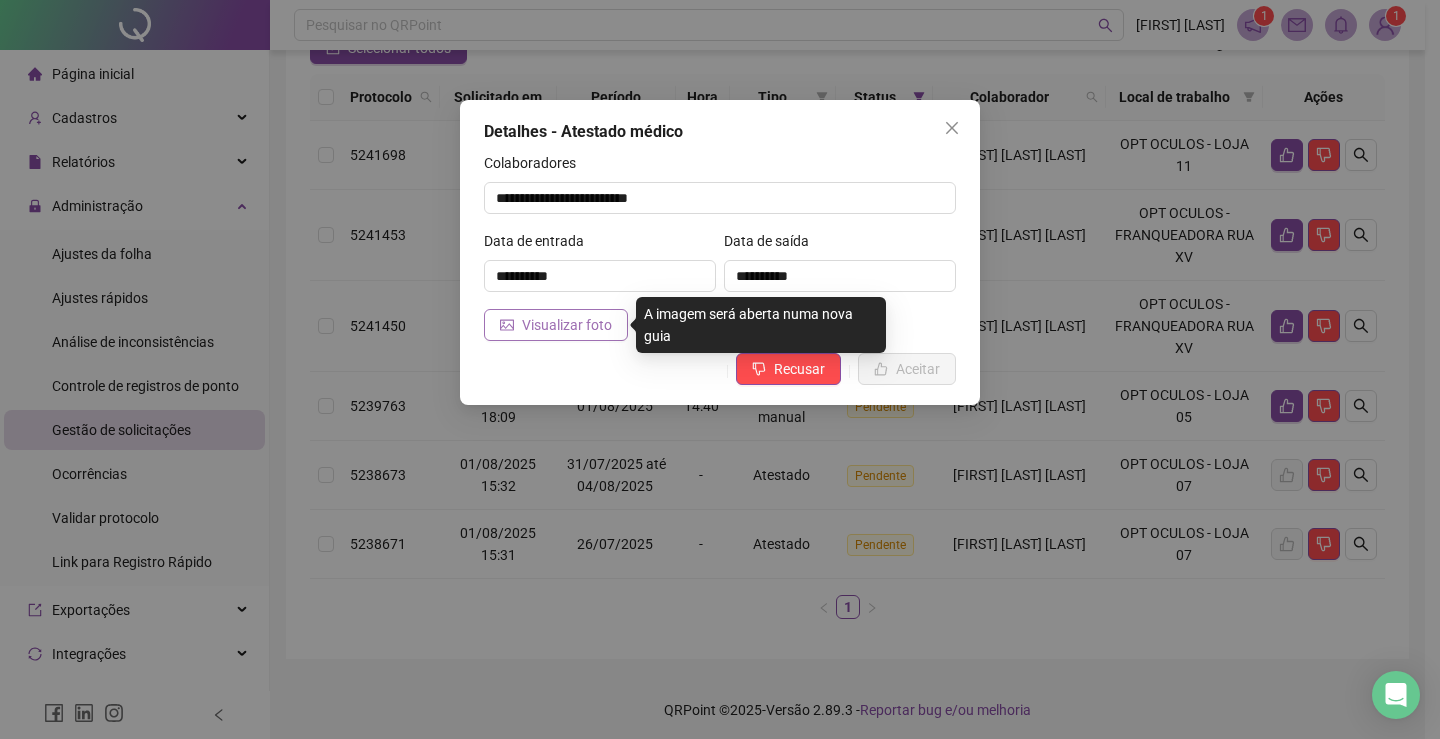 click on "Visualizar foto" at bounding box center [567, 325] 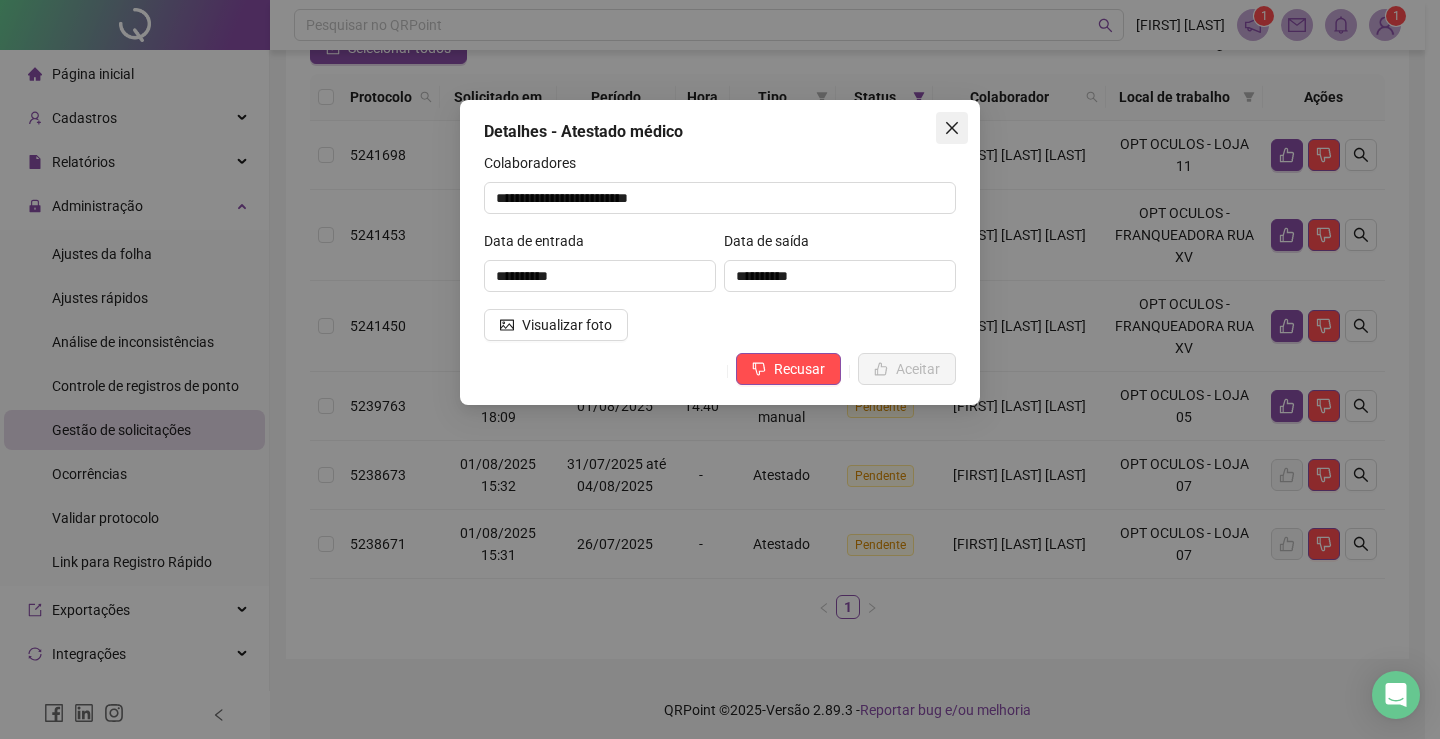 click 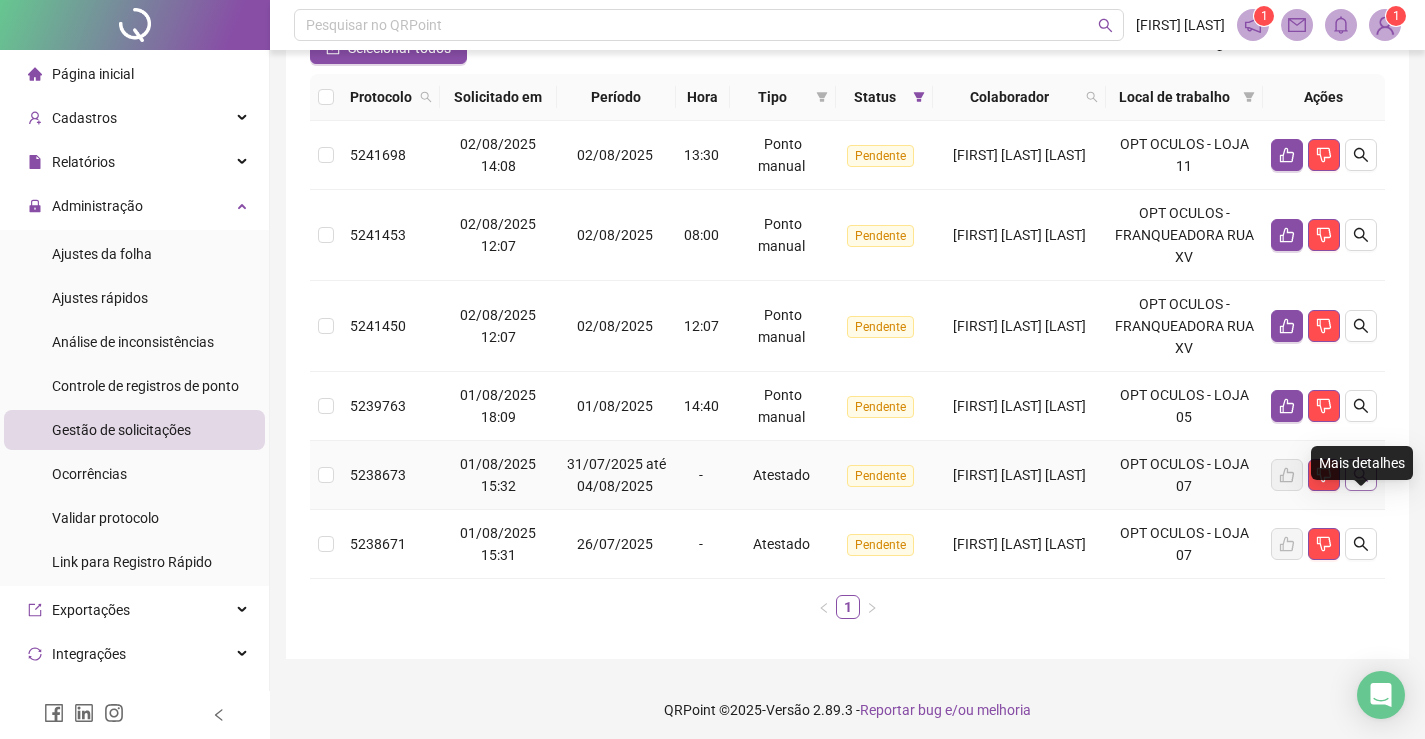 click 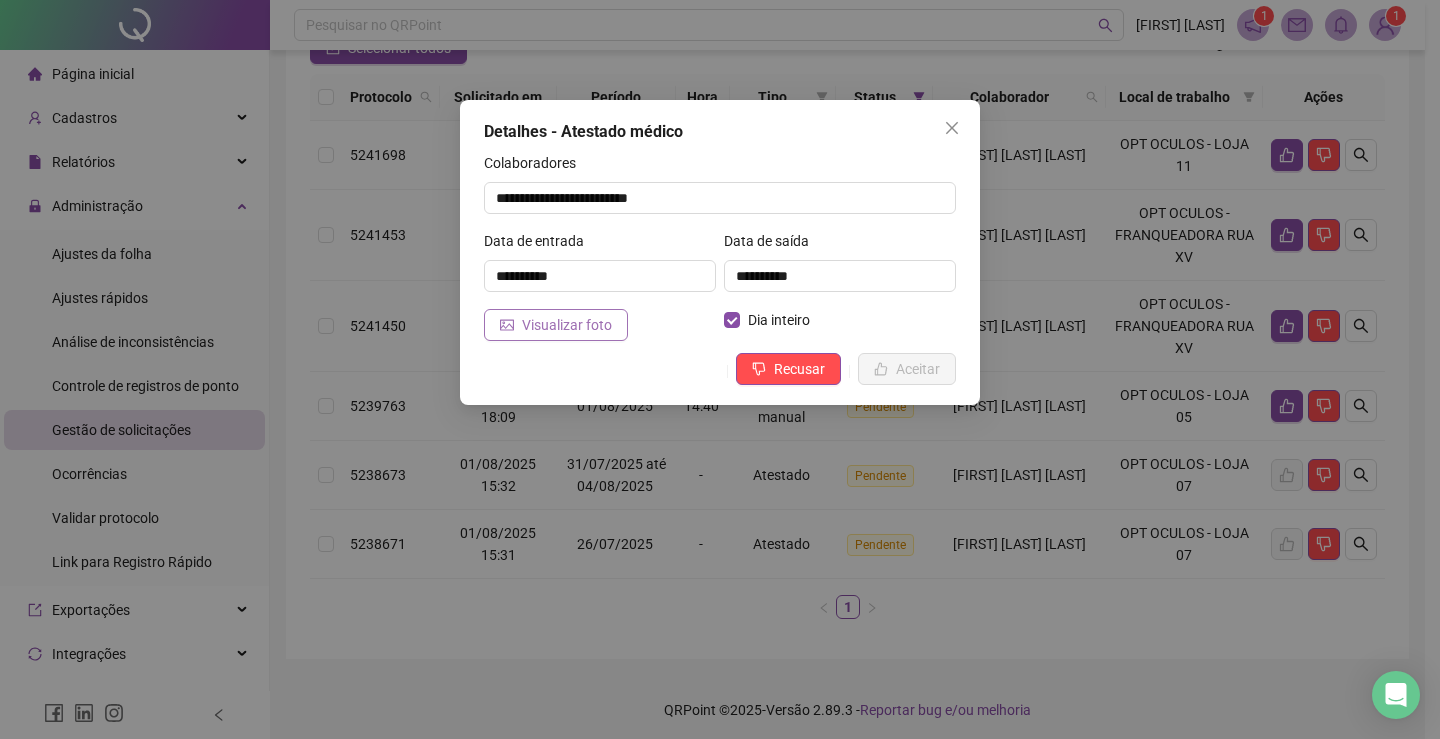 click on "Visualizar foto" at bounding box center [567, 325] 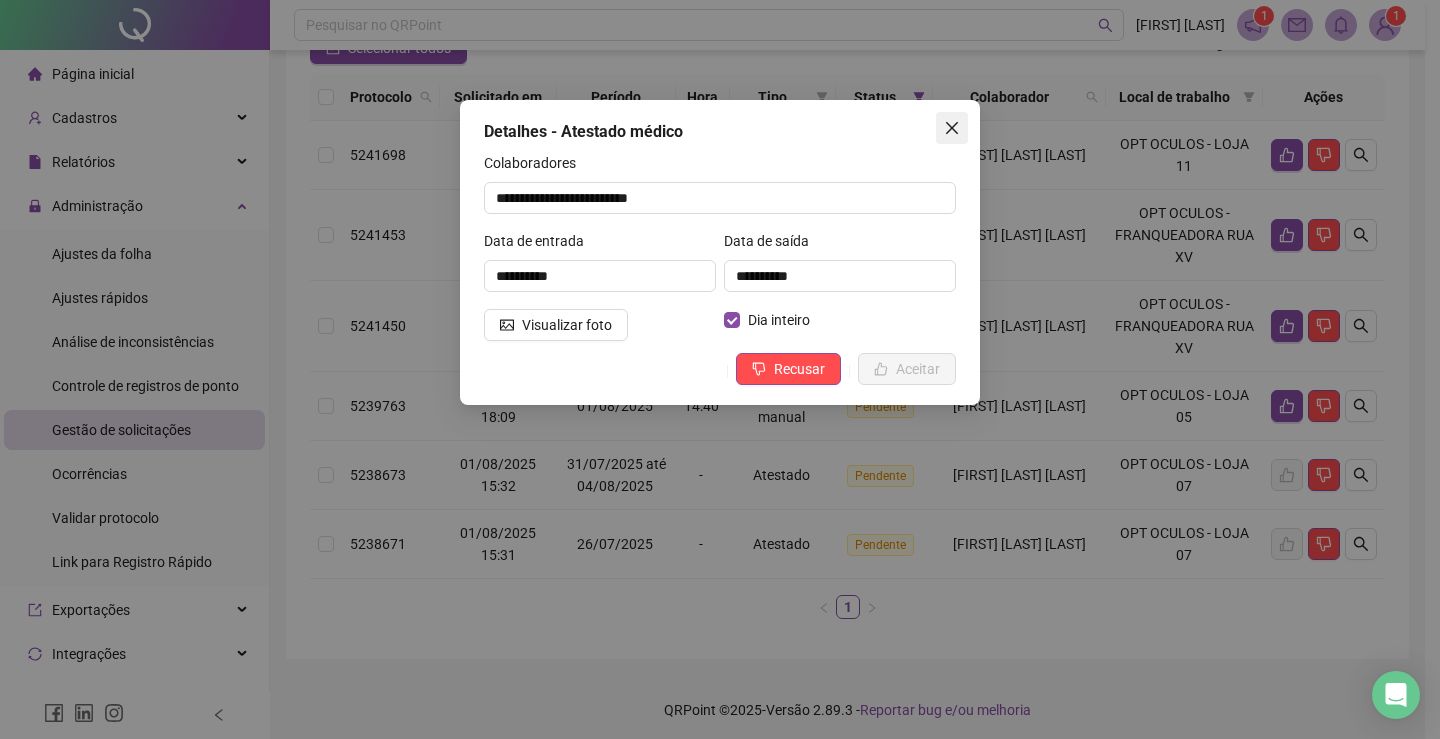 click 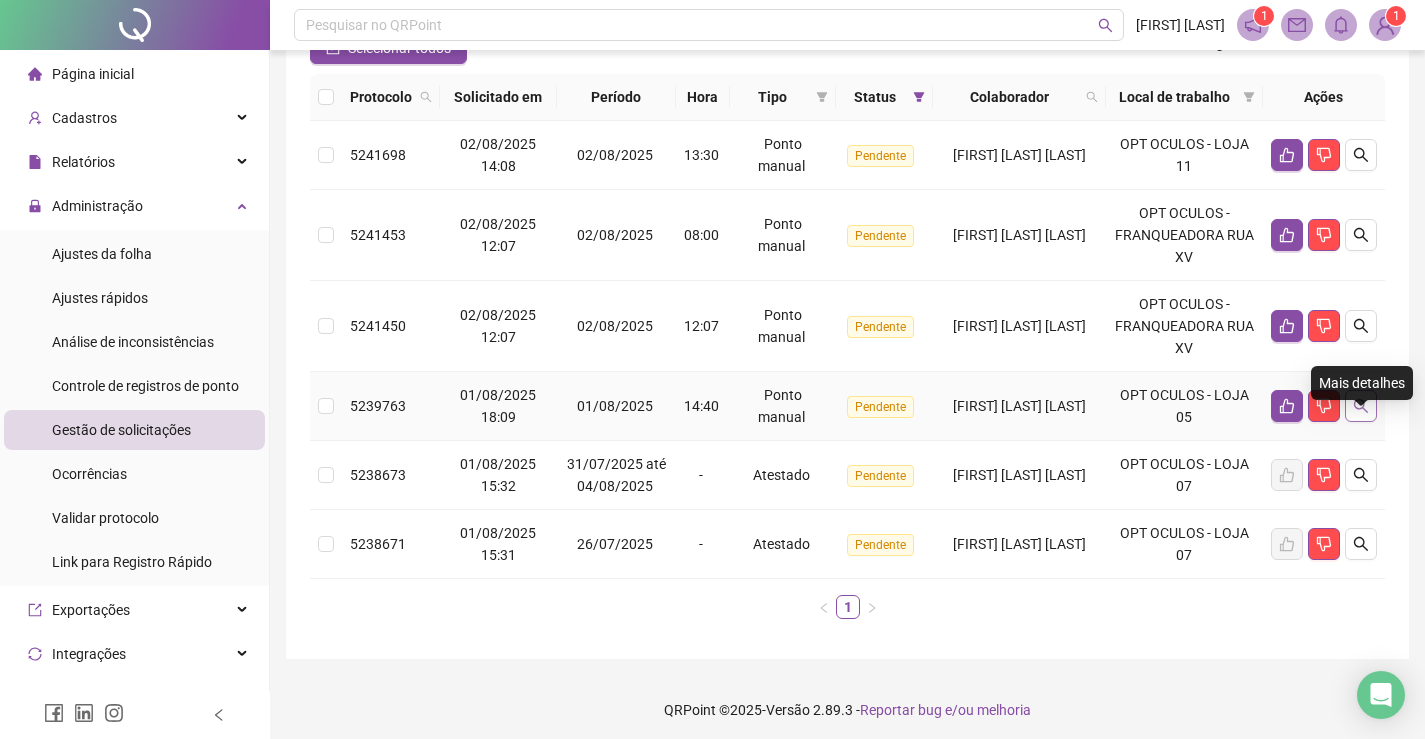 click 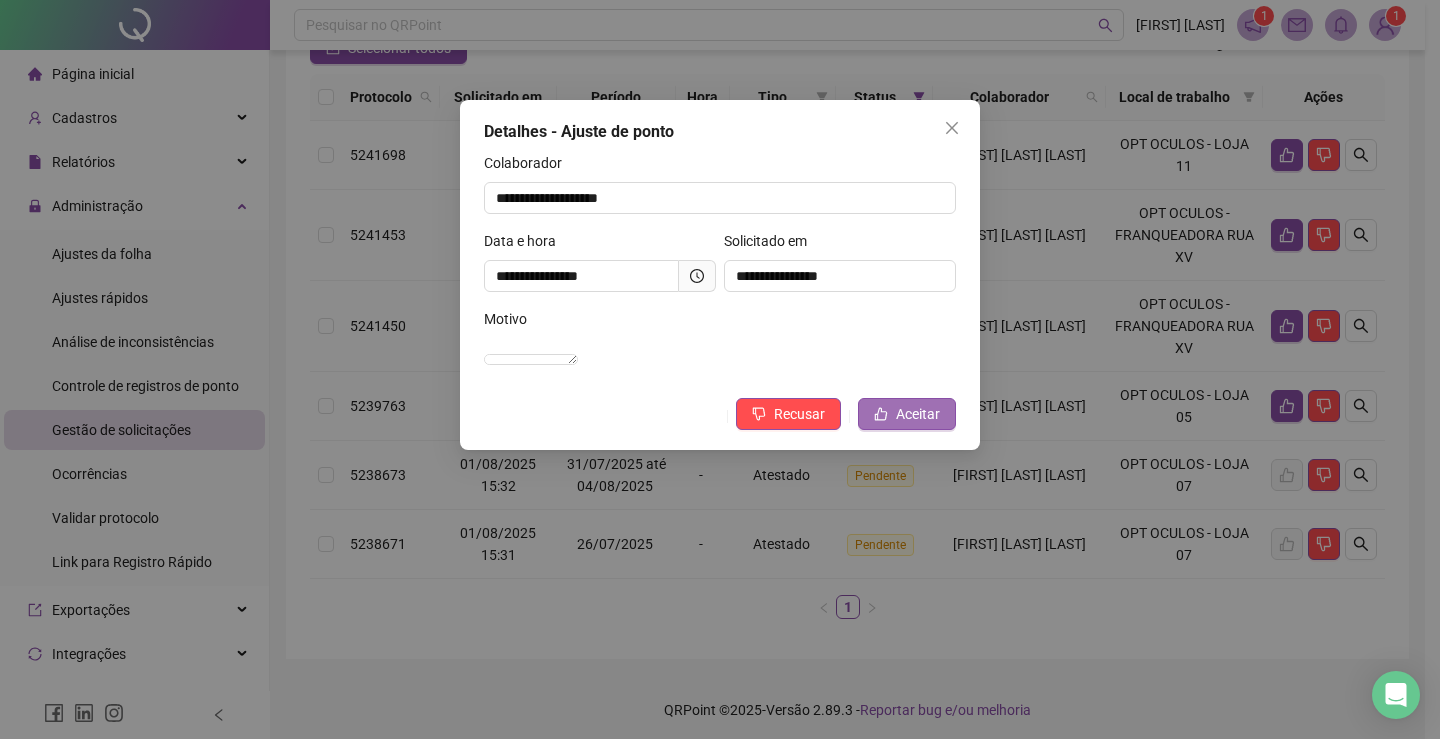 click on "Aceitar" at bounding box center [918, 414] 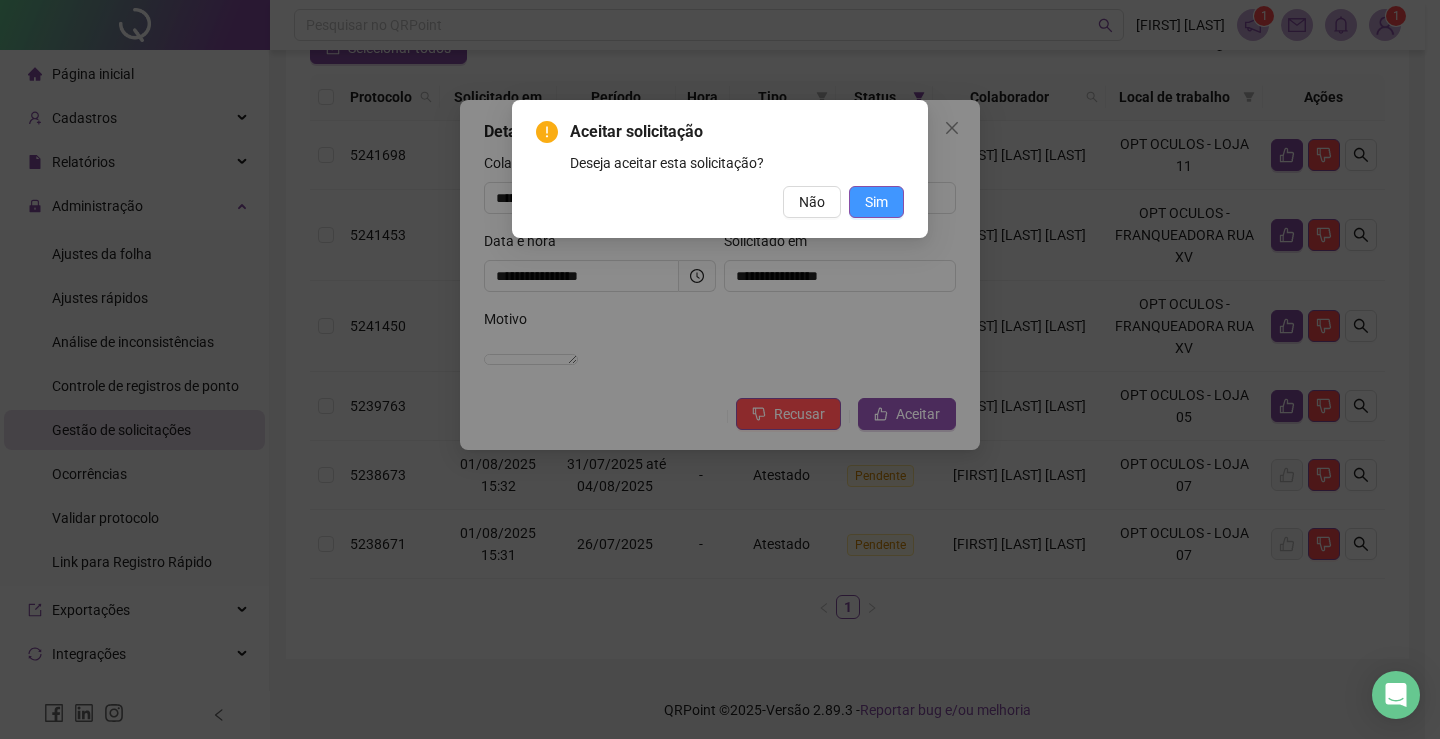click on "Sim" at bounding box center (876, 202) 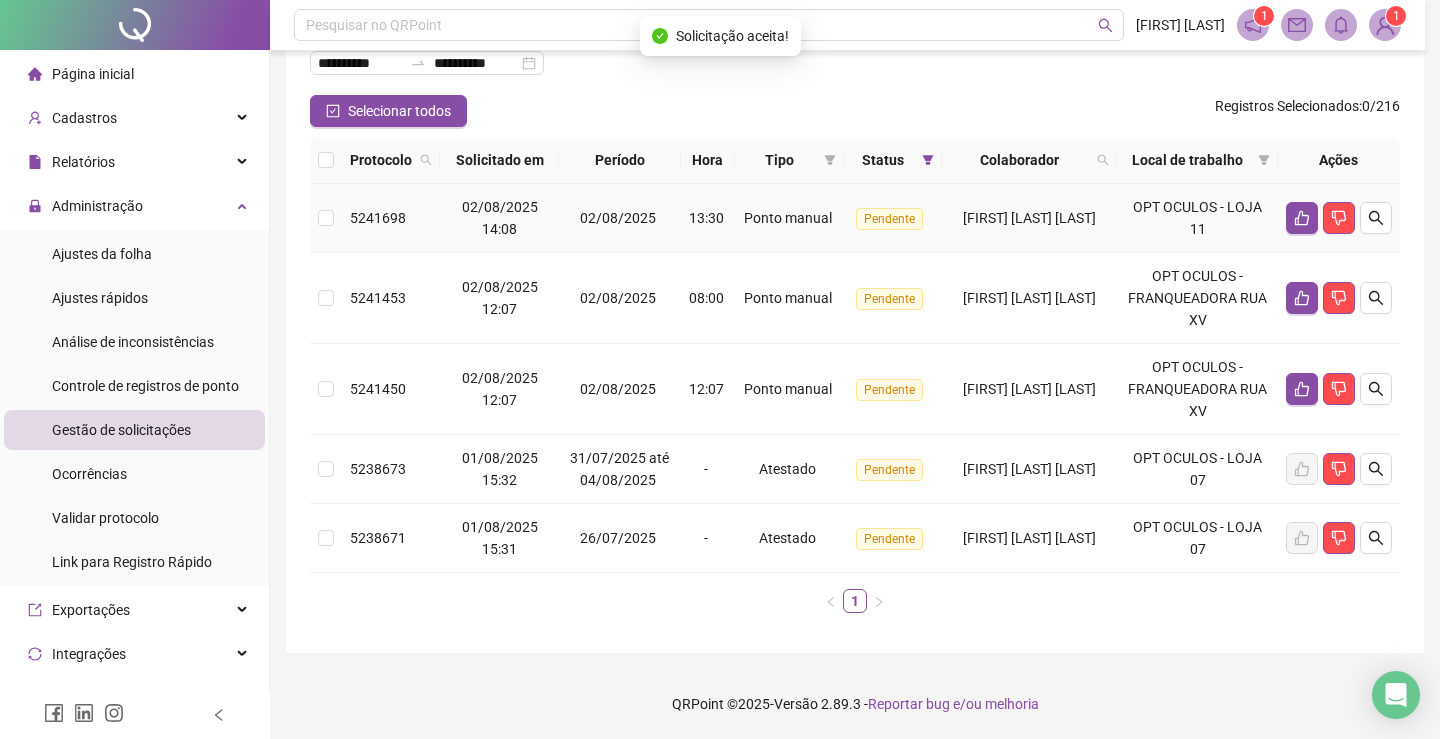 scroll, scrollTop: 159, scrollLeft: 0, axis: vertical 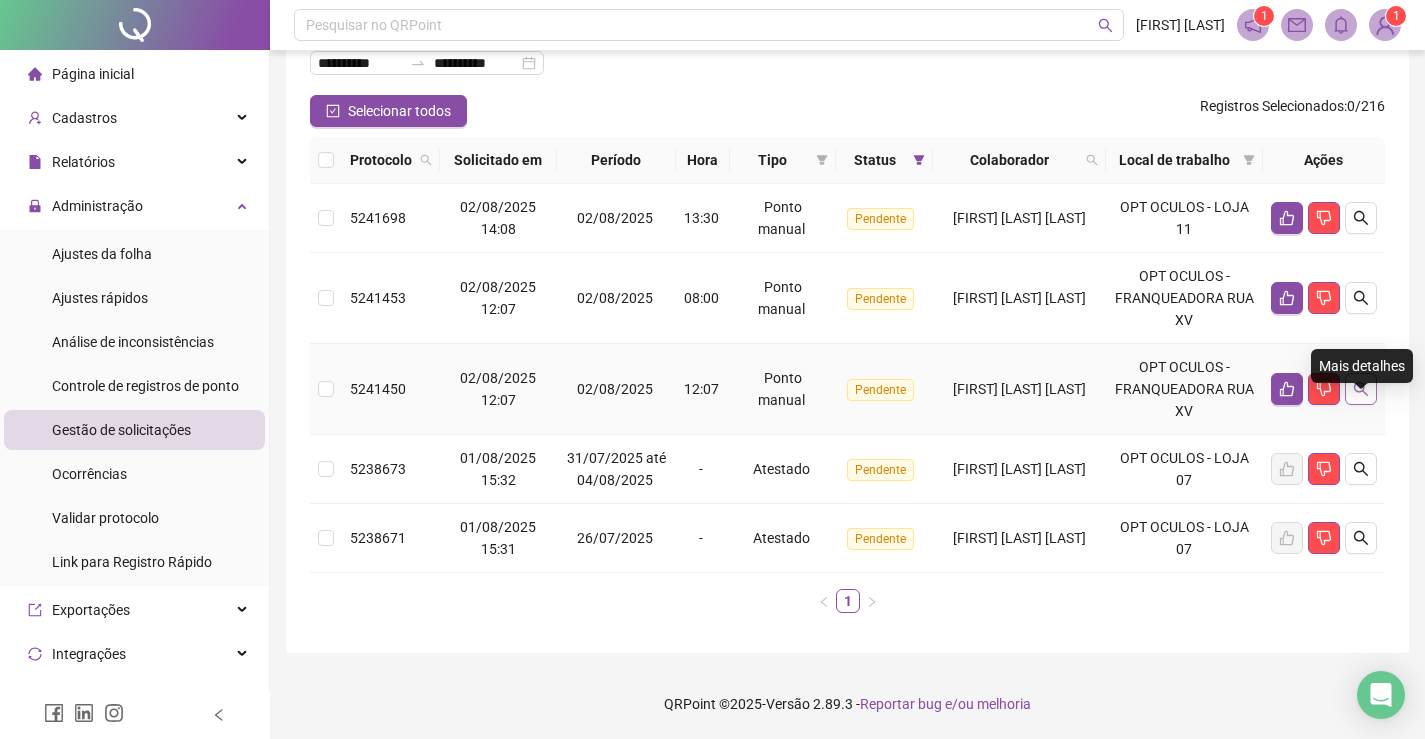 click 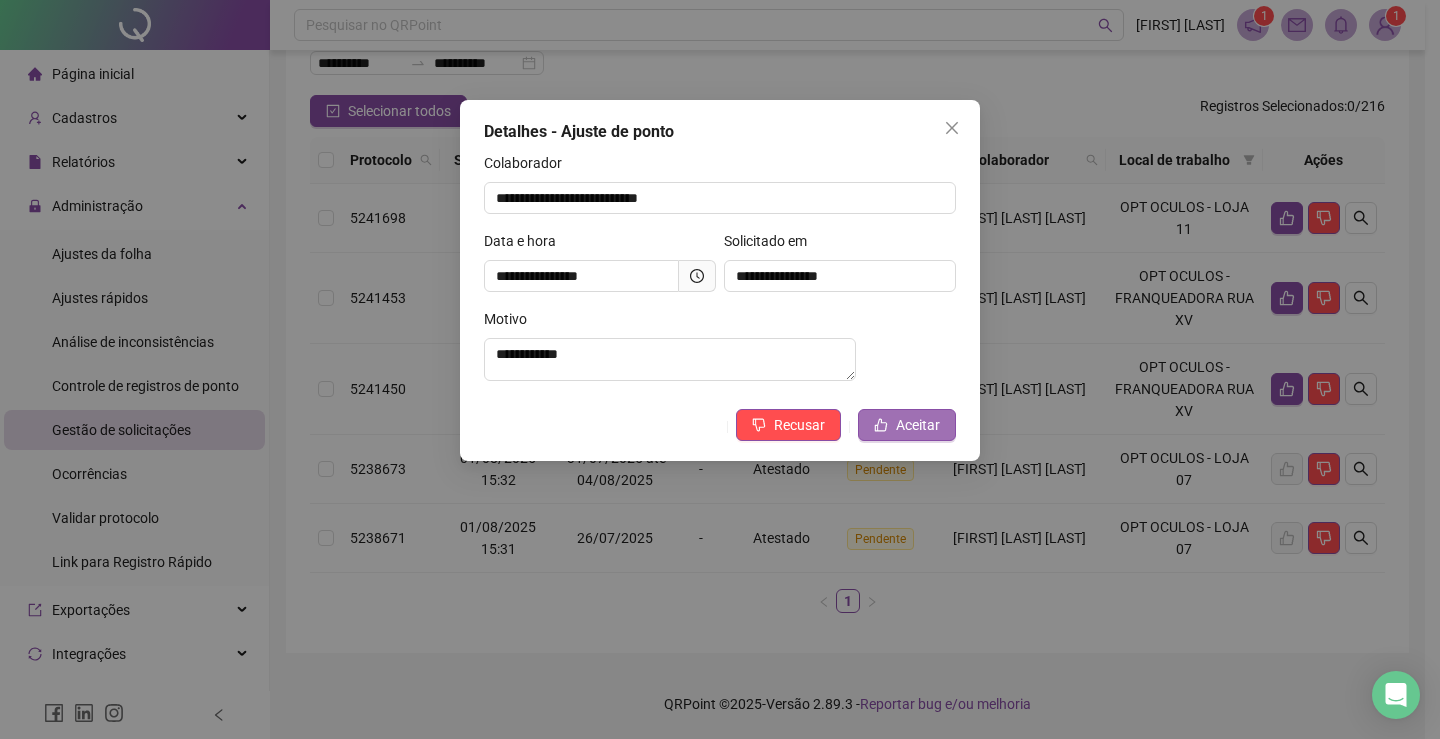 click on "Aceitar" at bounding box center [918, 425] 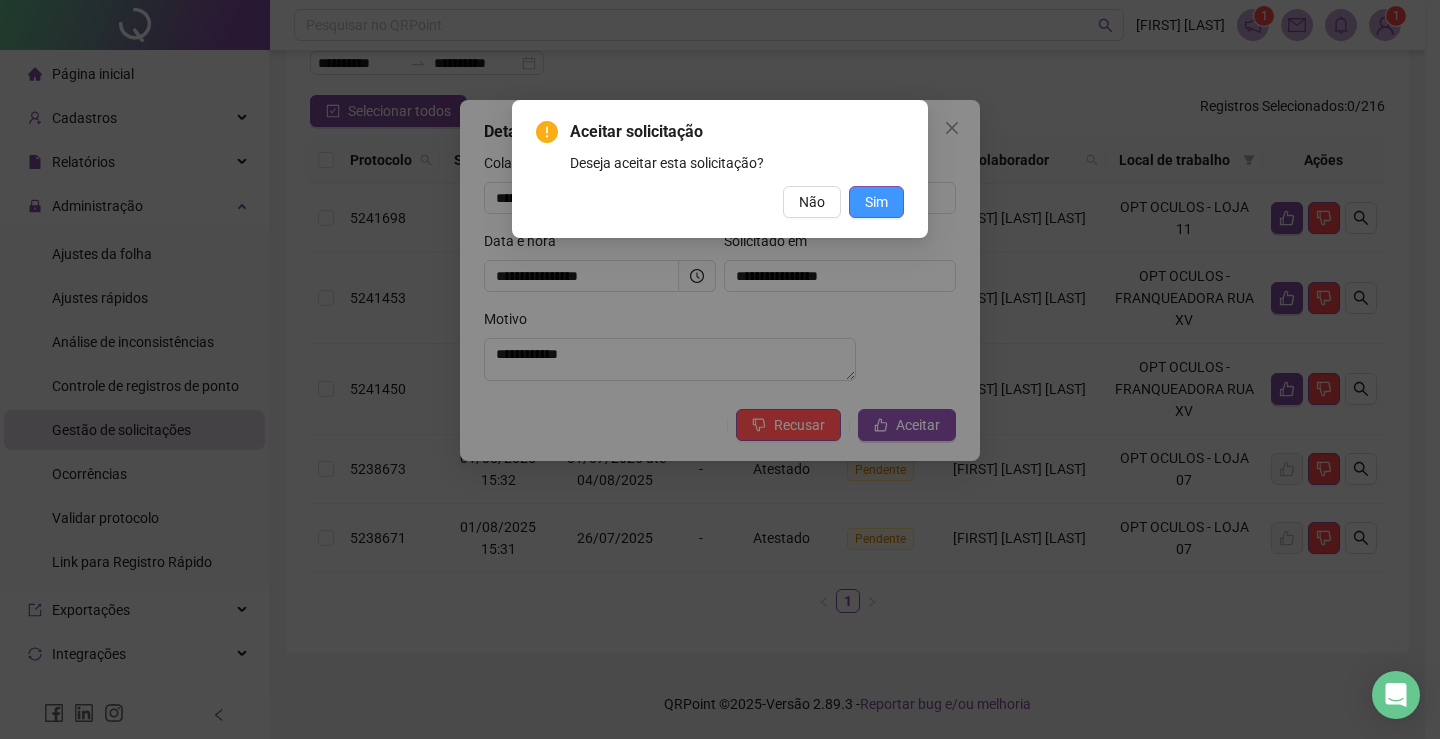 click on "Sim" at bounding box center (876, 202) 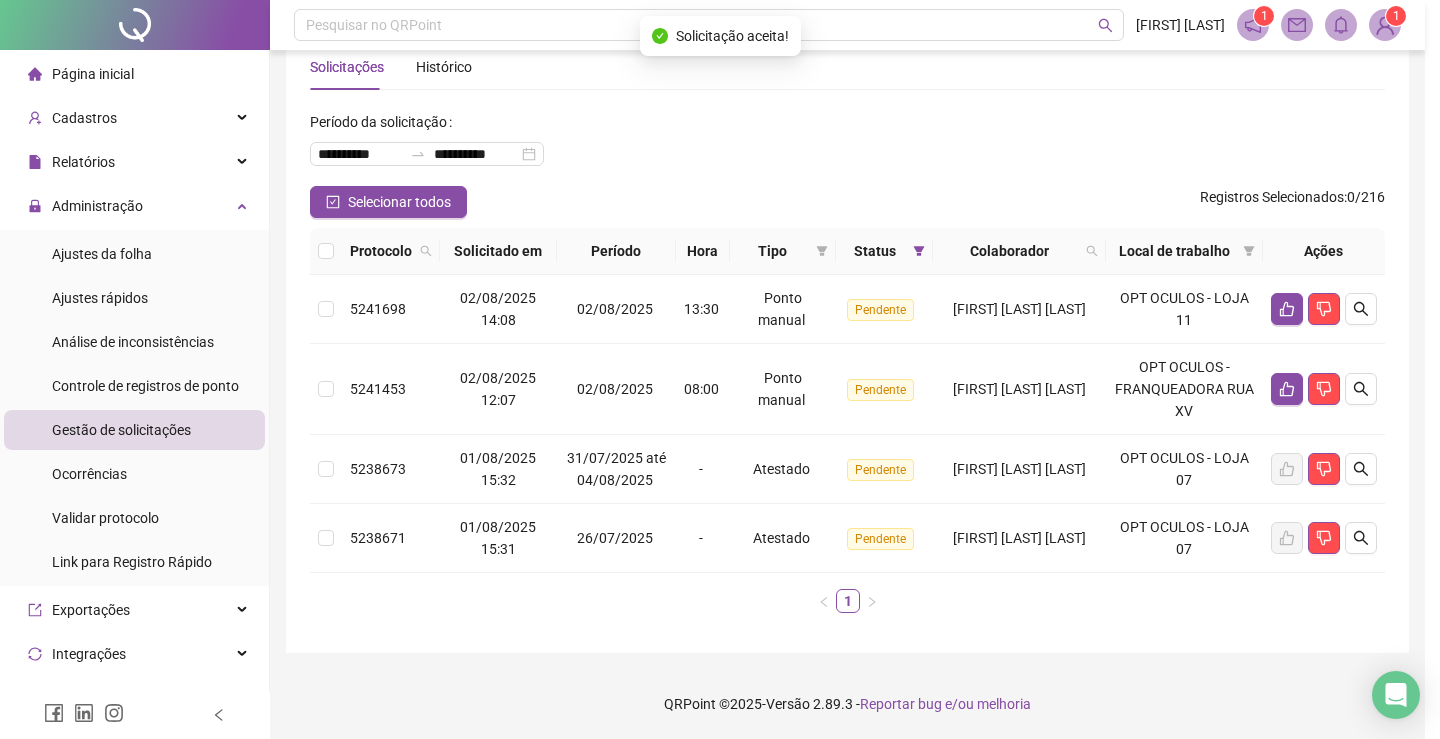 scroll, scrollTop: 68, scrollLeft: 0, axis: vertical 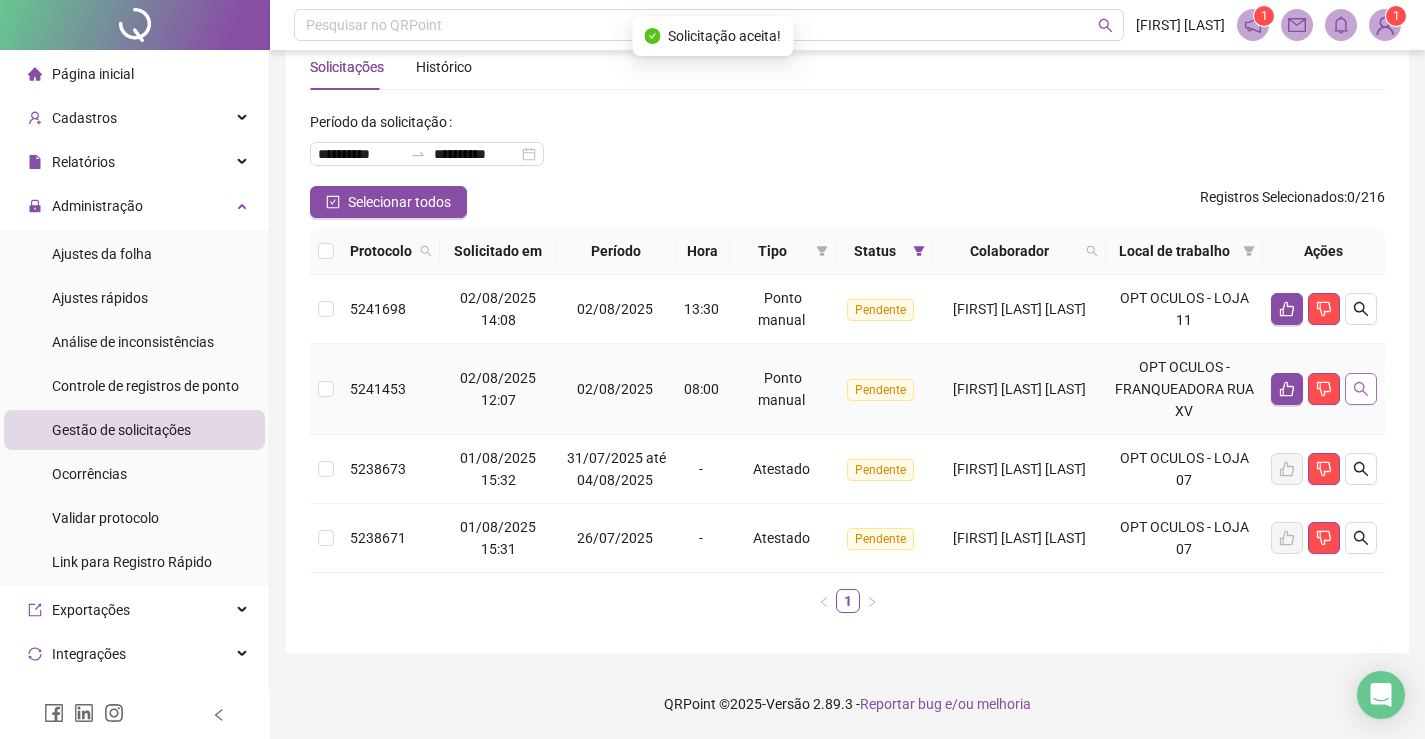 click 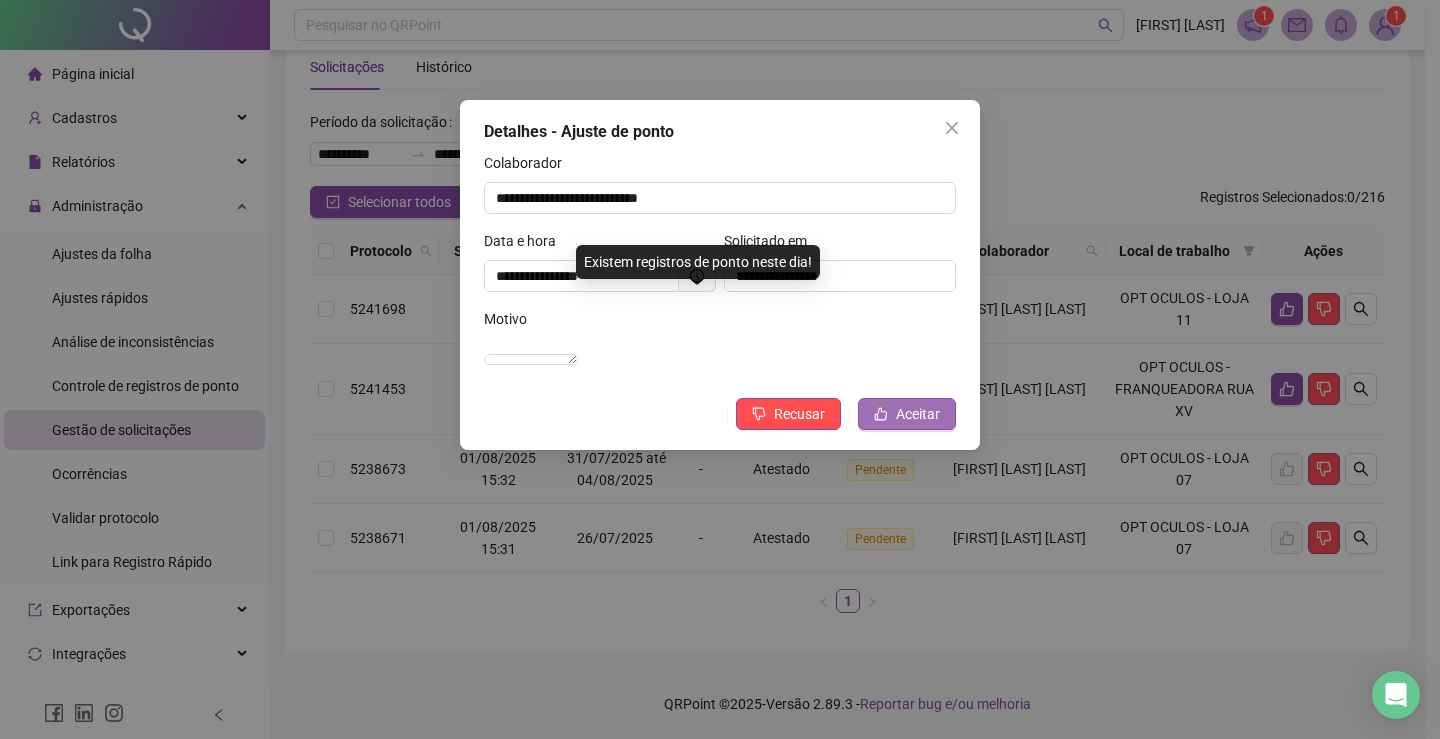 click on "Aceitar" at bounding box center (918, 414) 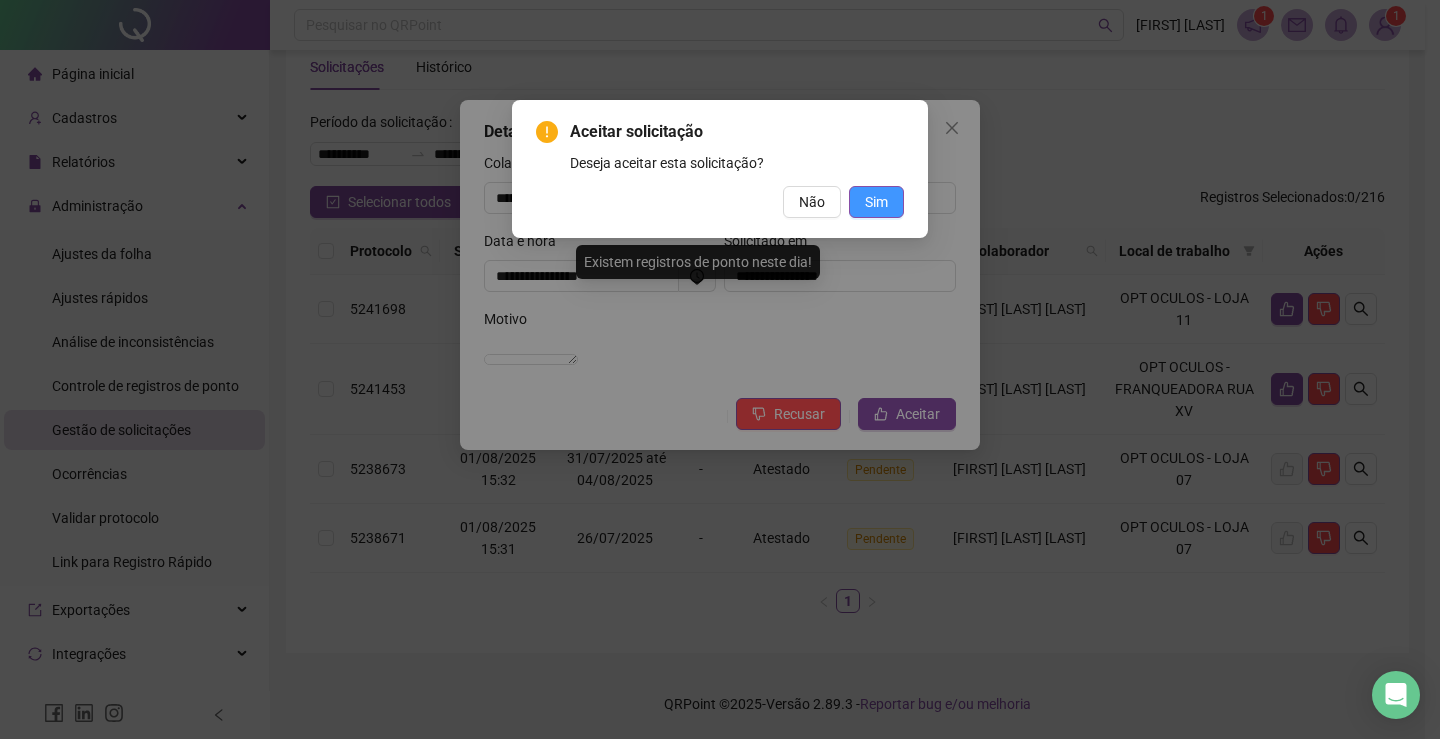 click on "Sim" at bounding box center (876, 202) 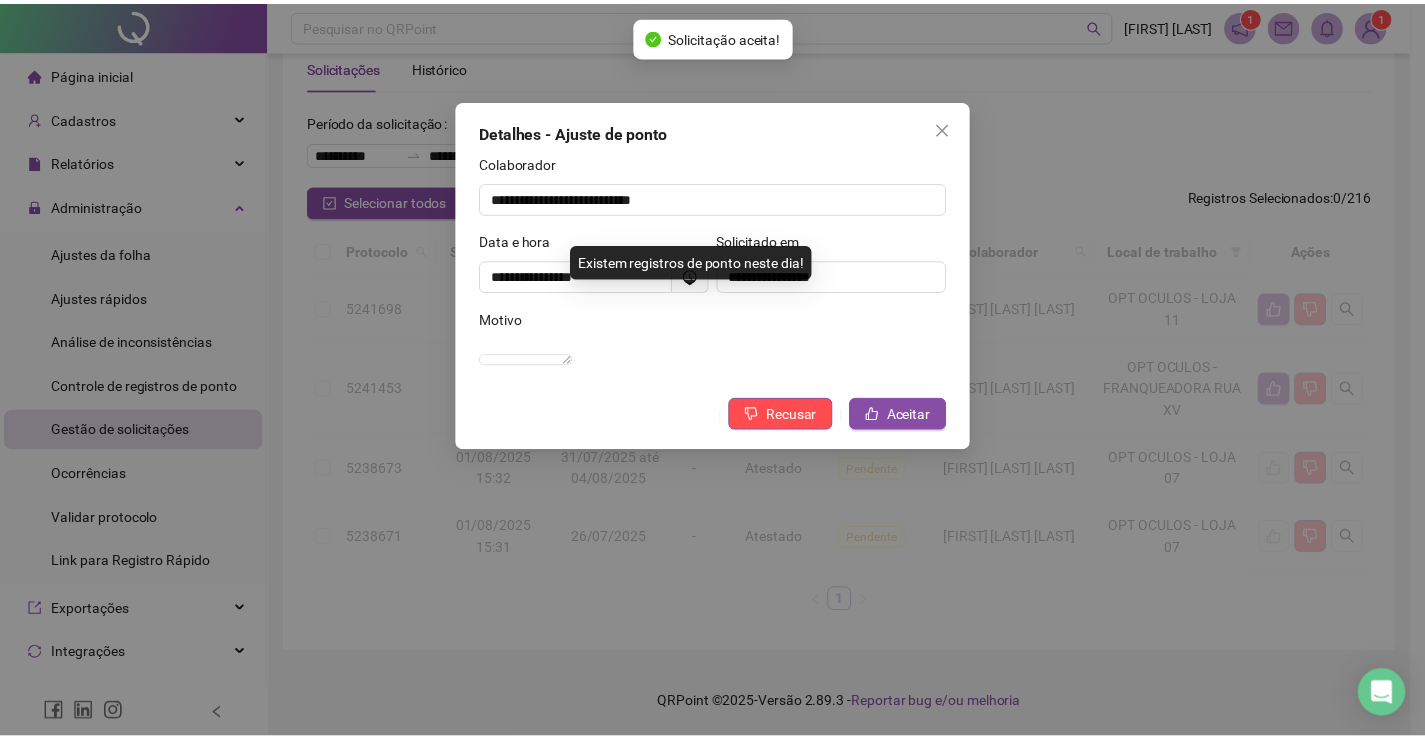 scroll, scrollTop: 0, scrollLeft: 0, axis: both 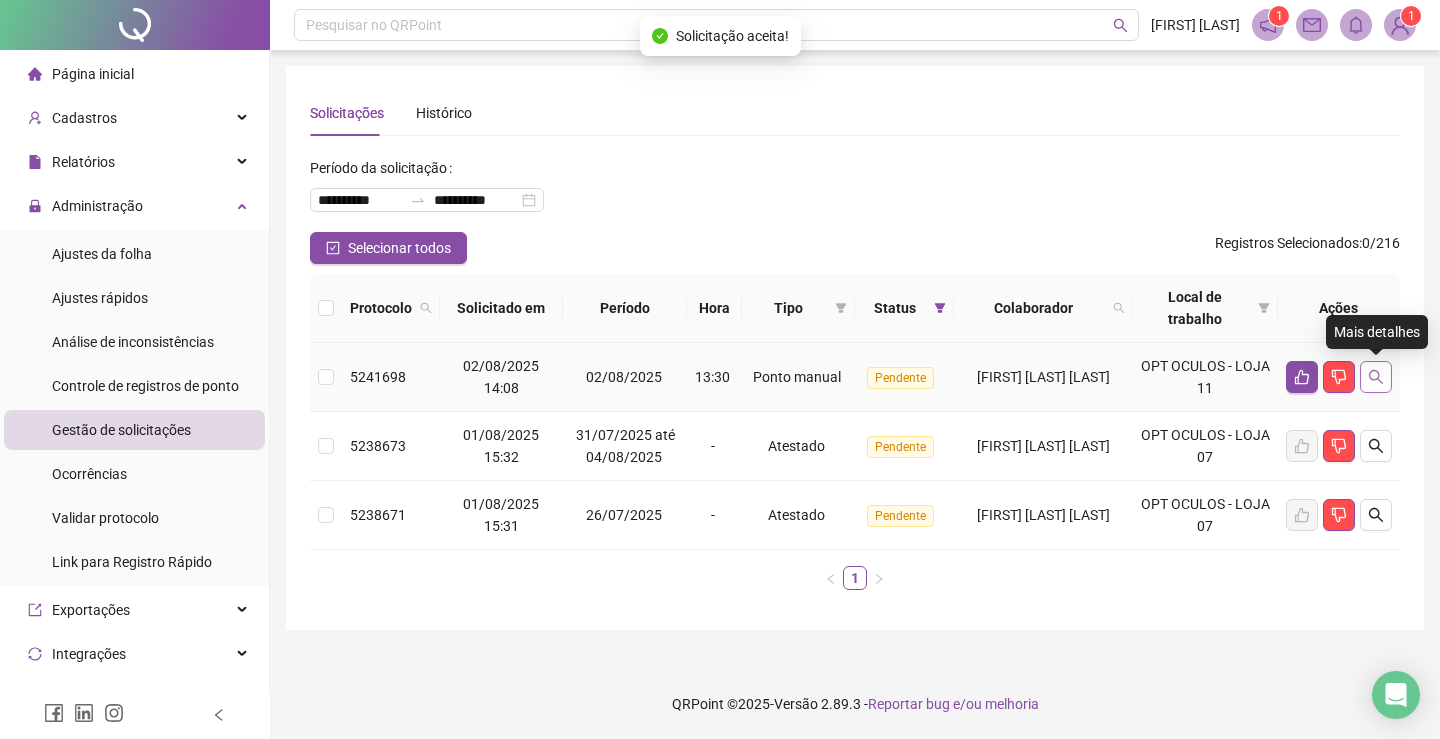click 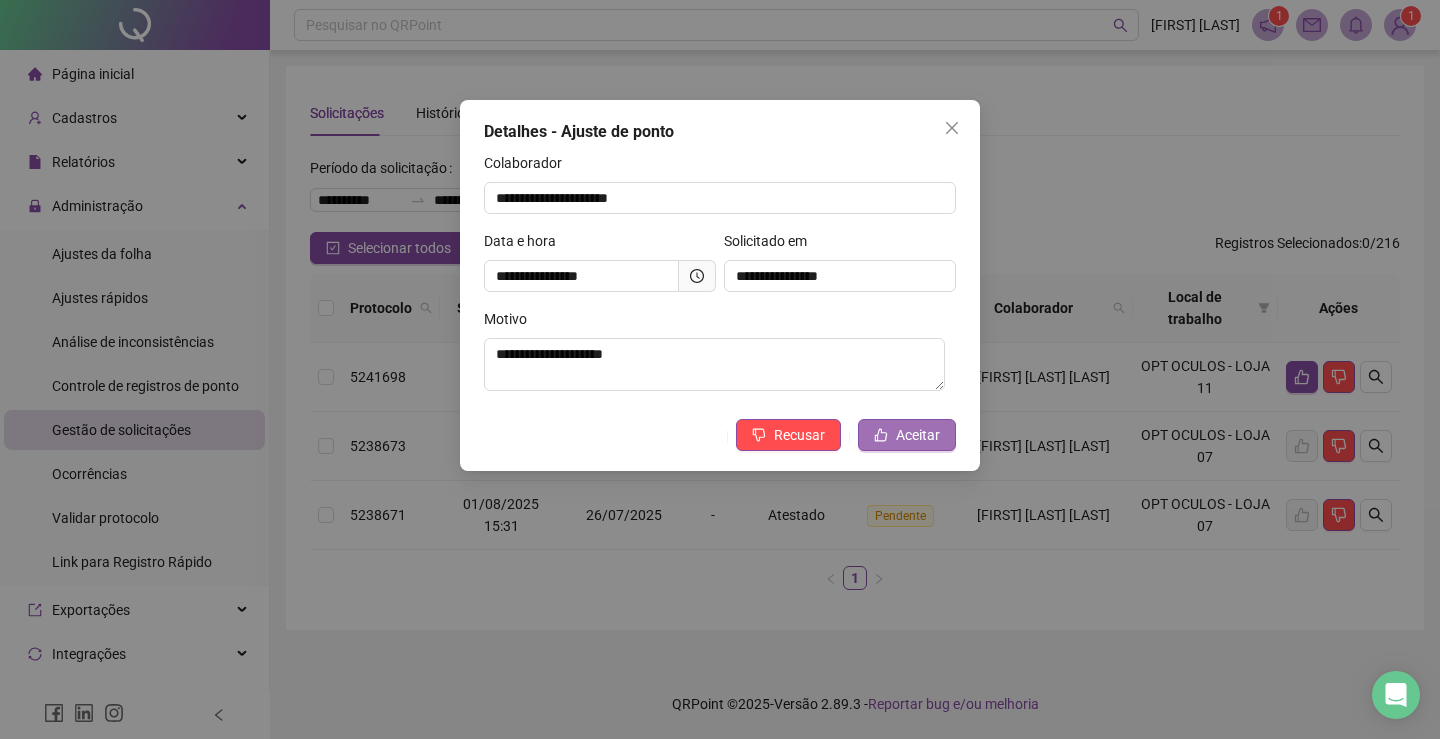 click on "Aceitar" at bounding box center [918, 435] 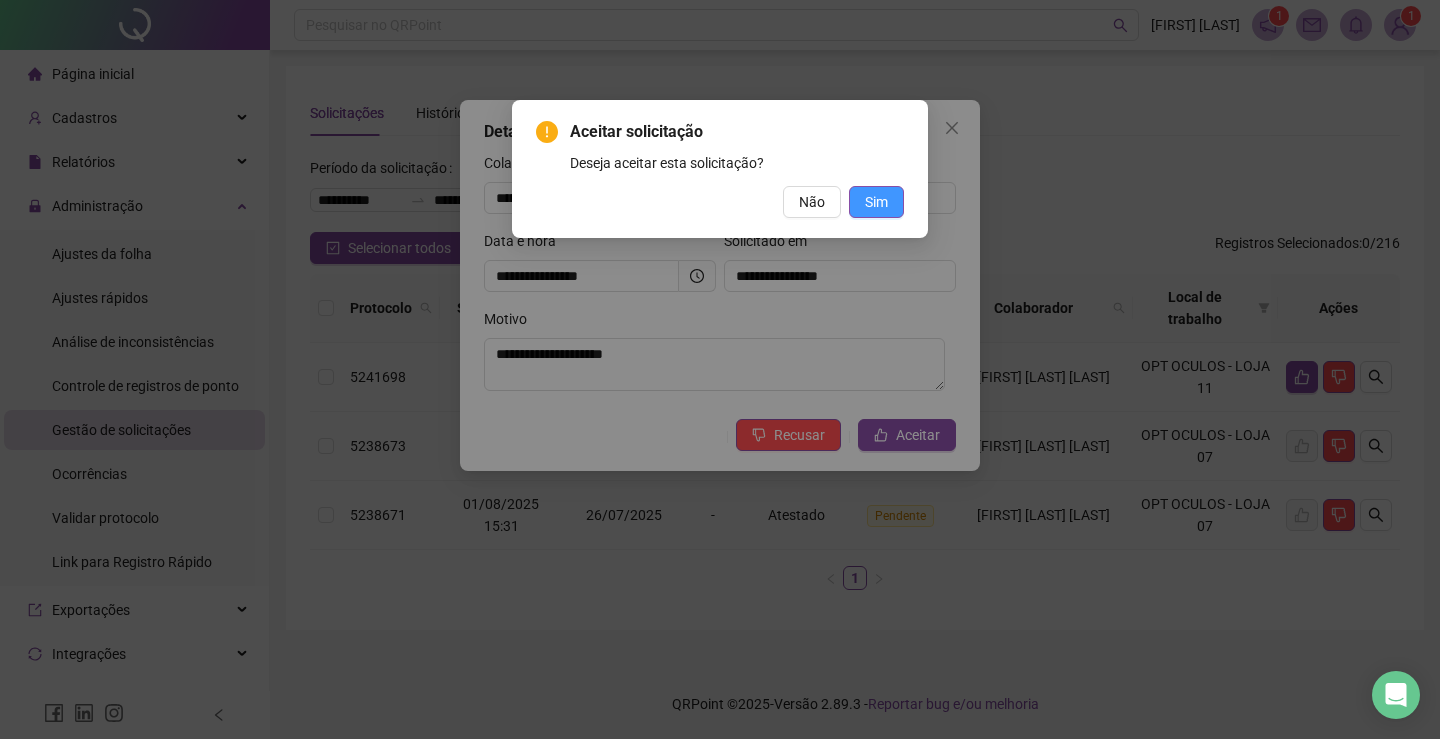 click on "Sim" at bounding box center (876, 202) 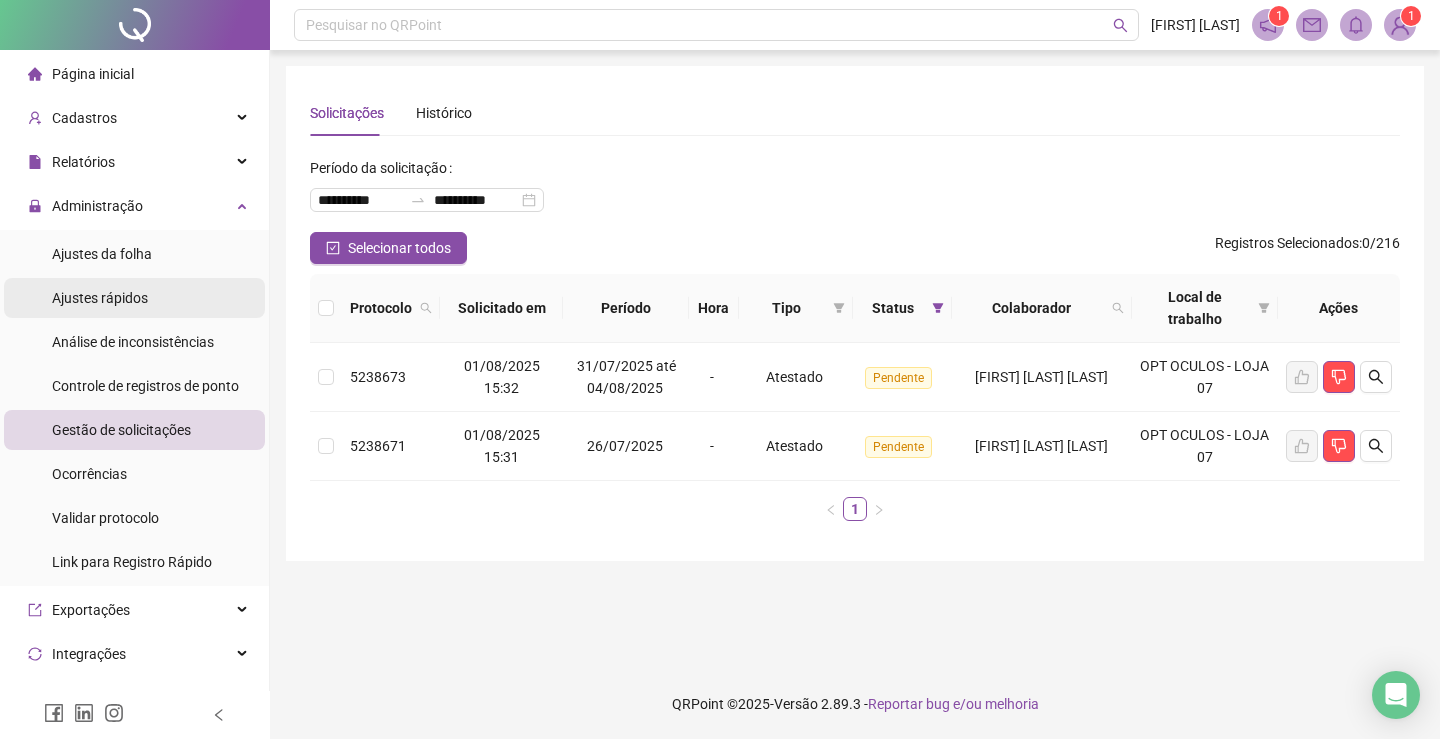 click on "Ajustes rápidos" at bounding box center [100, 298] 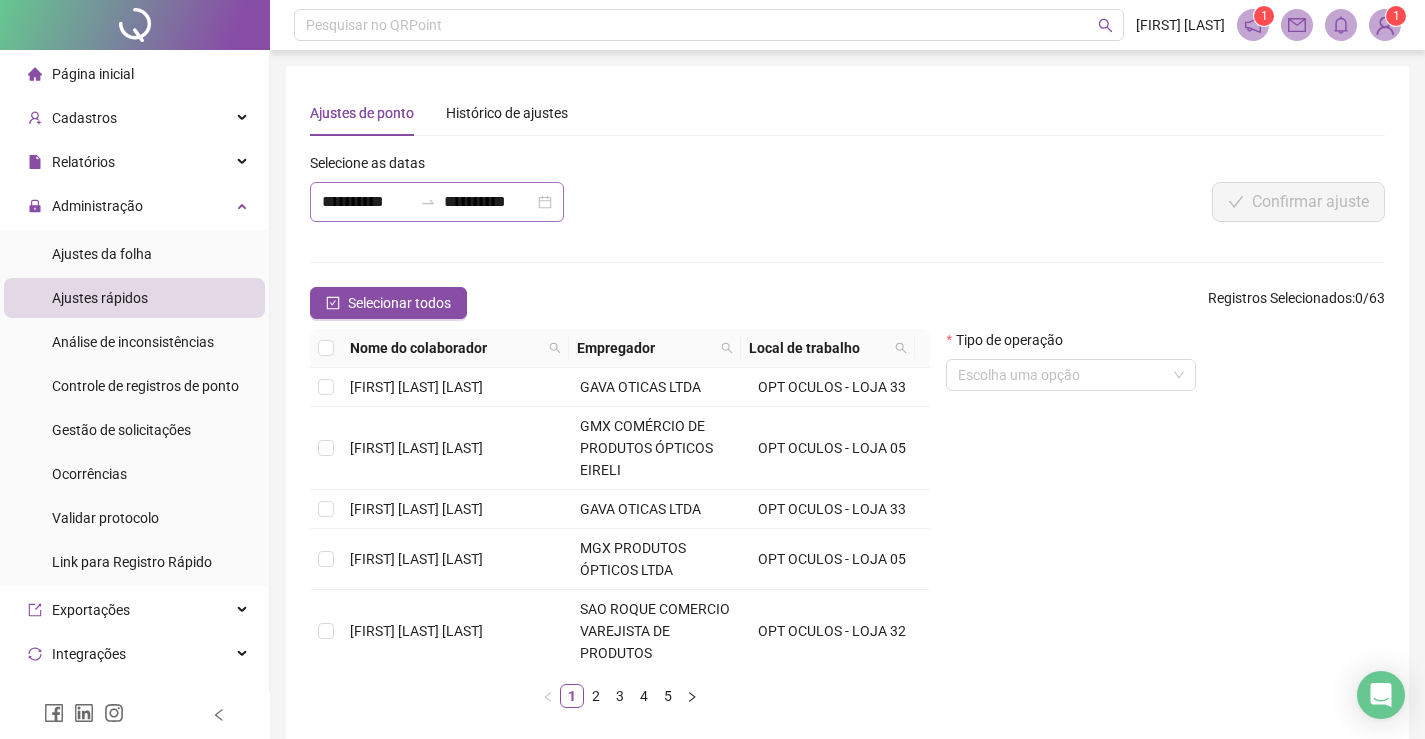 click on "**********" at bounding box center (437, 202) 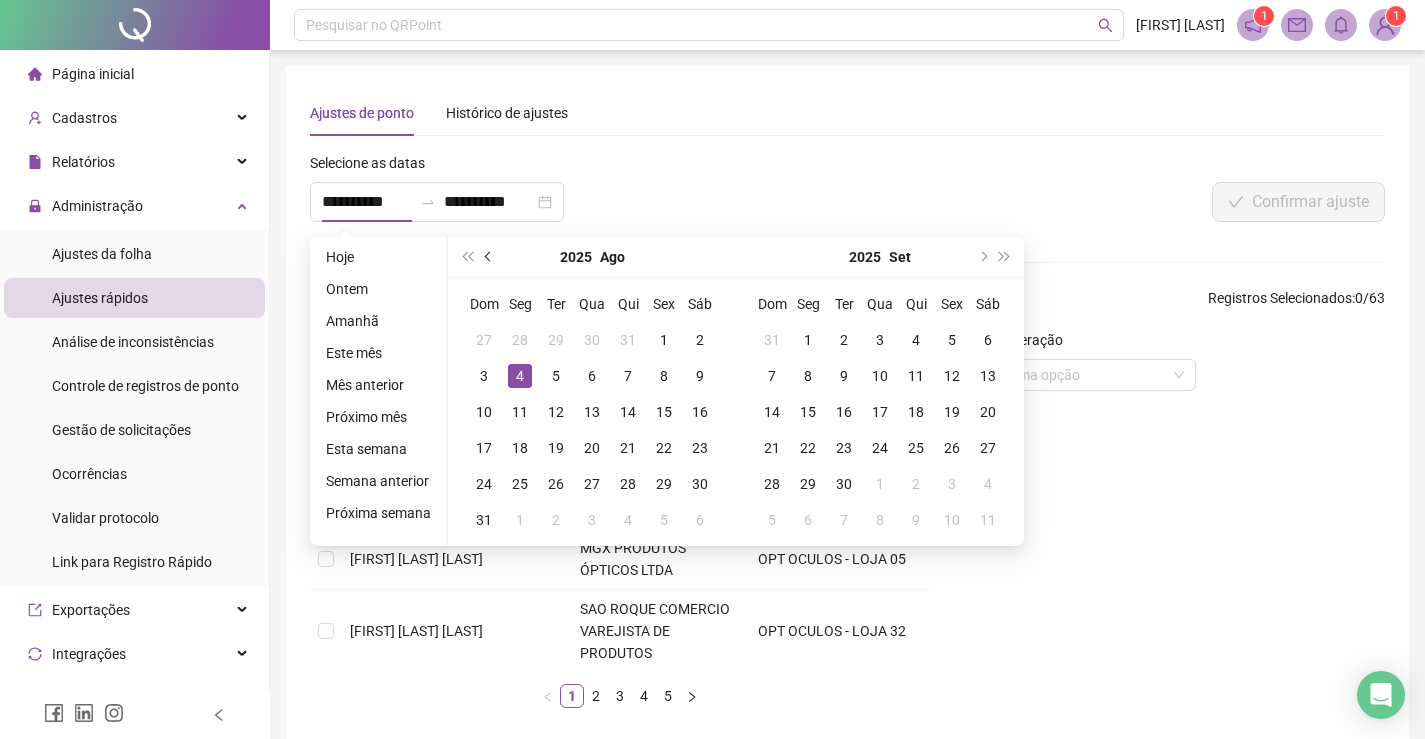 click at bounding box center [490, 257] 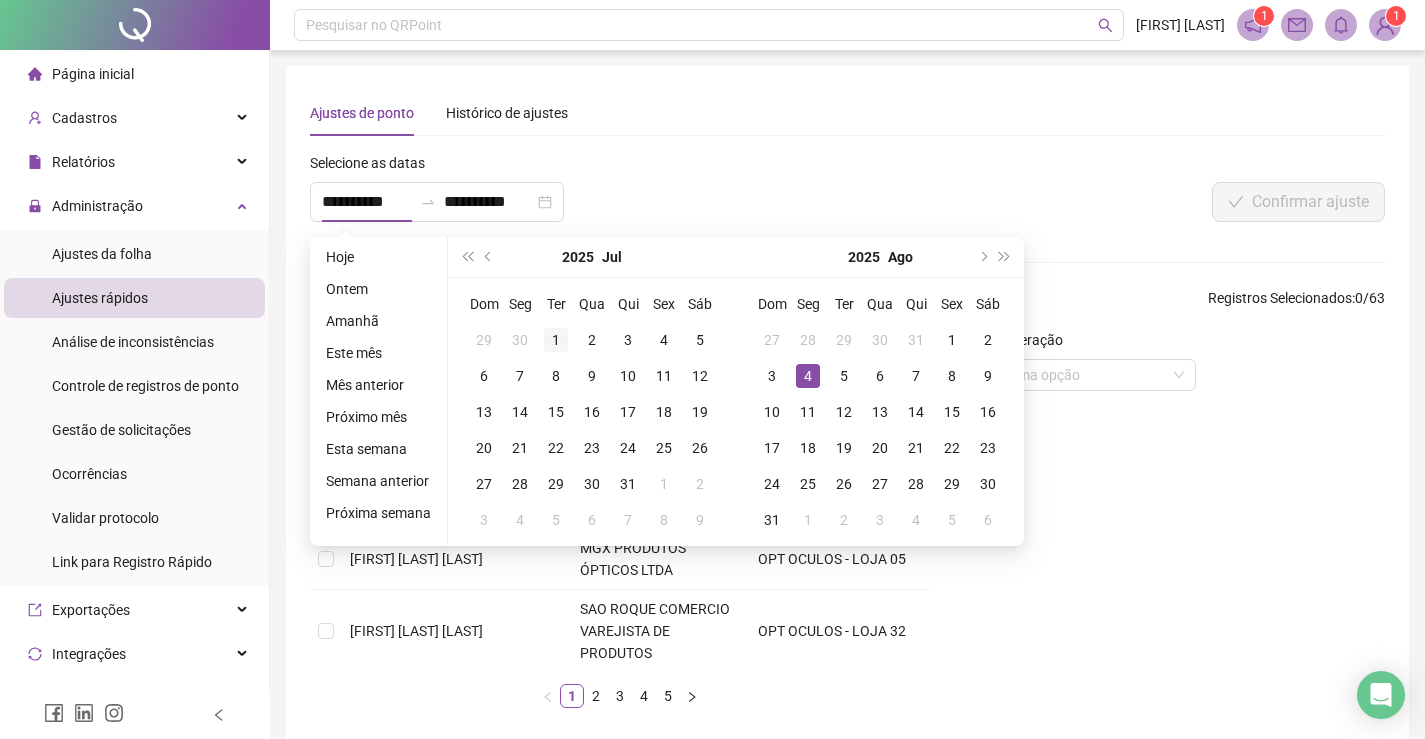 type on "**********" 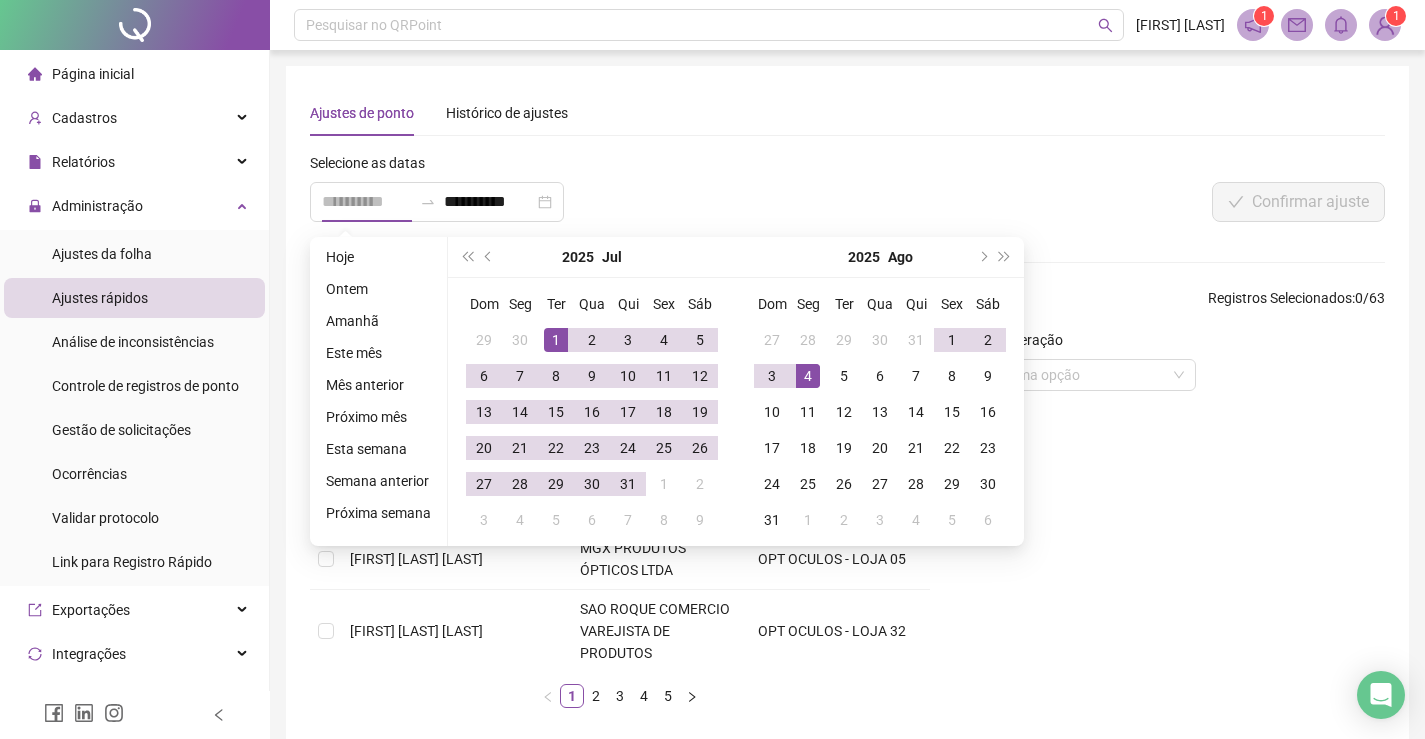 click on "1" at bounding box center [556, 340] 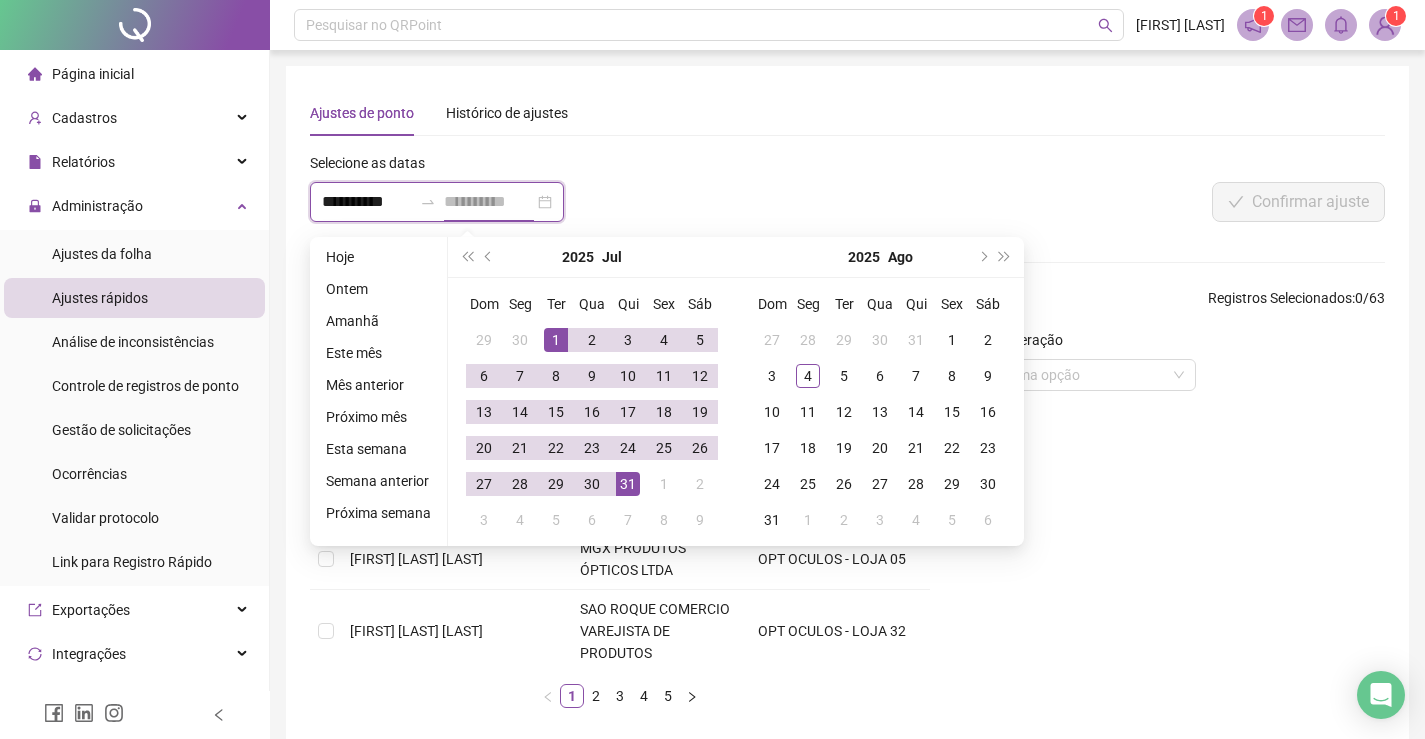 type on "**********" 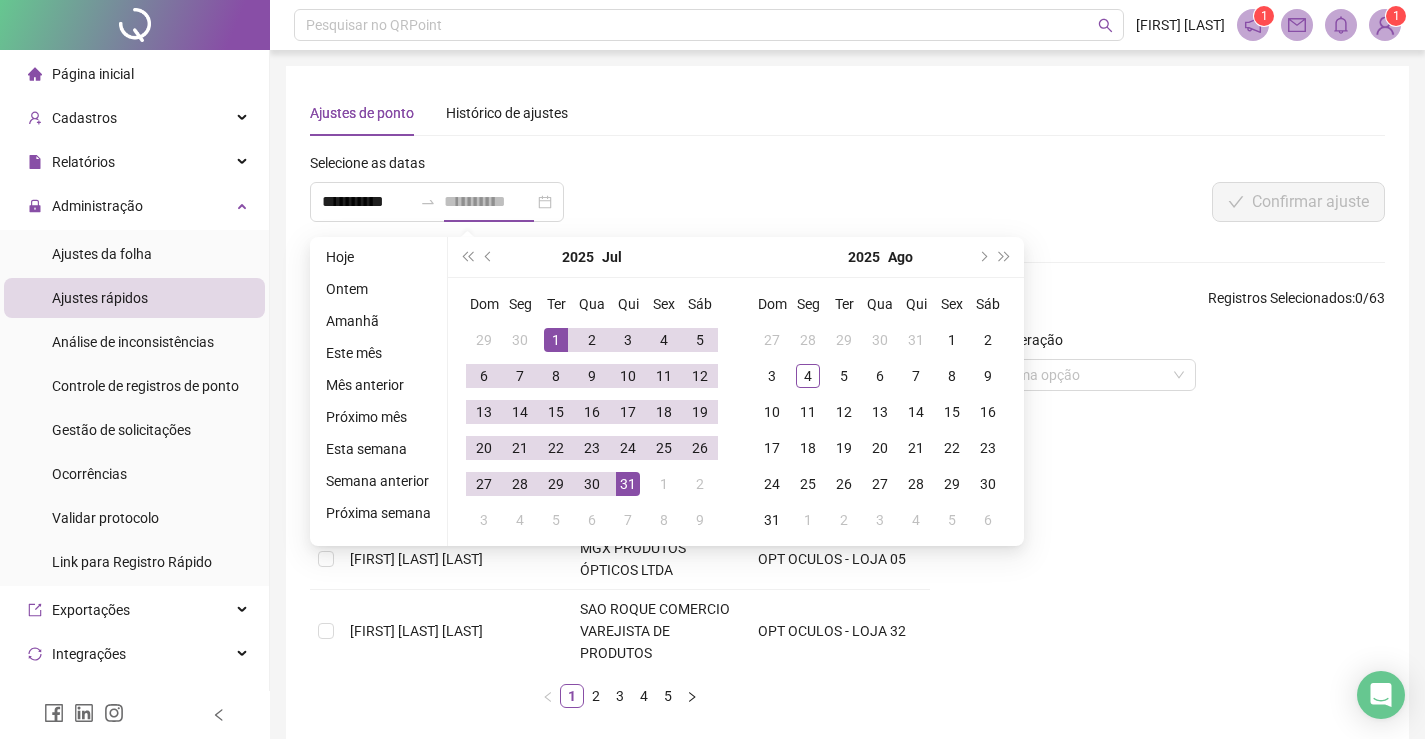 click on "31" at bounding box center [628, 484] 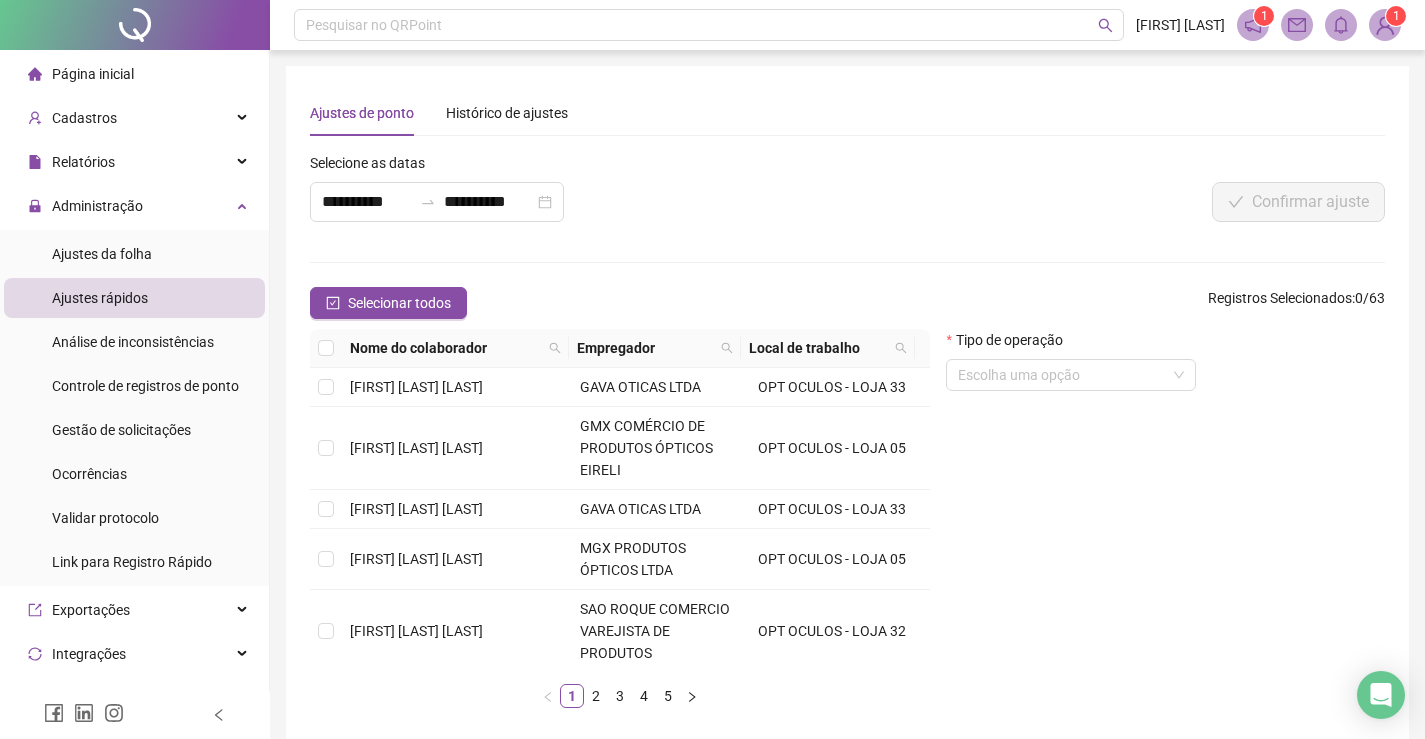 scroll, scrollTop: 95, scrollLeft: 0, axis: vertical 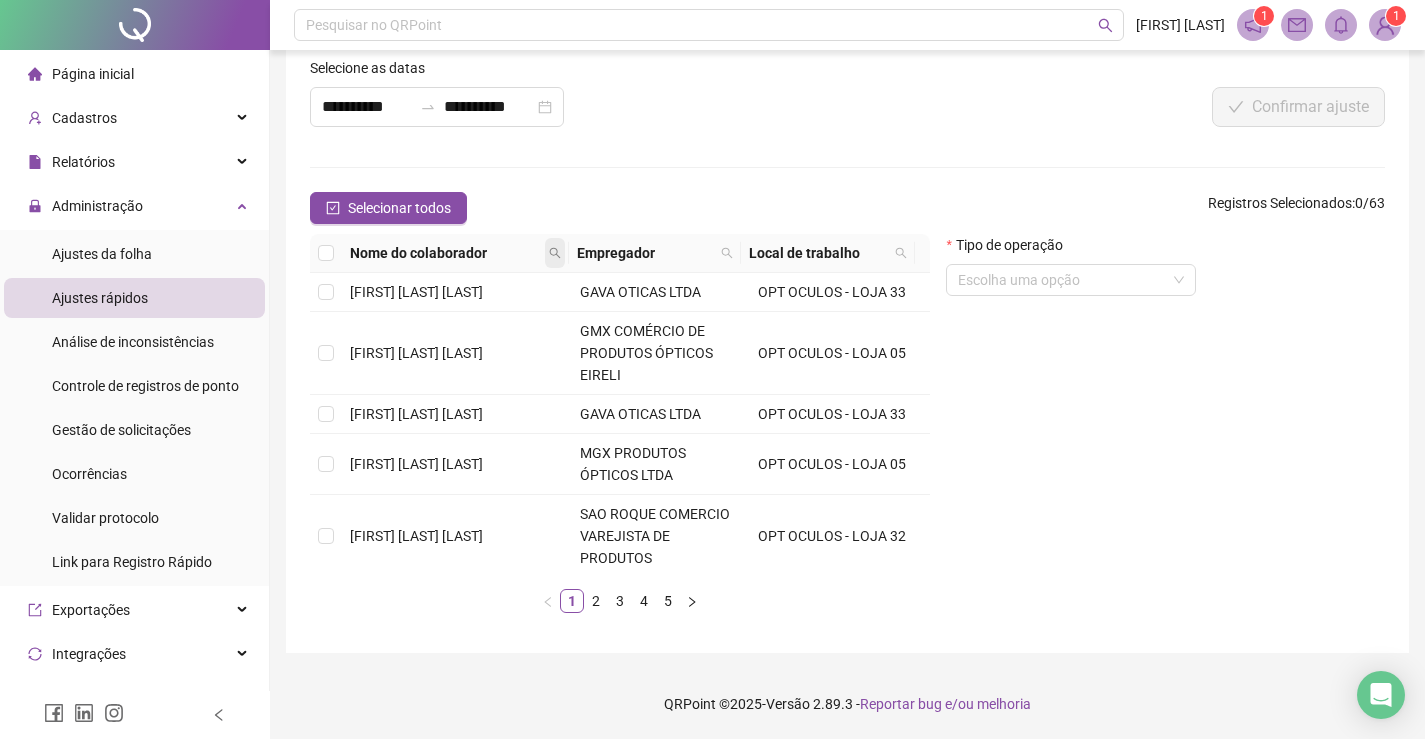click 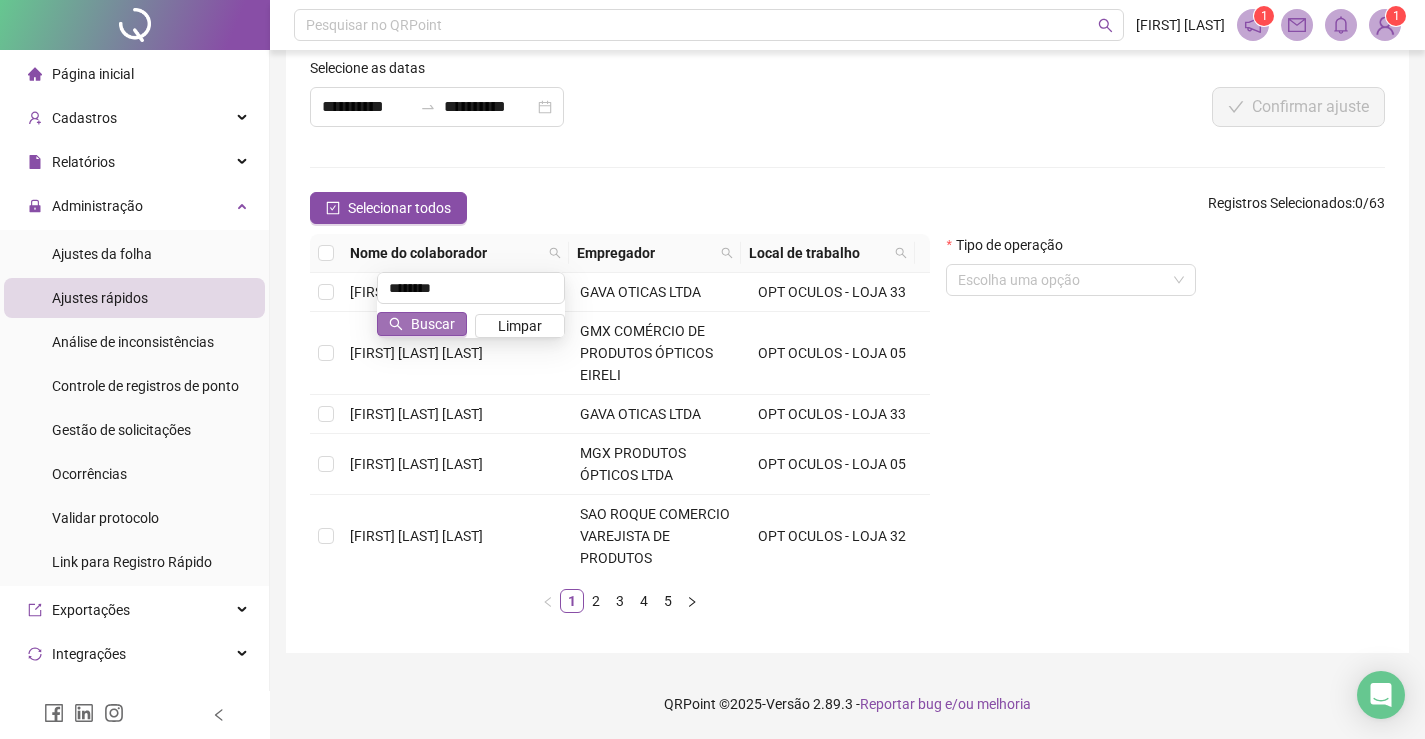 type on "********" 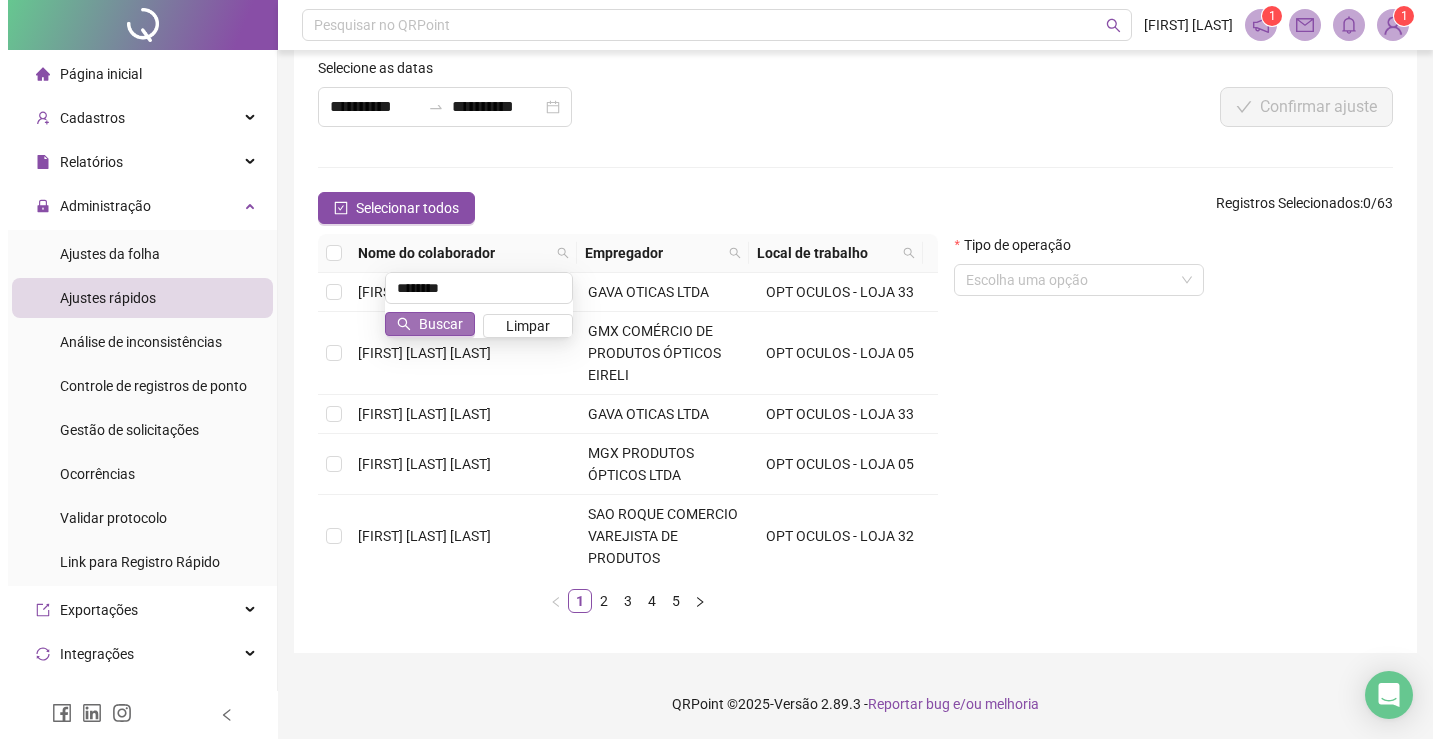 scroll, scrollTop: 0, scrollLeft: 0, axis: both 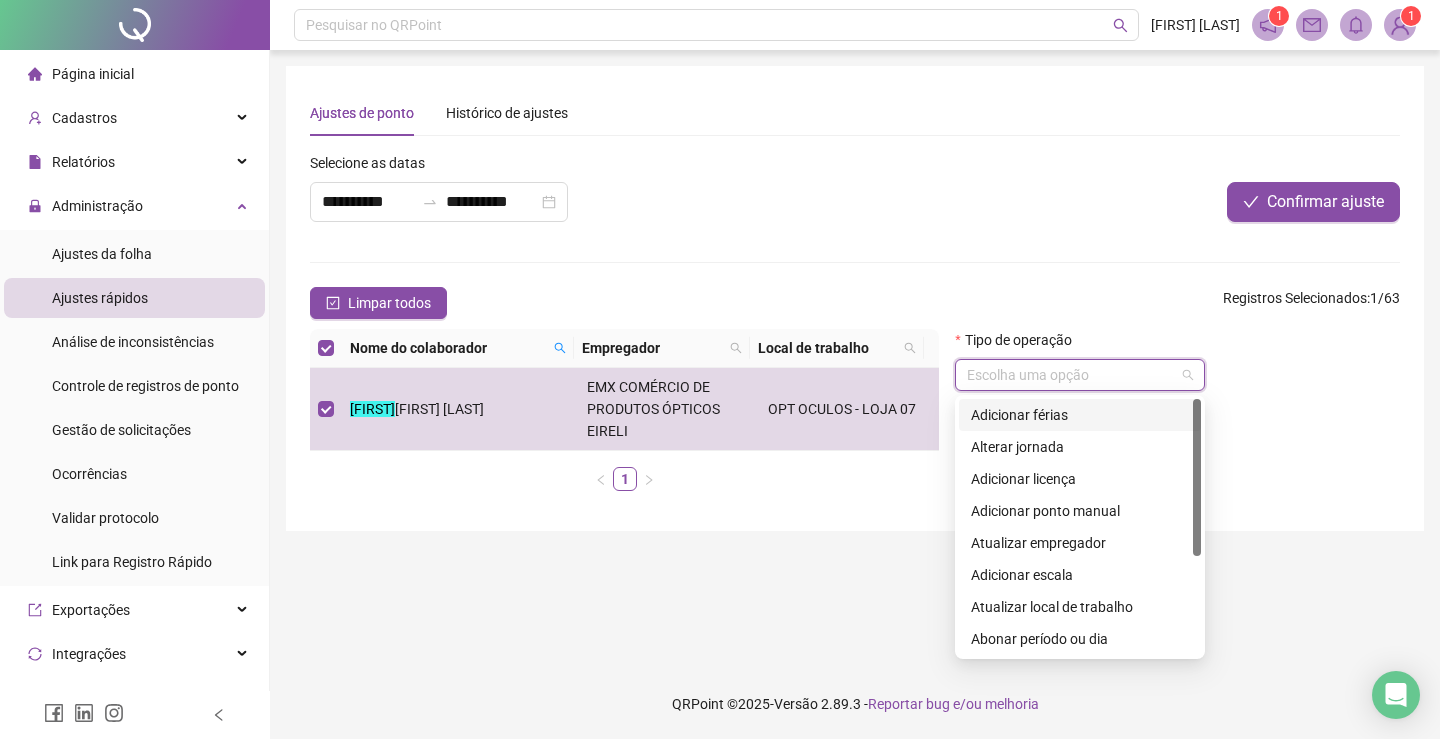 click at bounding box center (1071, 375) 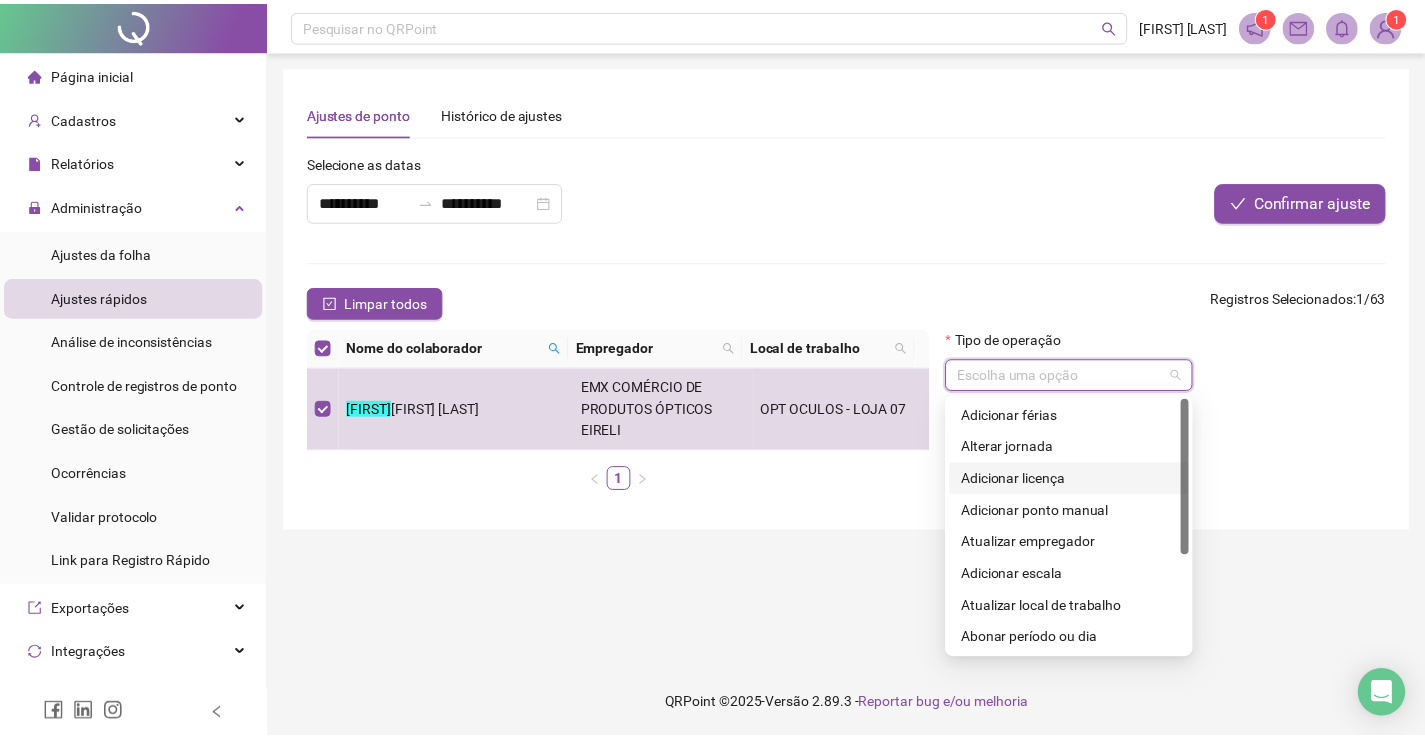 scroll, scrollTop: 160, scrollLeft: 0, axis: vertical 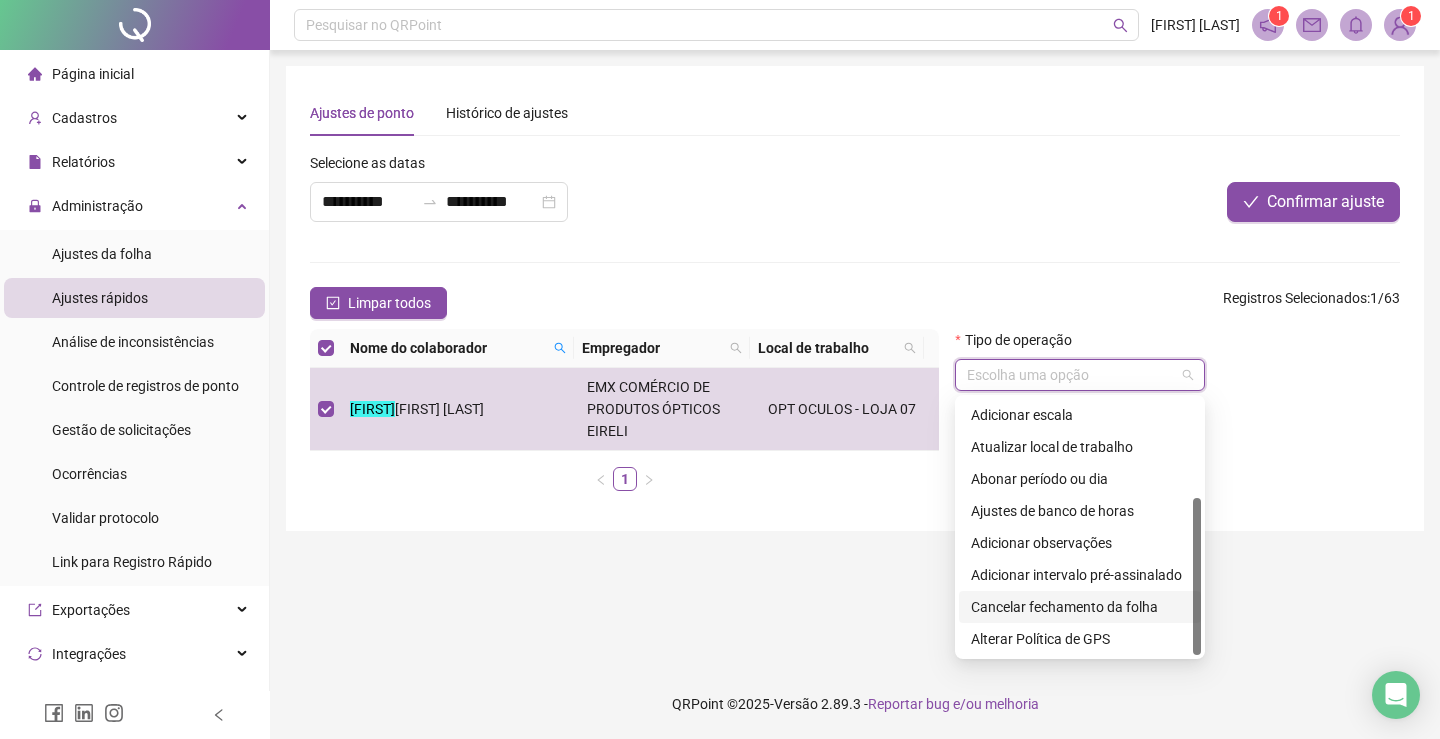 click on "Cancelar fechamento da folha" at bounding box center (1080, 607) 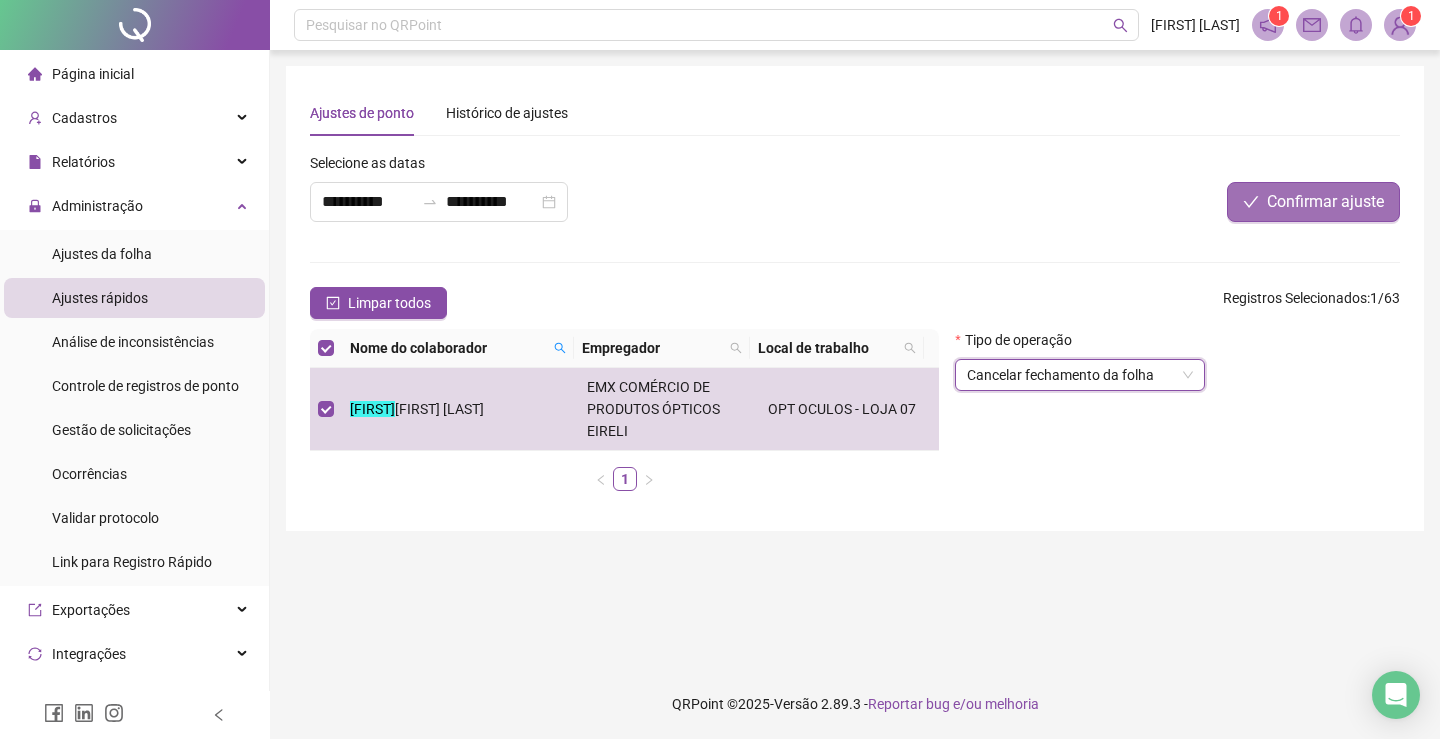 click on "Confirmar ajuste" at bounding box center (1325, 202) 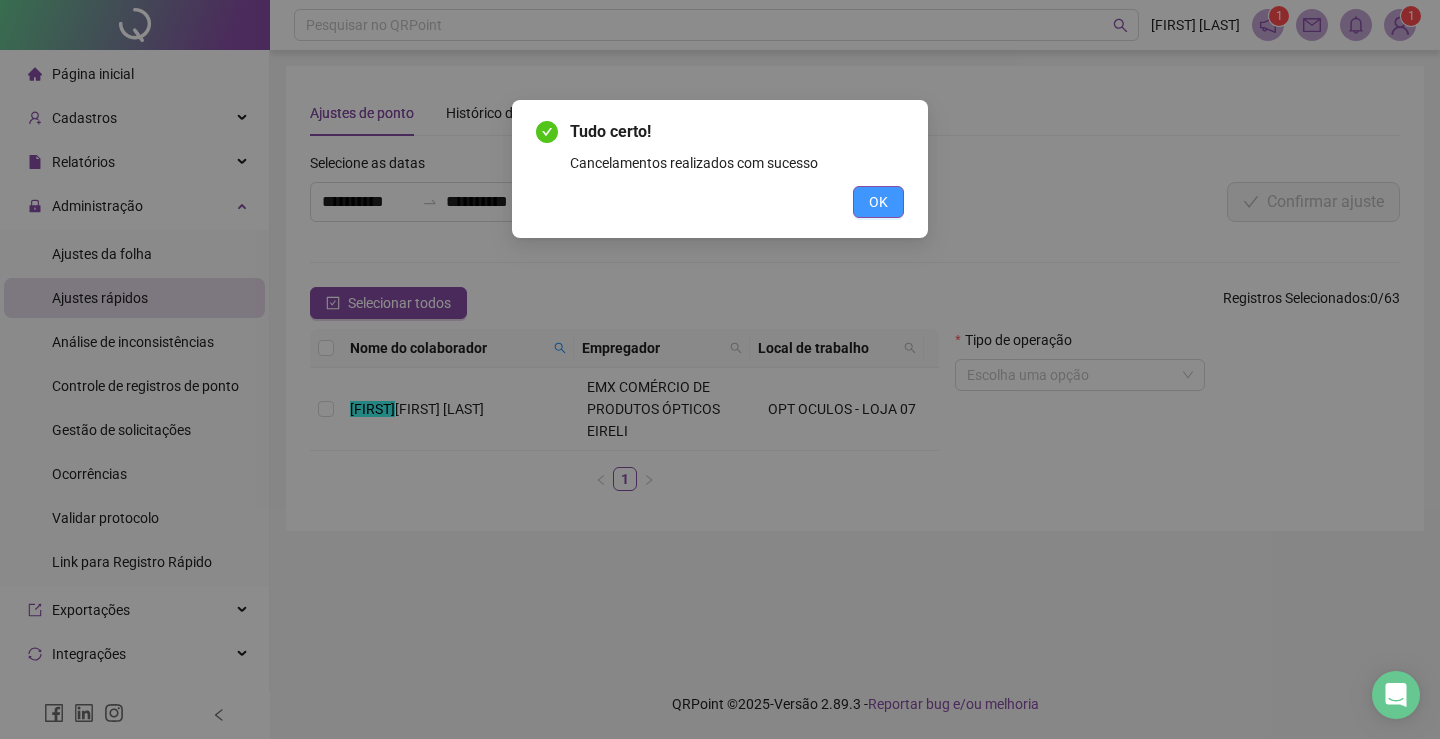 click on "OK" at bounding box center [878, 202] 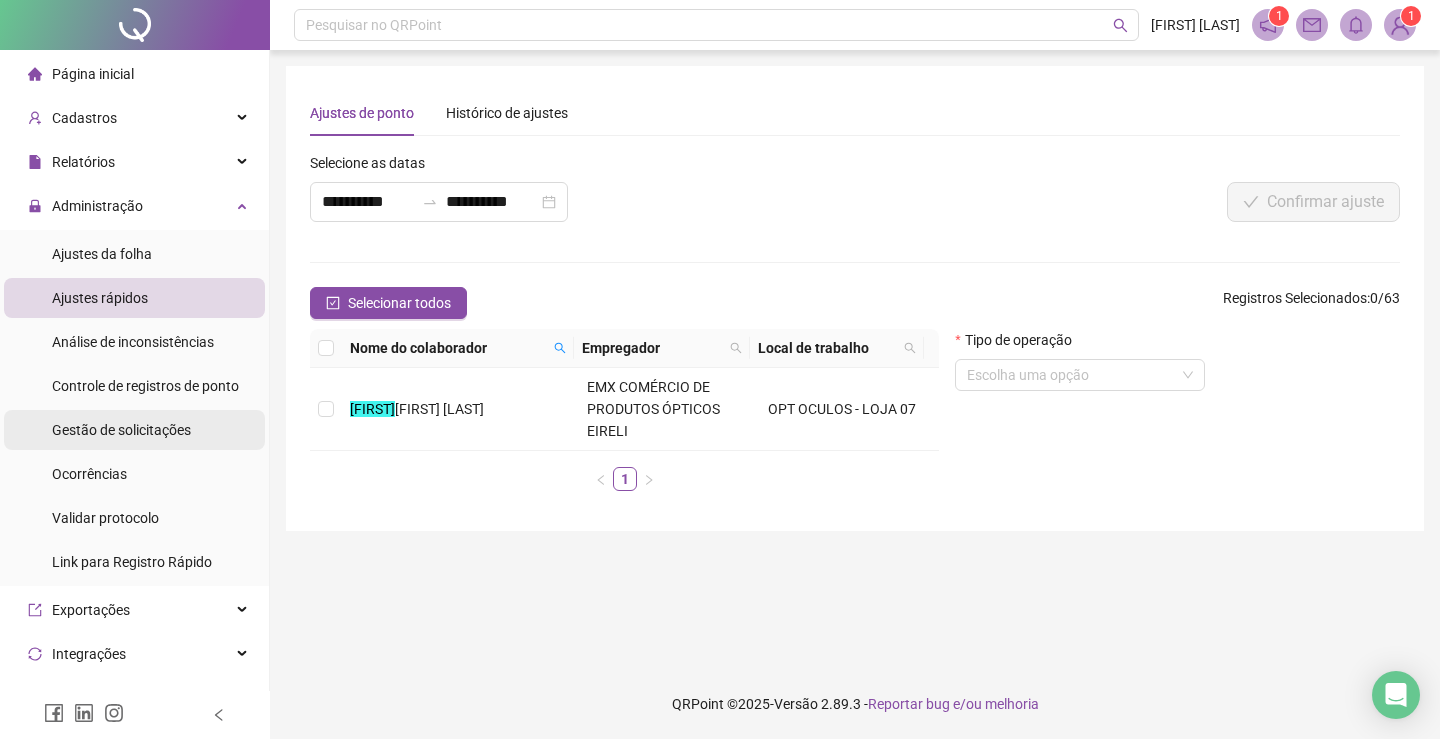 click on "Gestão de solicitações" at bounding box center [121, 430] 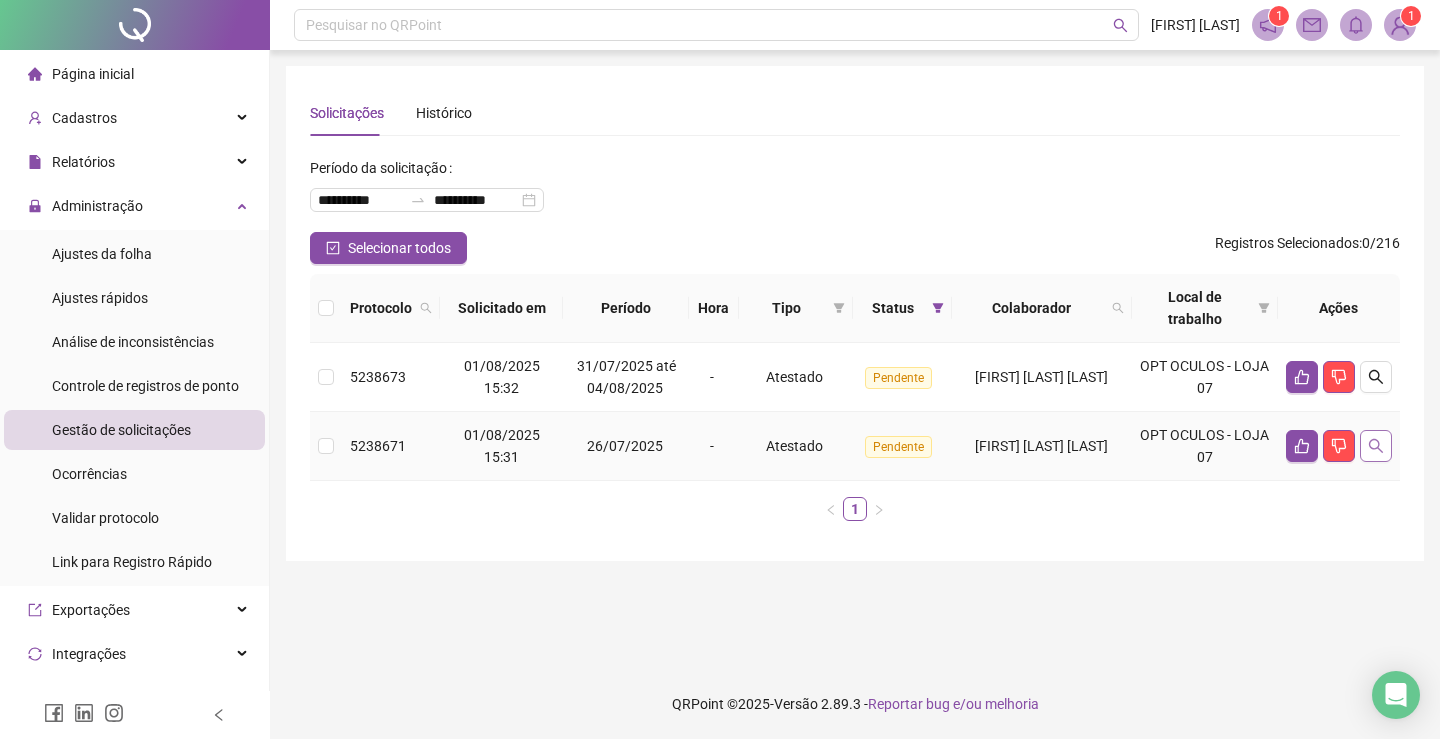 click 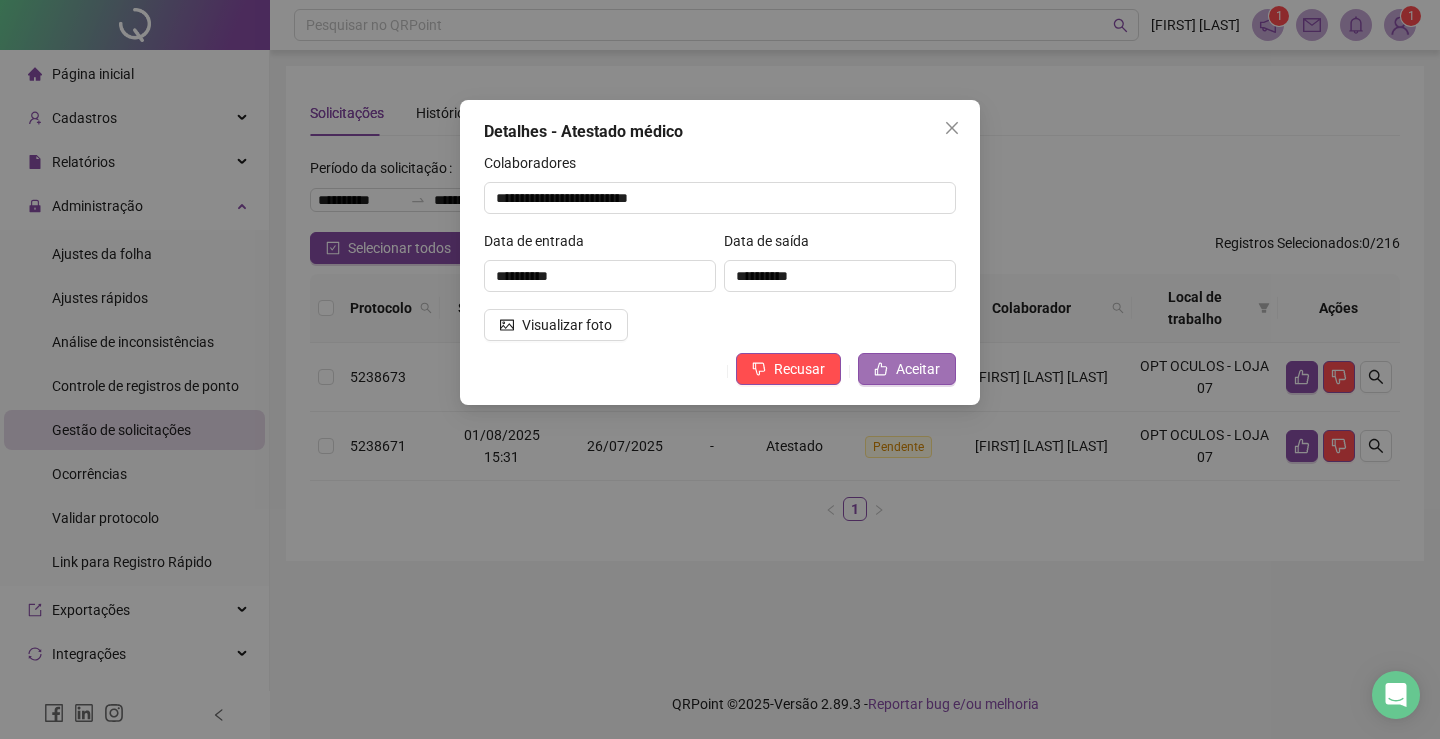 click on "Aceitar" at bounding box center [918, 369] 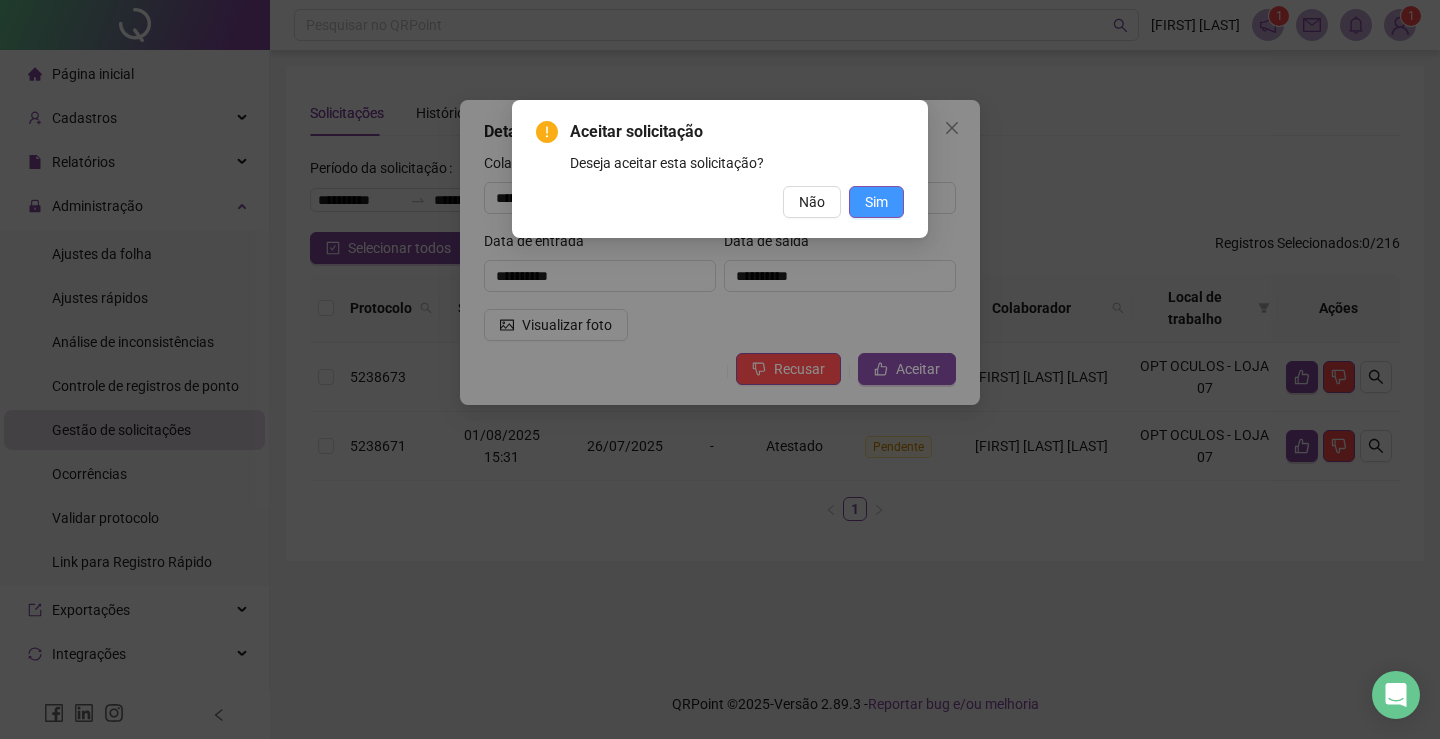 click on "Sim" at bounding box center (876, 202) 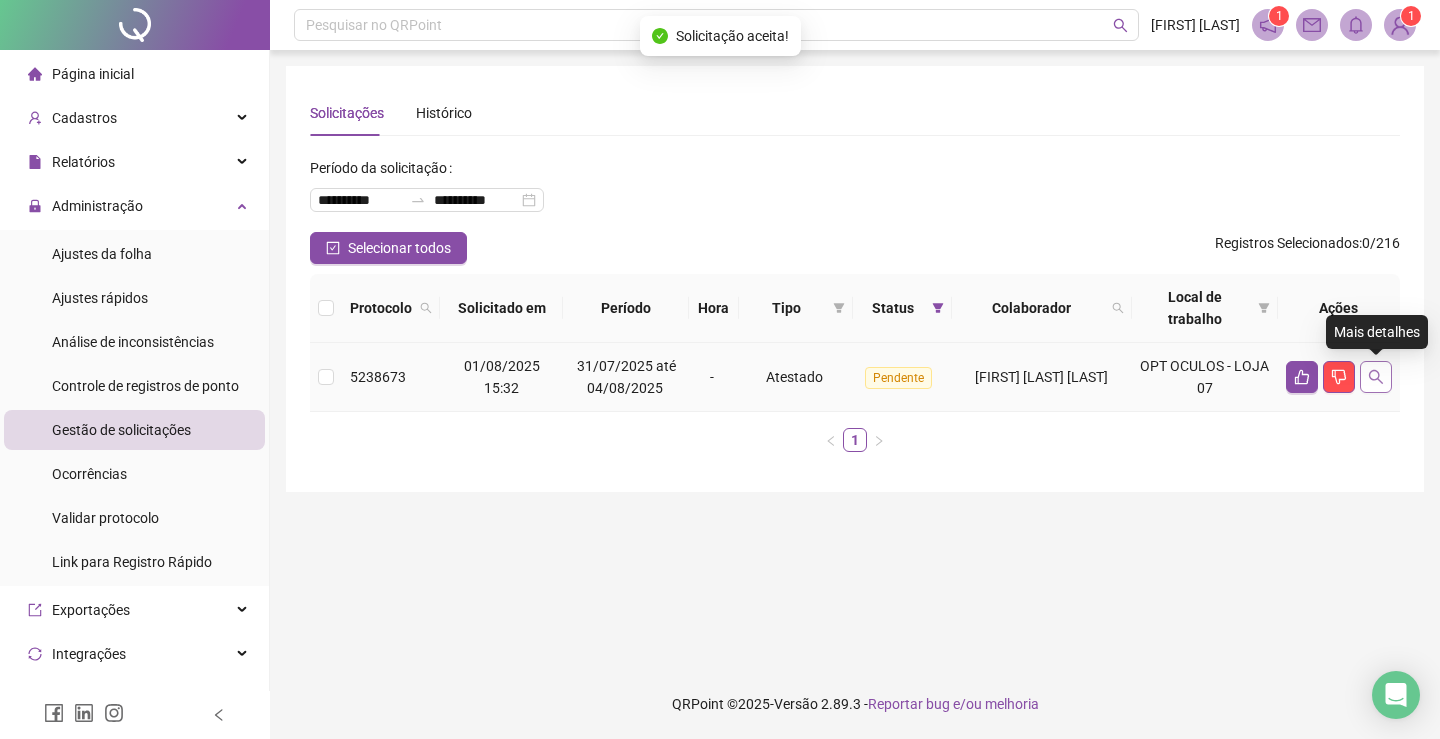 click 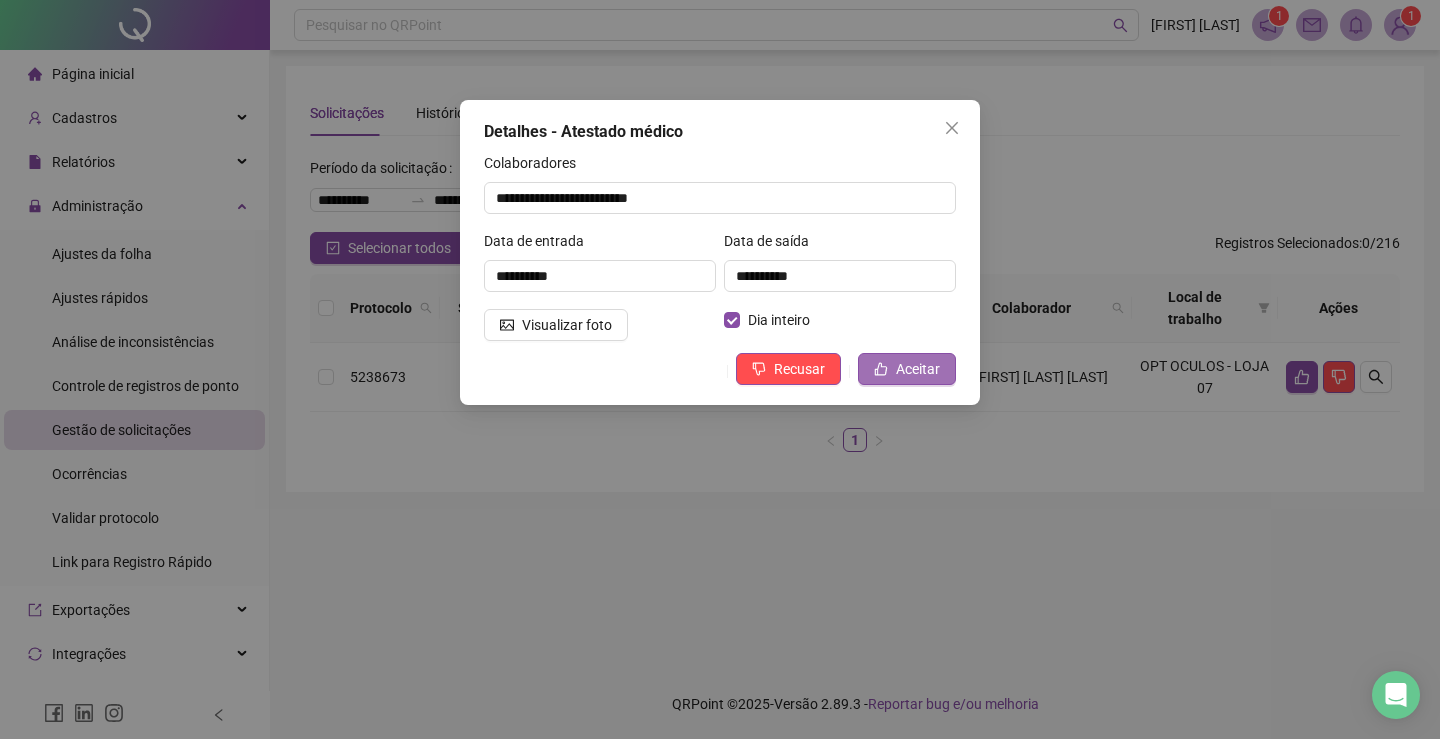 click on "Aceitar" at bounding box center [907, 369] 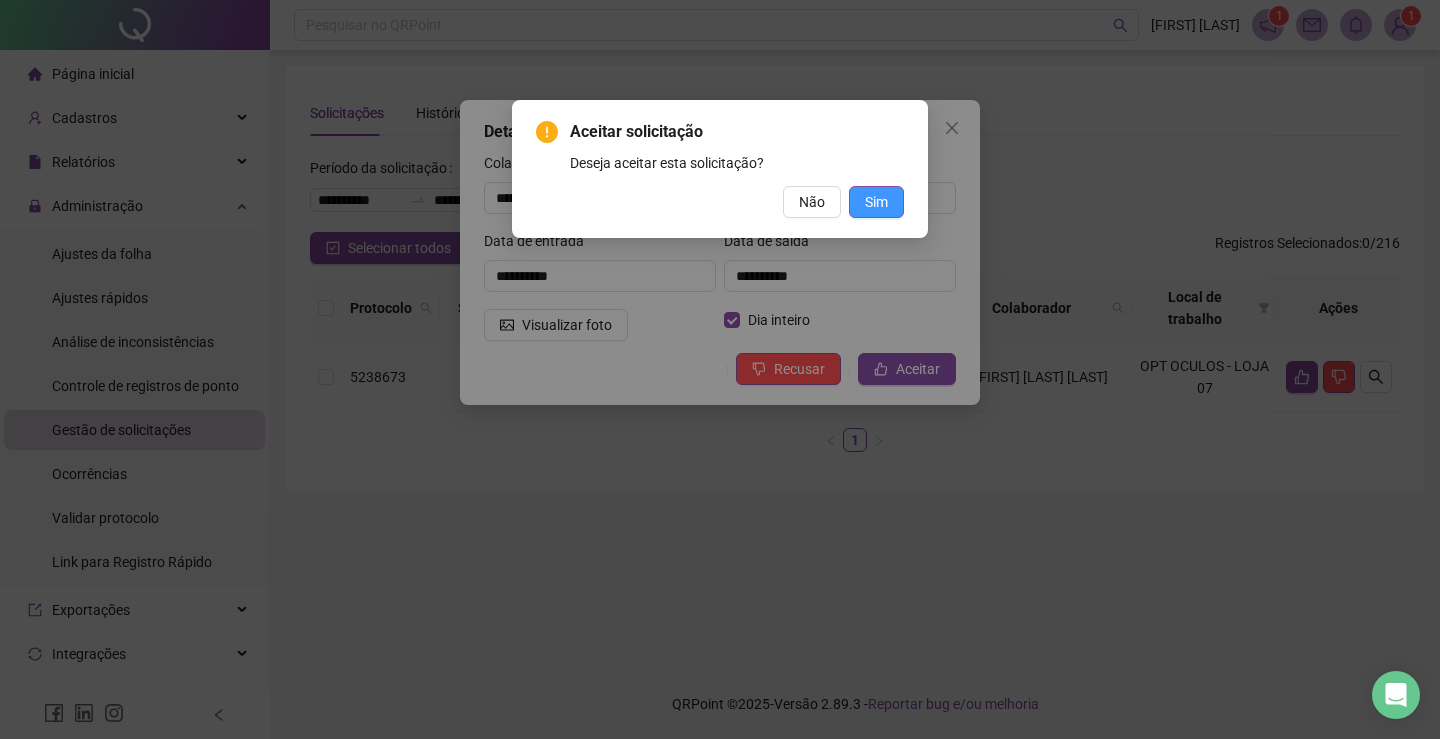 click on "Sim" at bounding box center (876, 202) 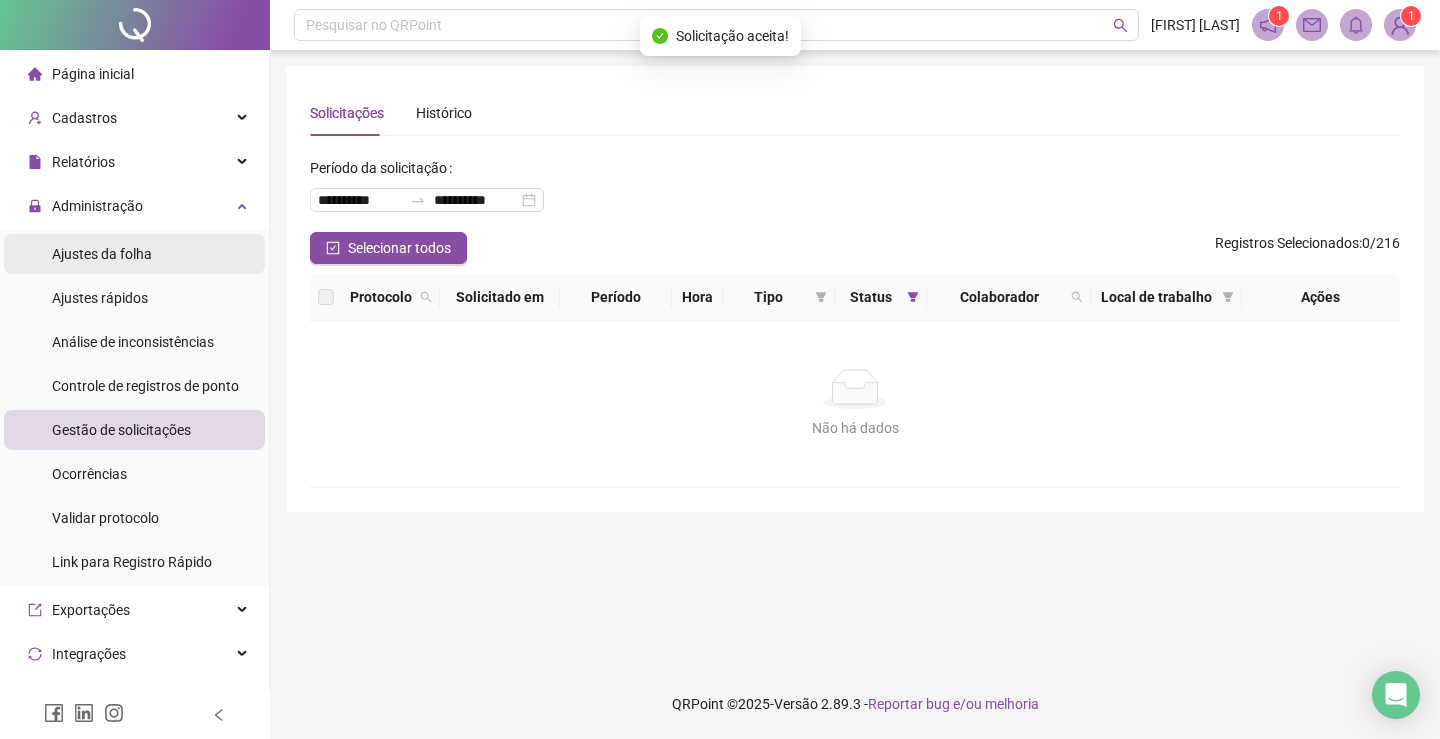click on "Ajustes da folha" at bounding box center [102, 254] 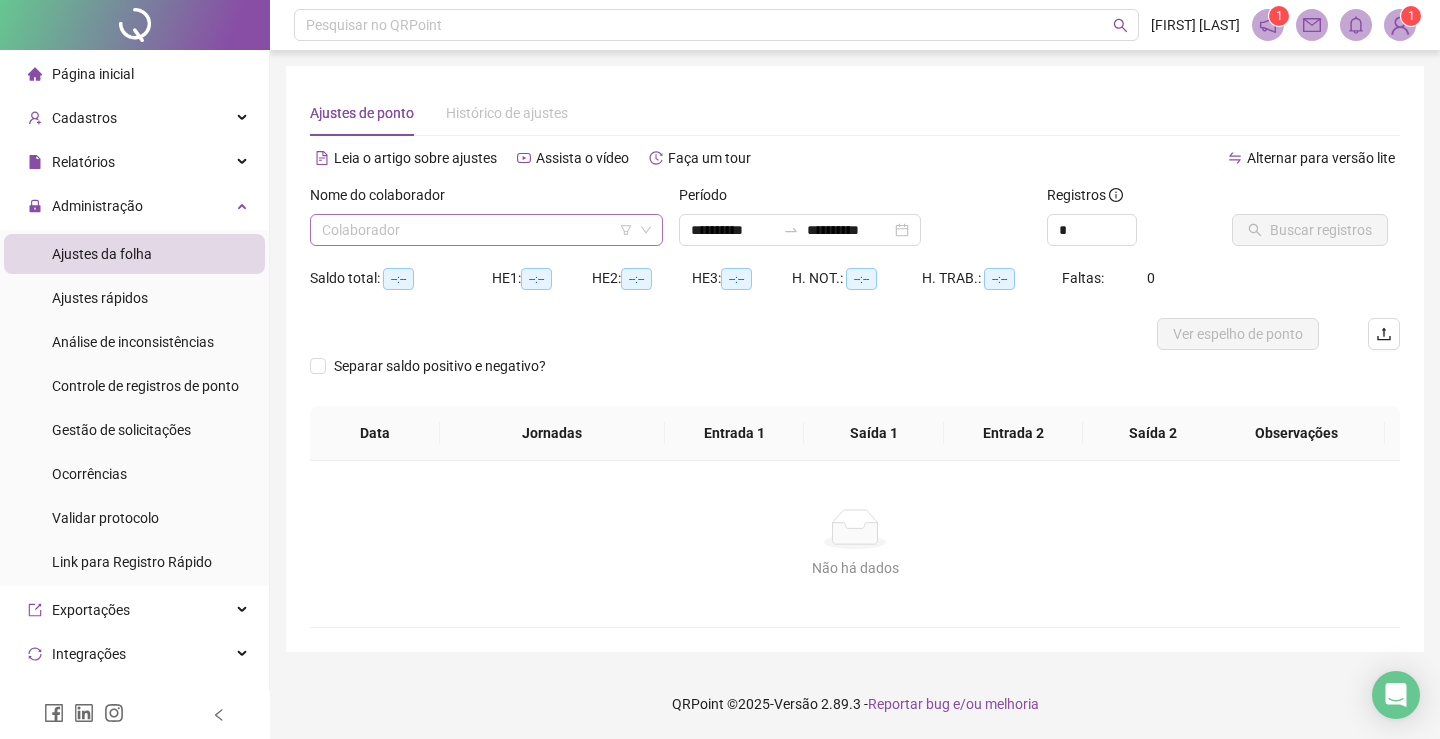 click at bounding box center [477, 230] 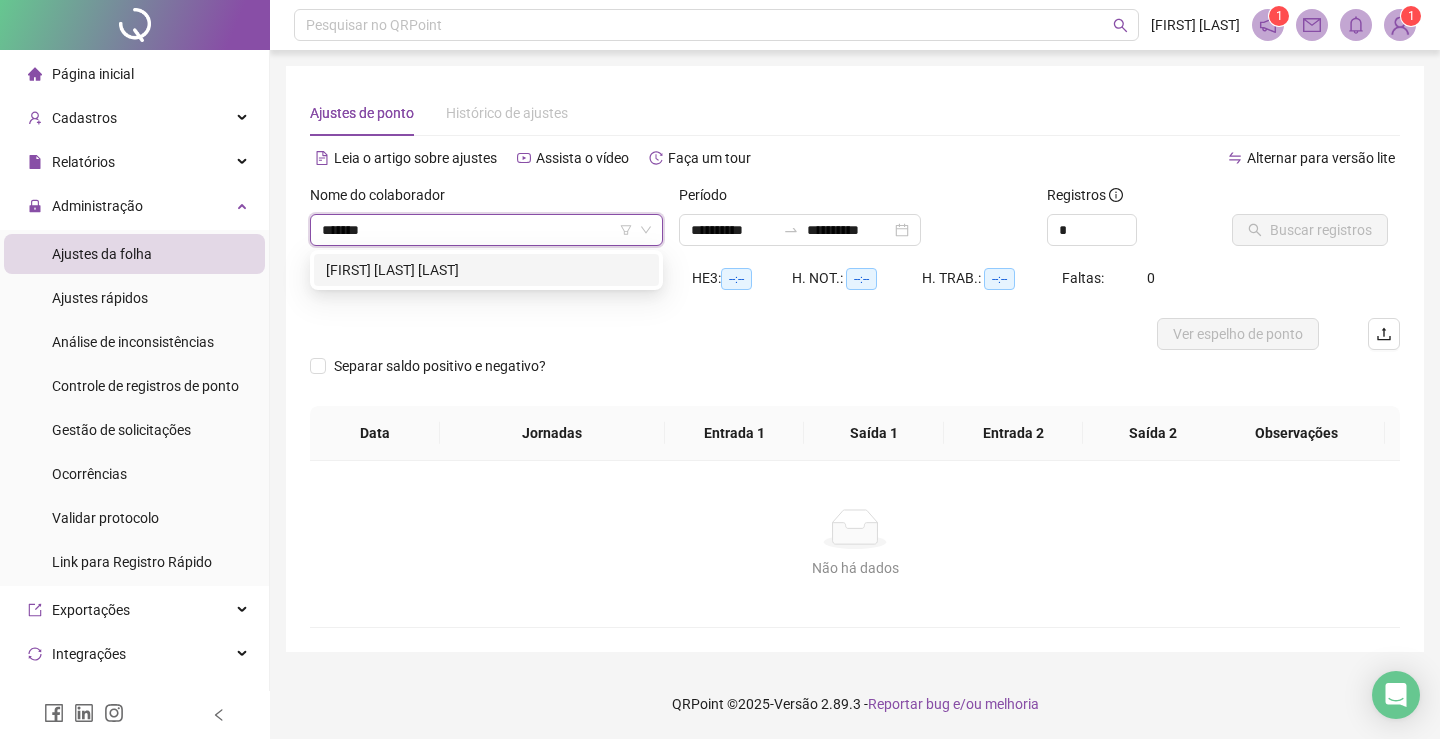 type on "********" 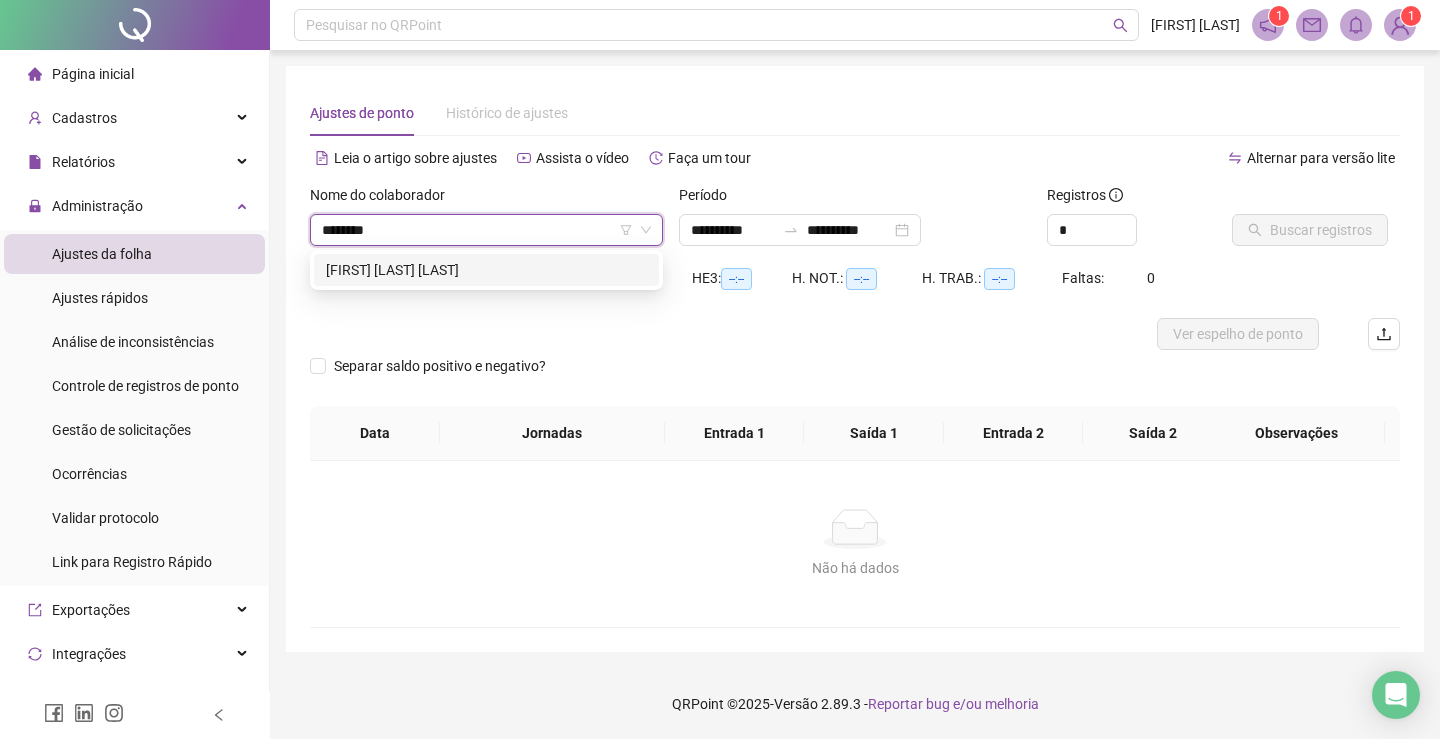 click on "[FIRST] [LAST] [LAST]" at bounding box center [486, 270] 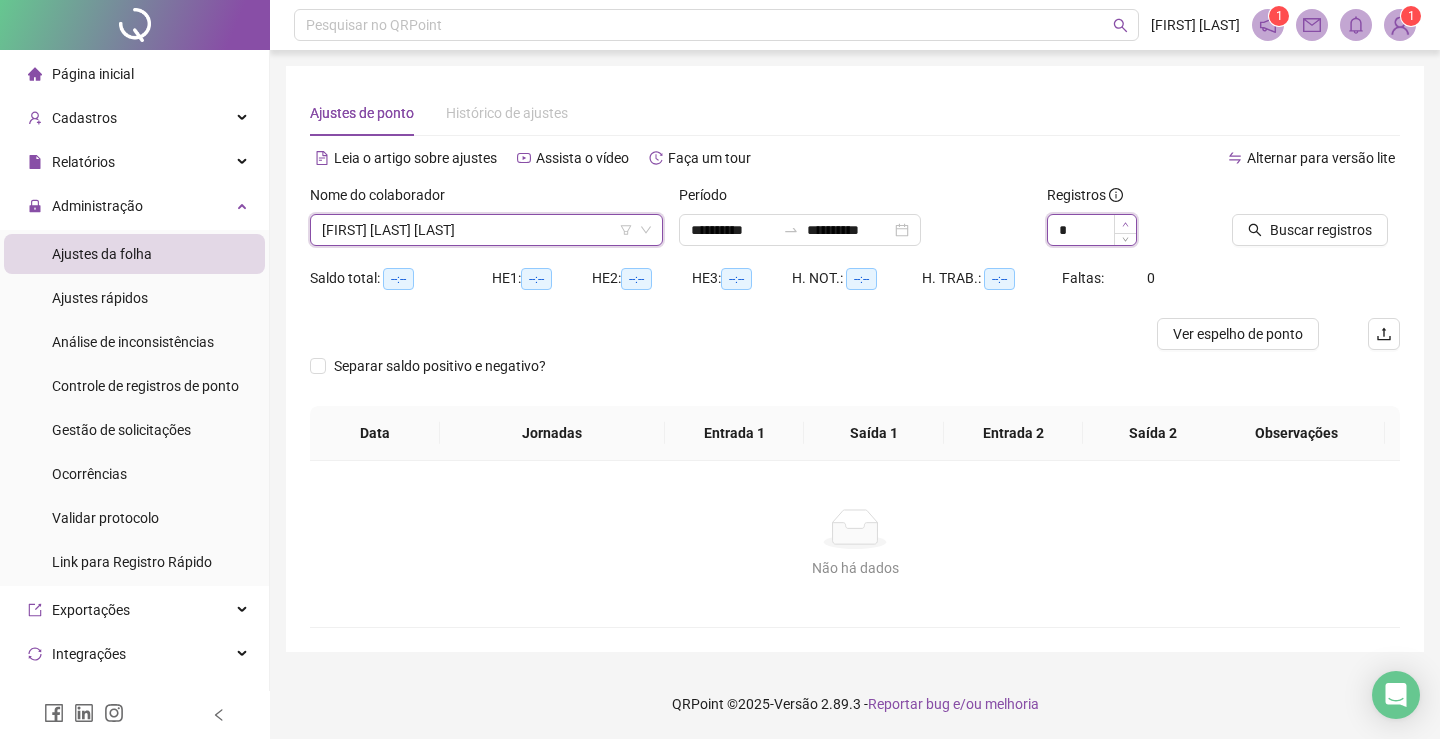 type on "*" 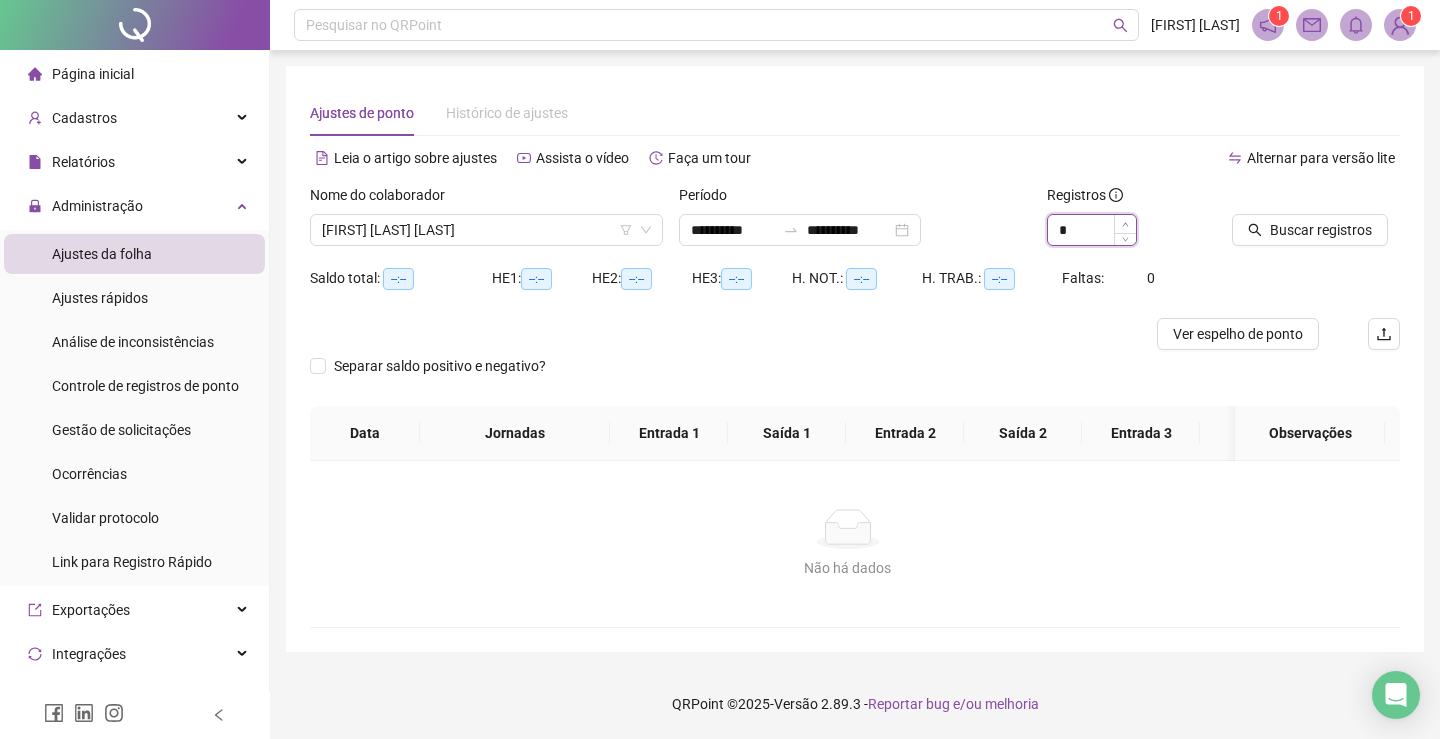 click at bounding box center [1125, 224] 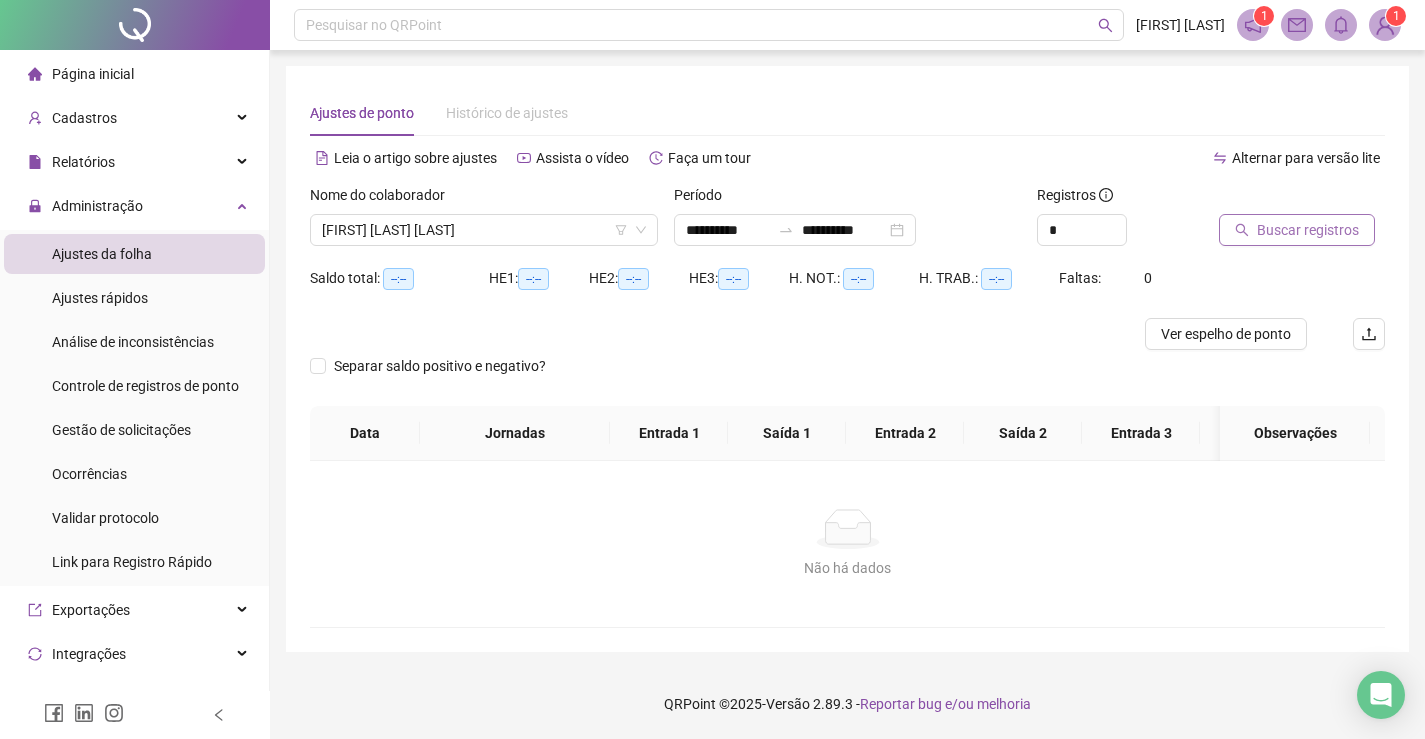 click on "Buscar registros" at bounding box center (1308, 230) 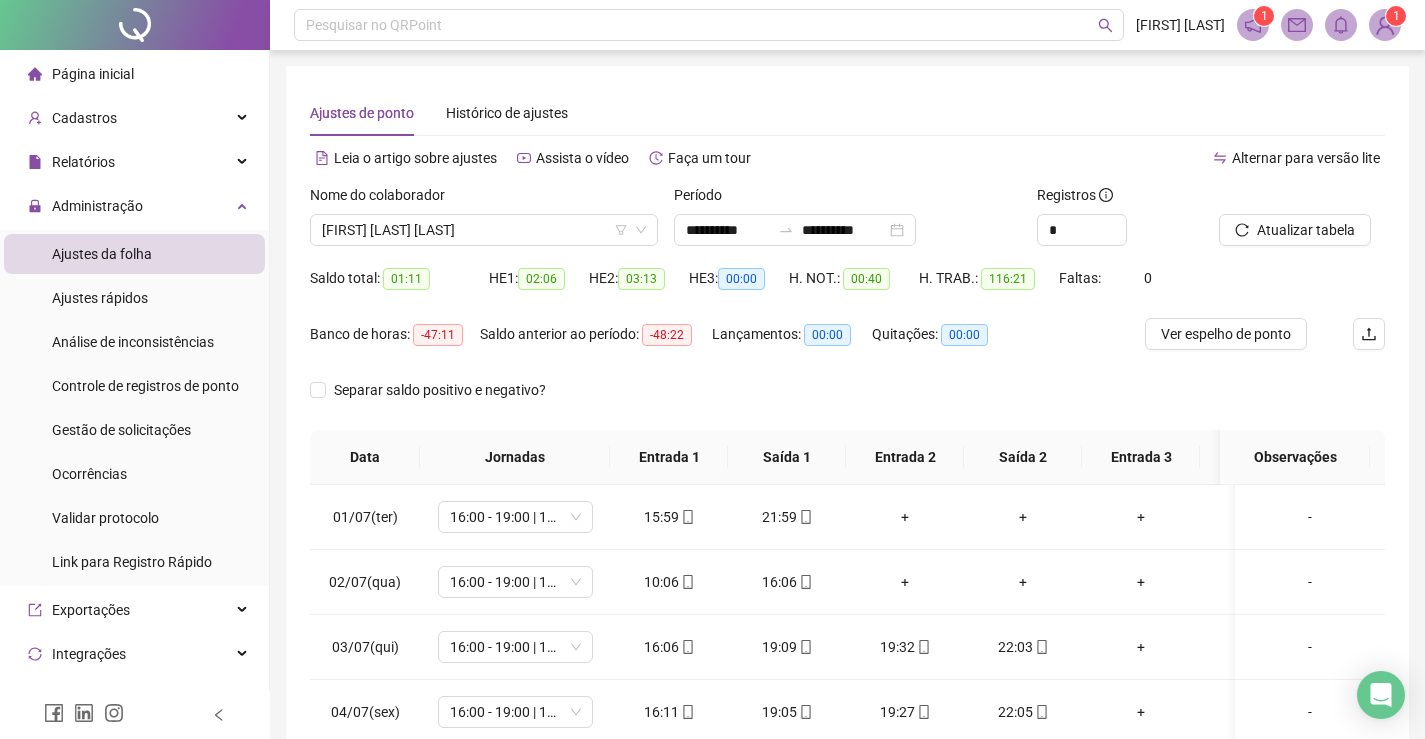 scroll, scrollTop: 200, scrollLeft: 0, axis: vertical 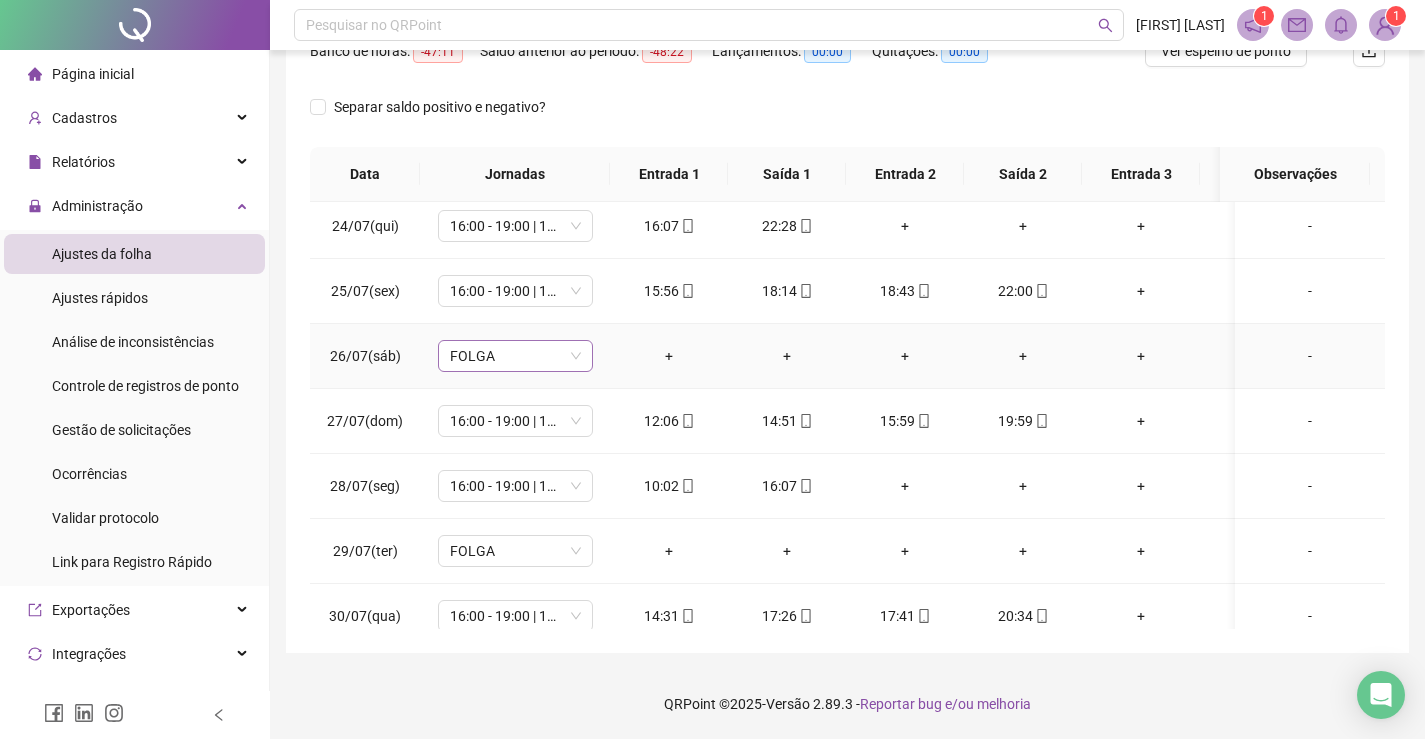 click on "FOLGA" at bounding box center [515, 356] 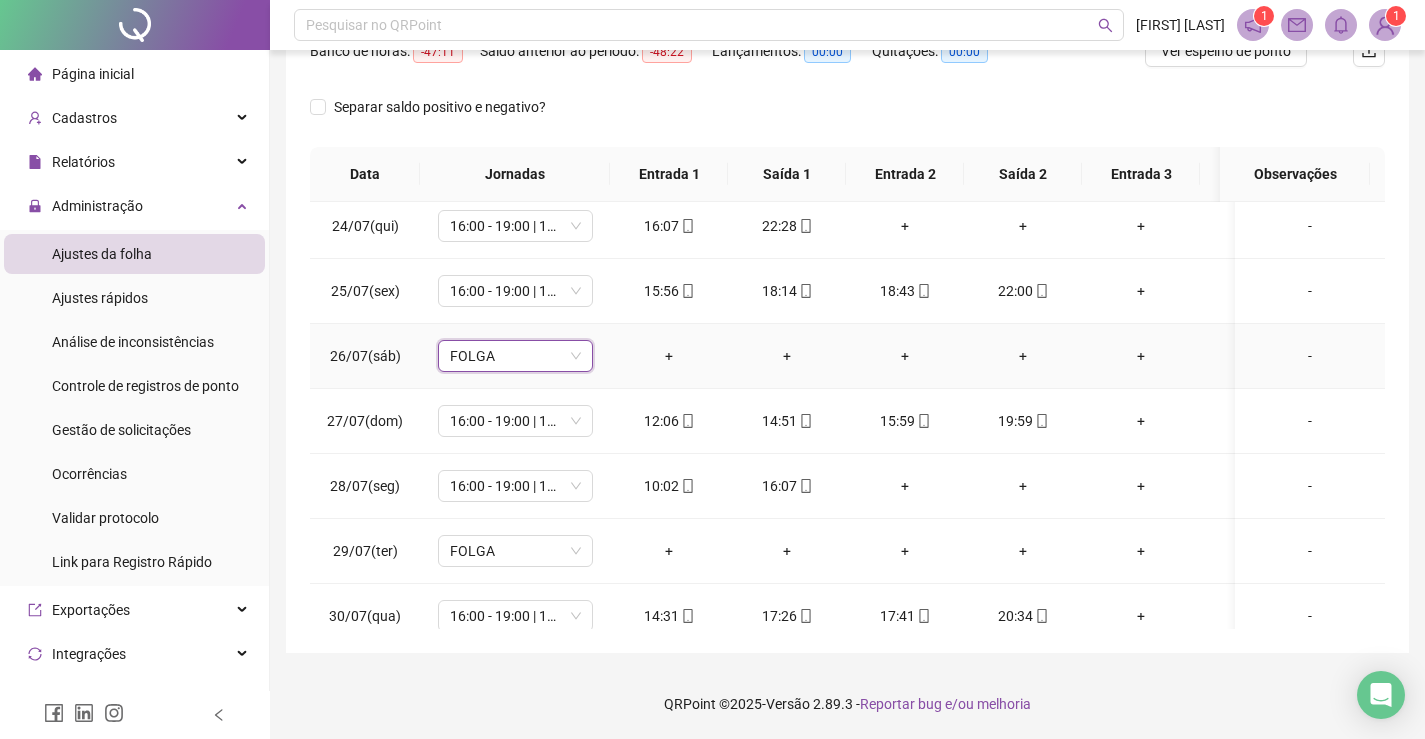 click on "+" at bounding box center [669, 356] 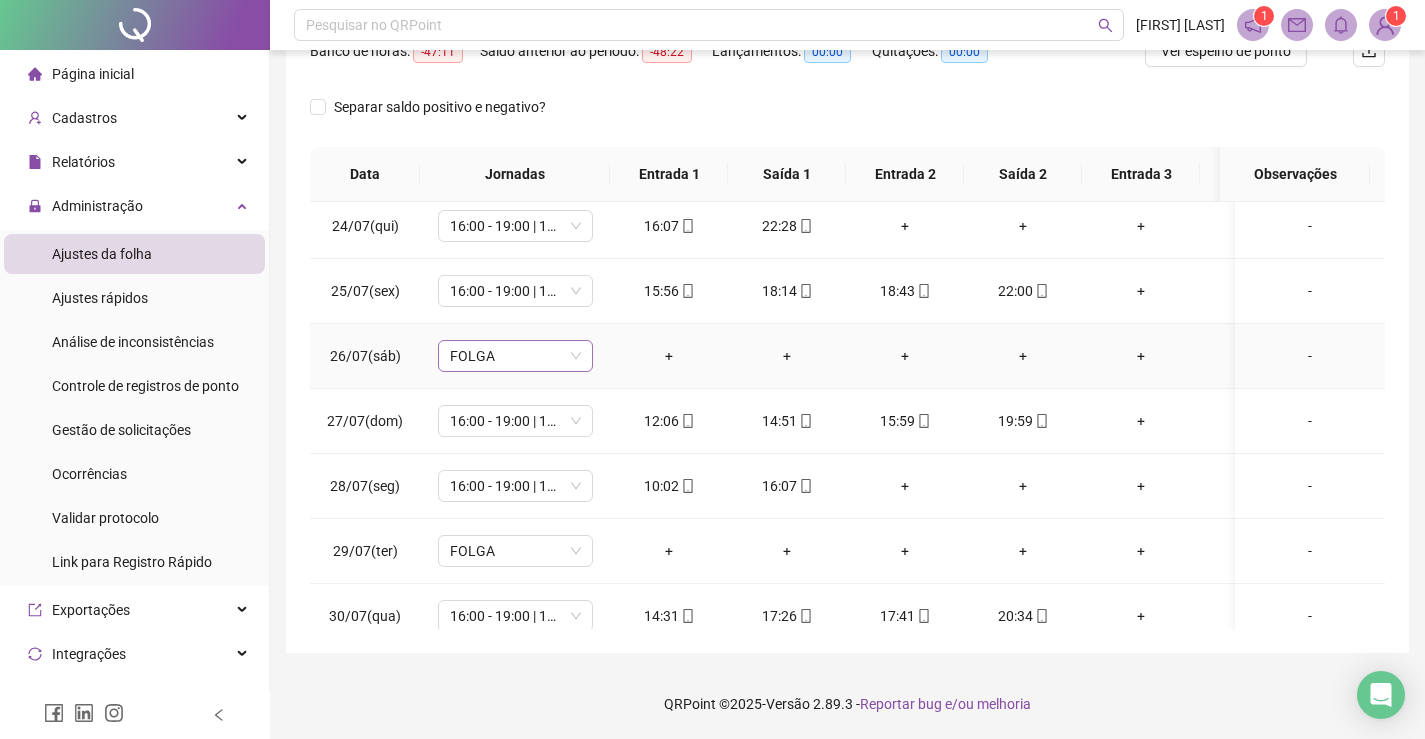 click on "FOLGA" at bounding box center [515, 356] 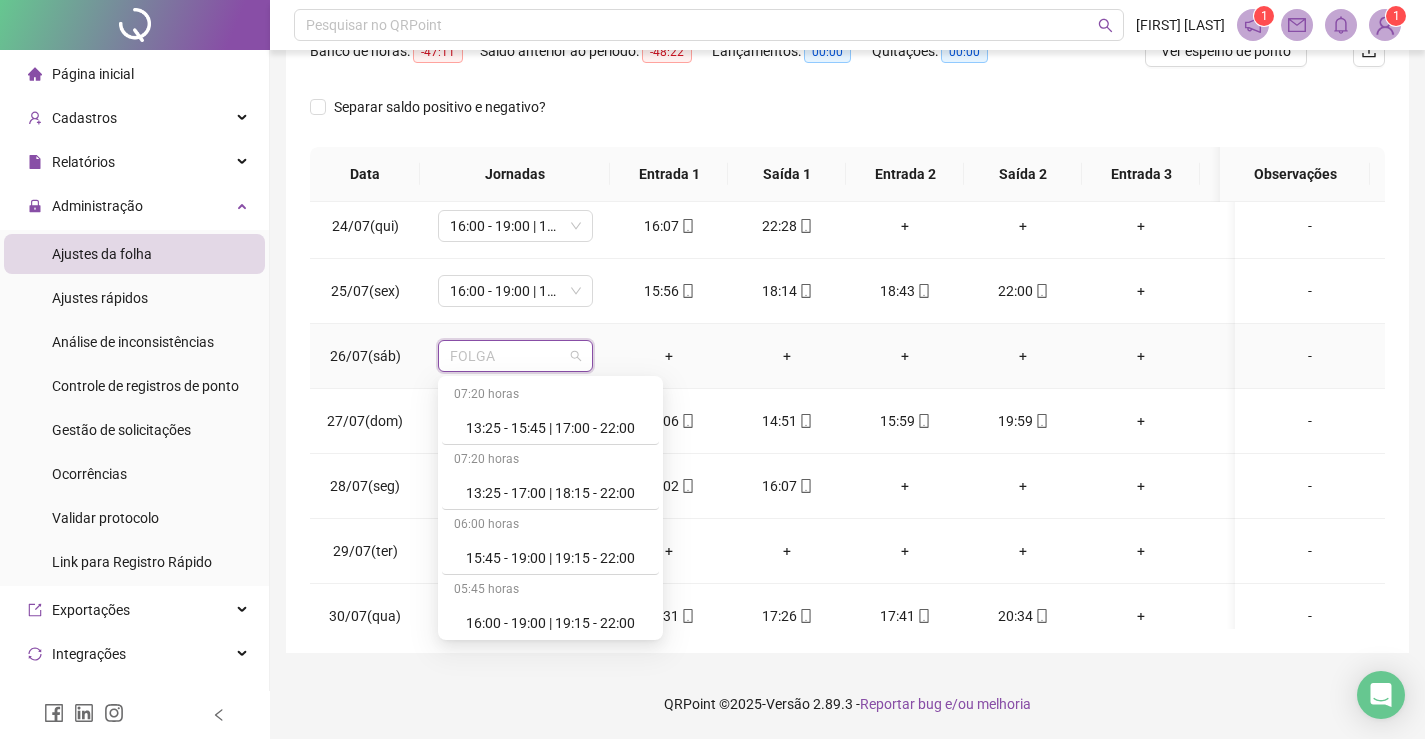 scroll, scrollTop: 2700, scrollLeft: 0, axis: vertical 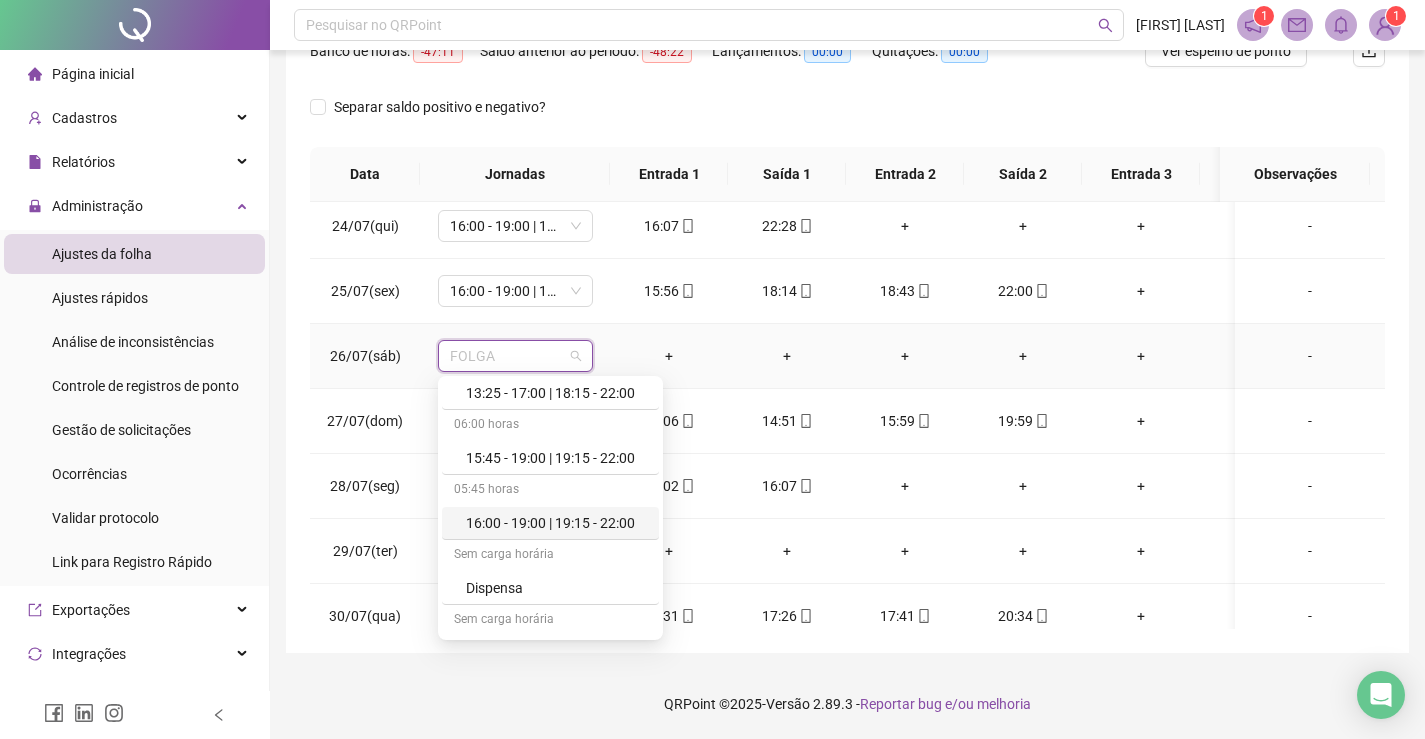 click on "16:00 - 19:00 | 19:15 - 22:00" at bounding box center [556, 523] 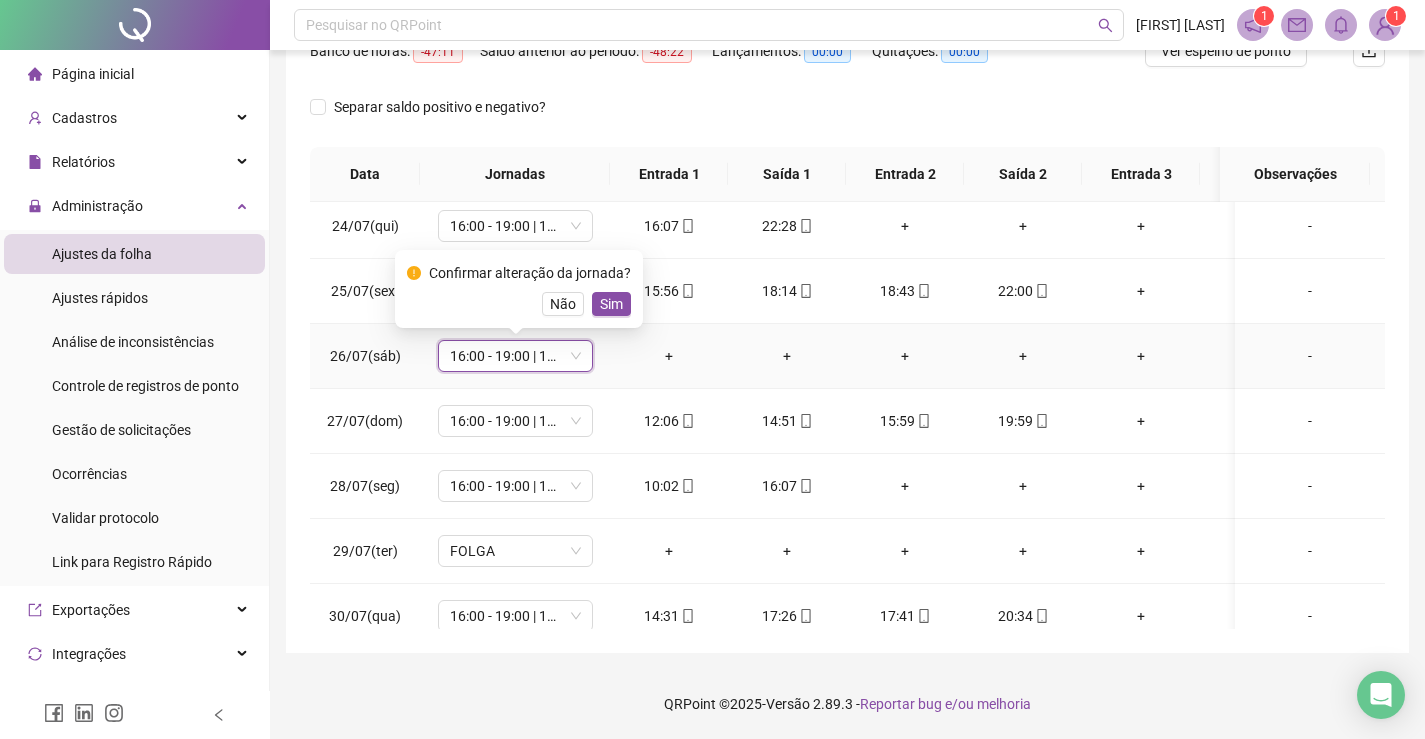 click on "Sim" at bounding box center [611, 304] 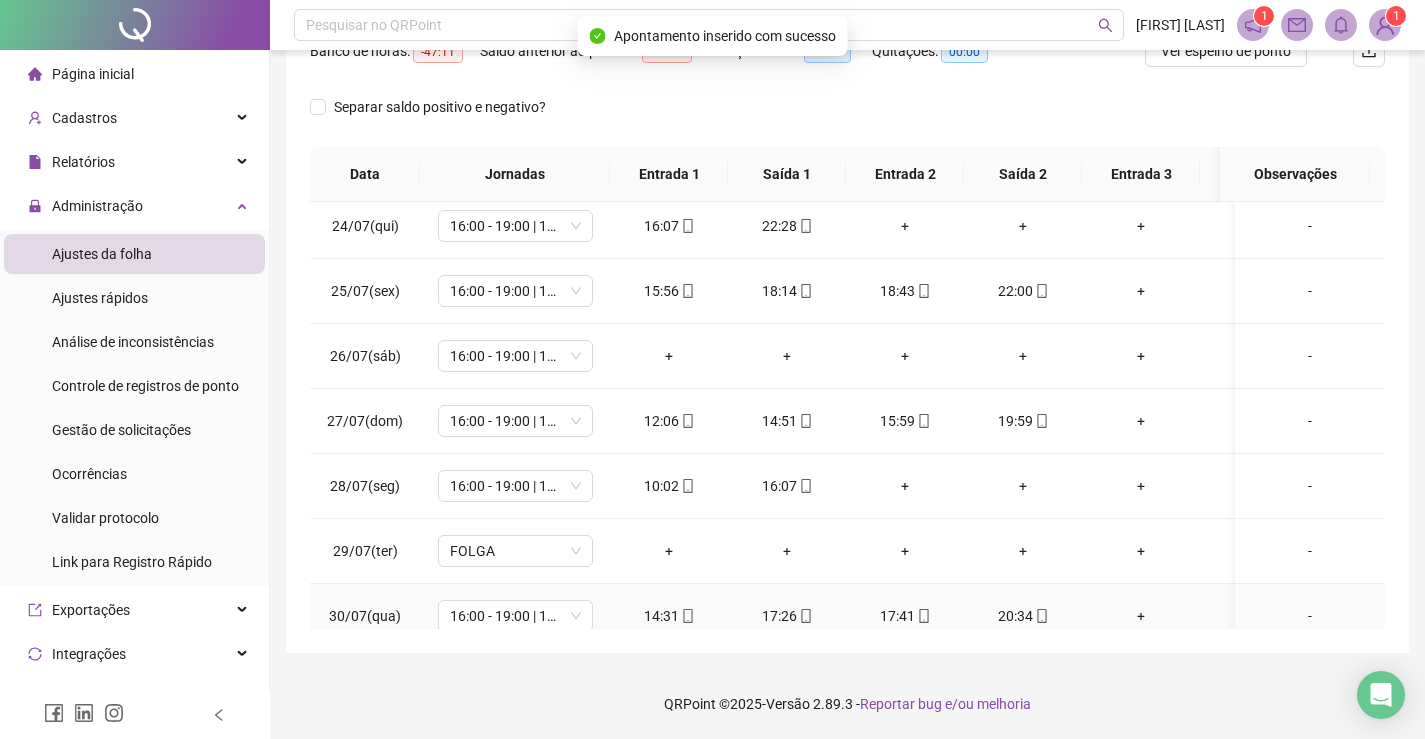 scroll, scrollTop: 1603, scrollLeft: 0, axis: vertical 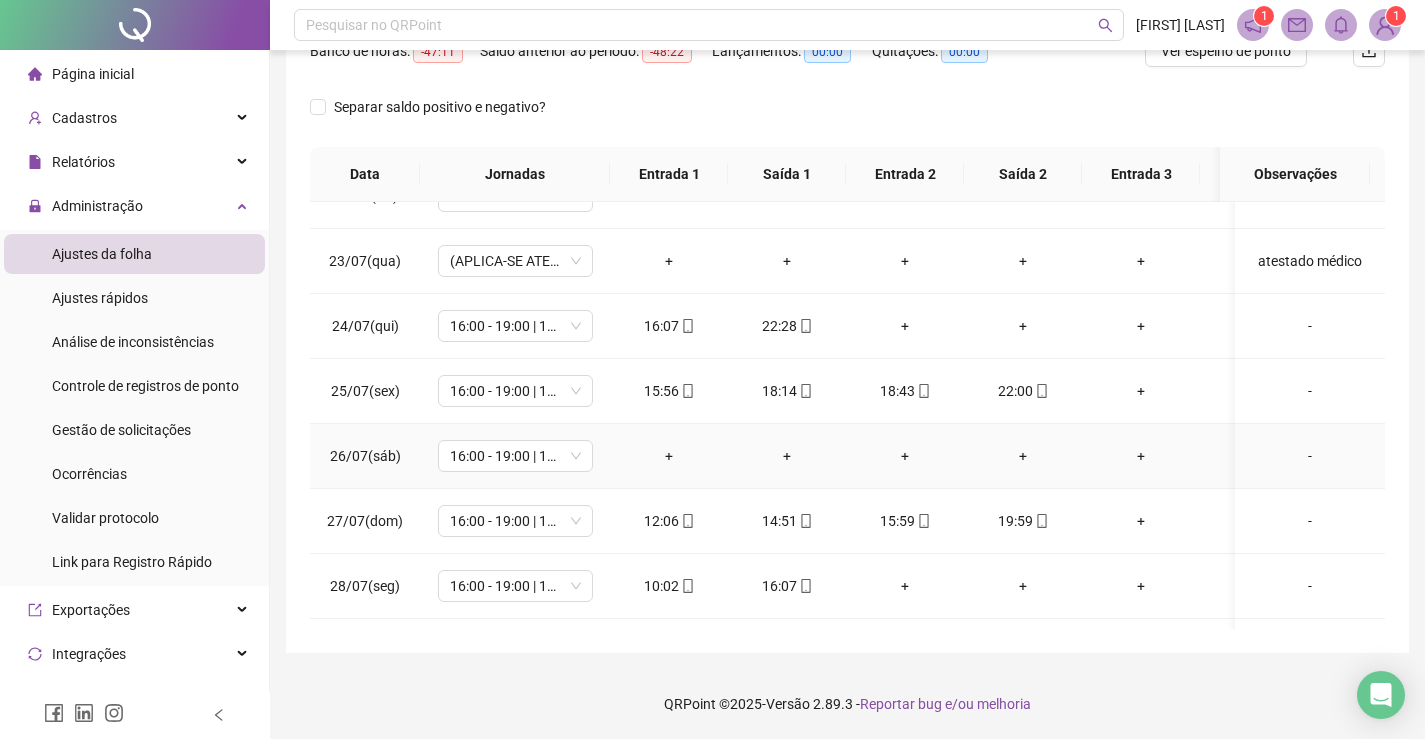 click on "-" at bounding box center (1310, 456) 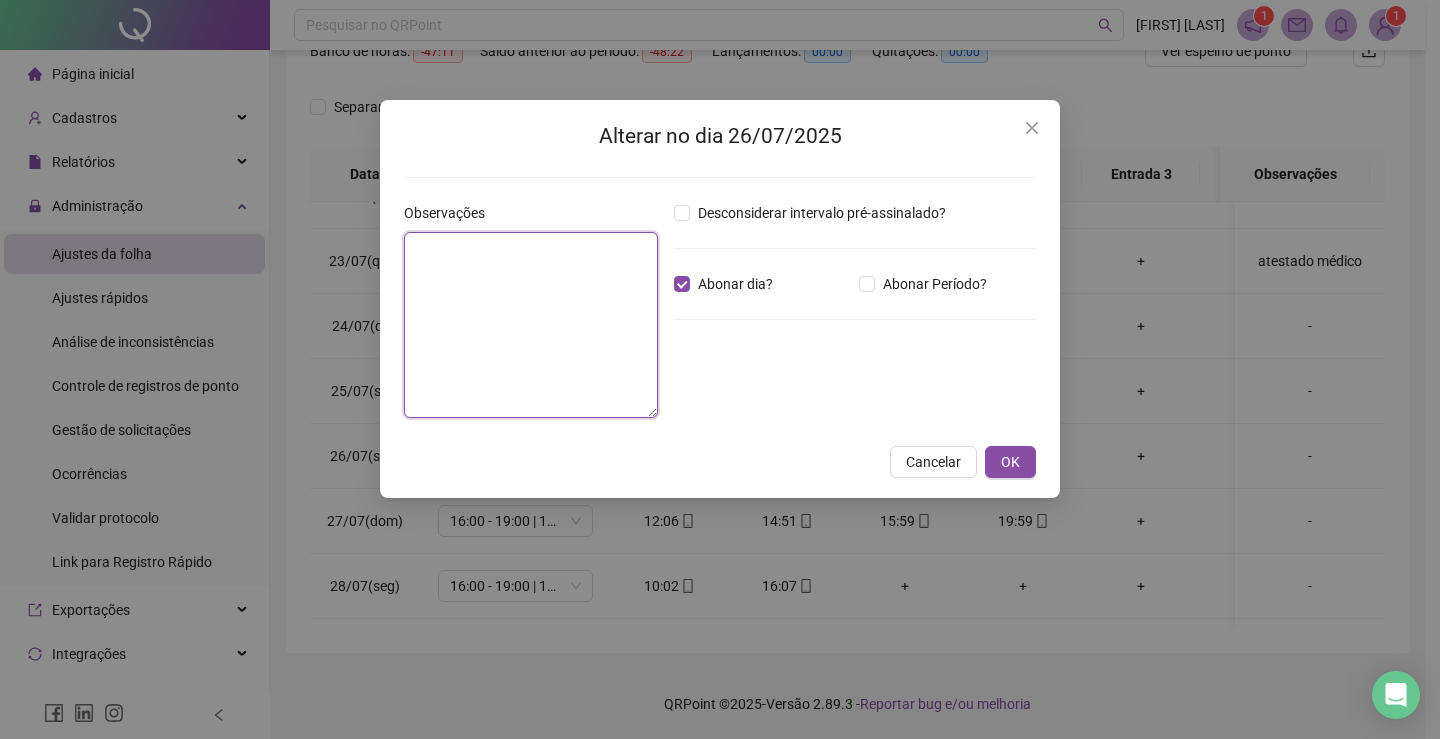 click at bounding box center [531, 325] 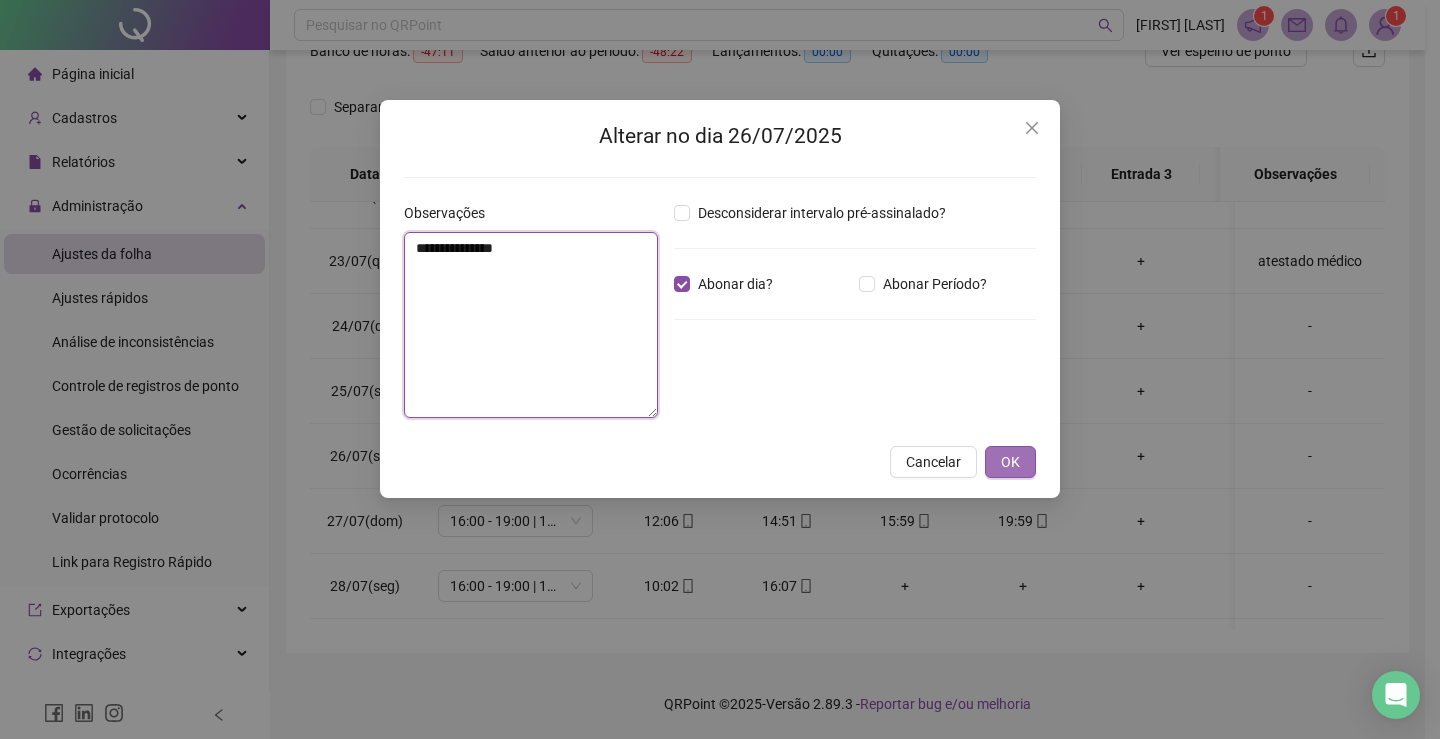 type on "**********" 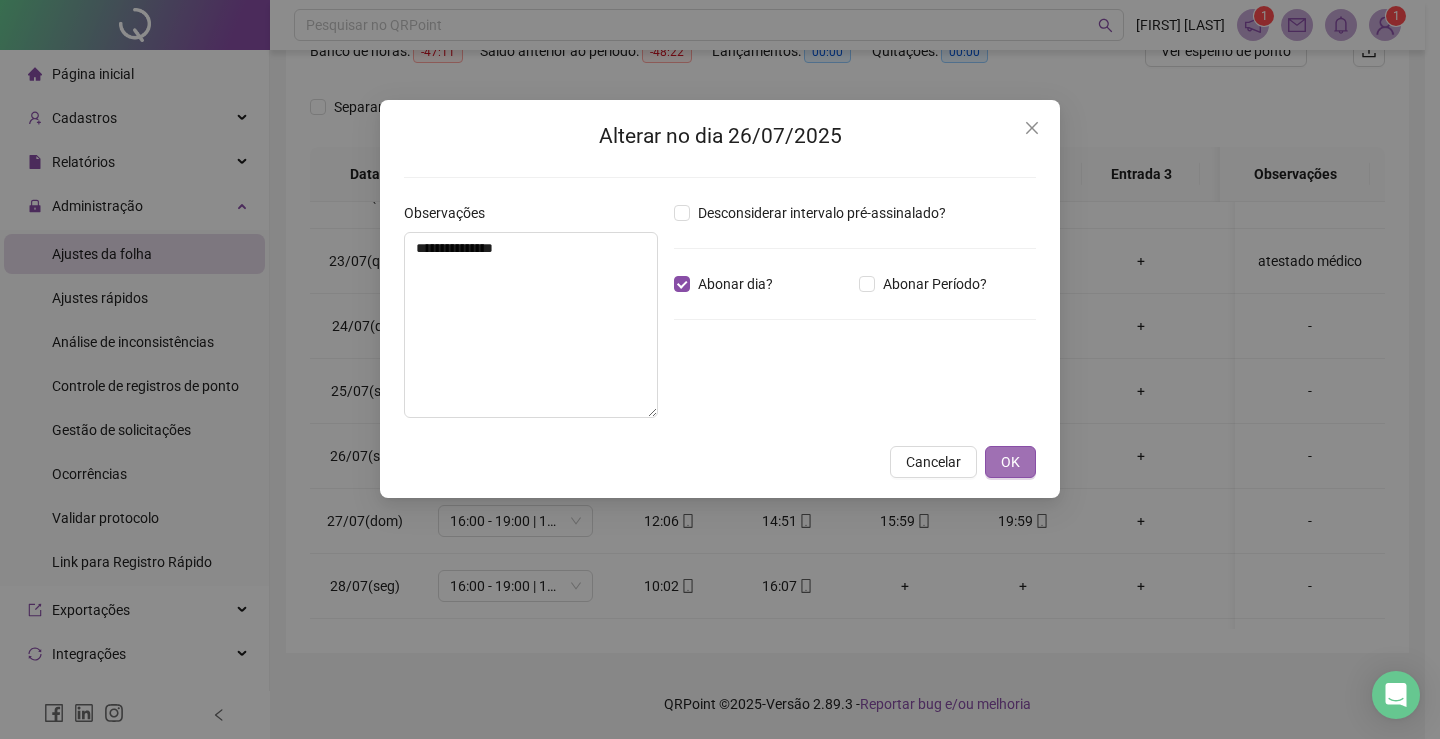 click on "OK" at bounding box center [1010, 462] 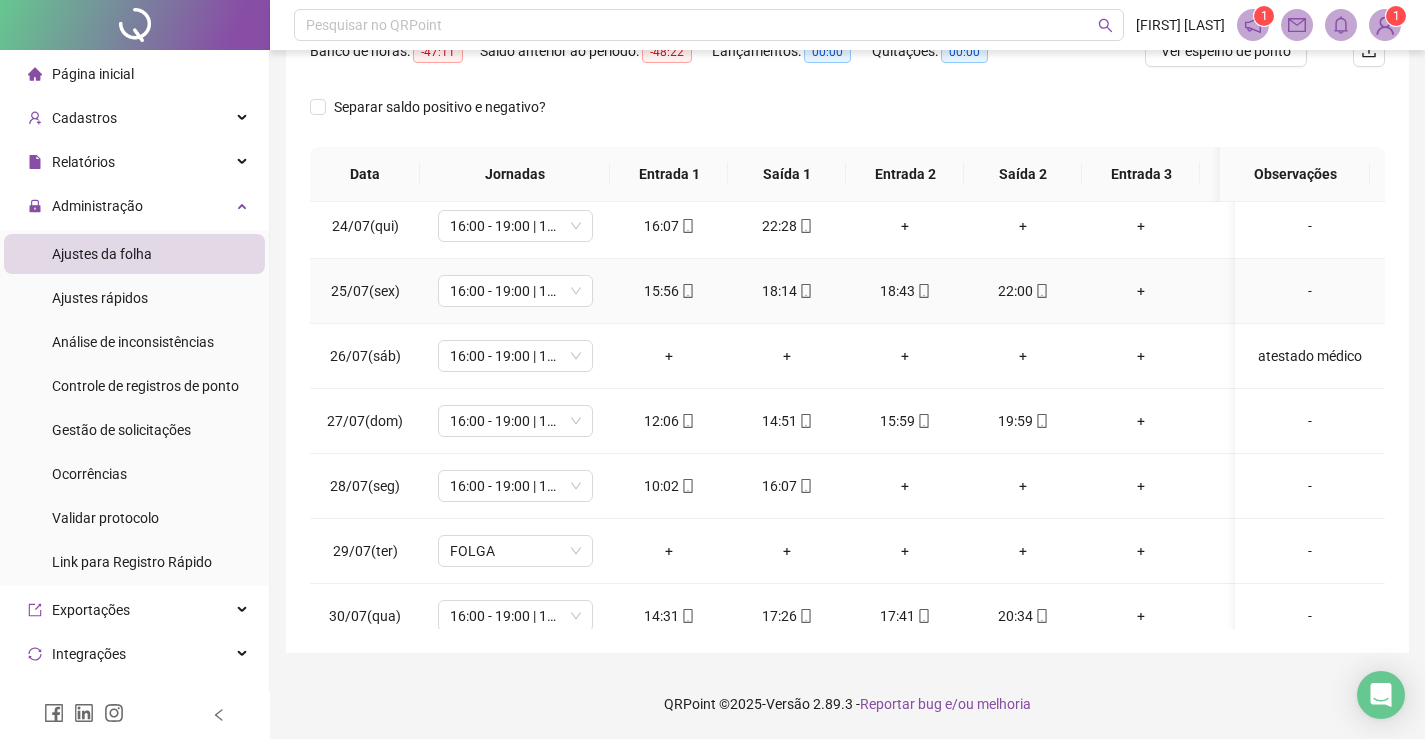 scroll, scrollTop: 1603, scrollLeft: 0, axis: vertical 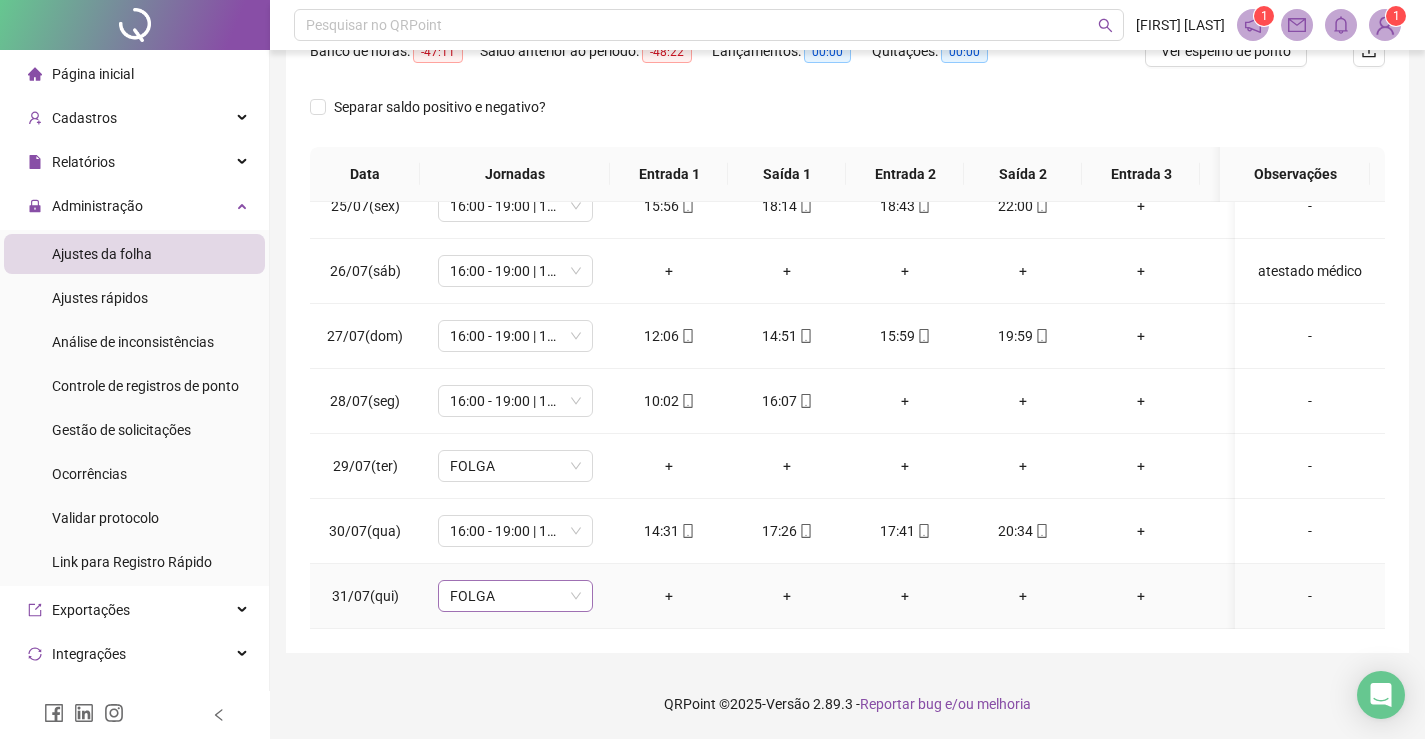 click on "FOLGA" at bounding box center [515, 596] 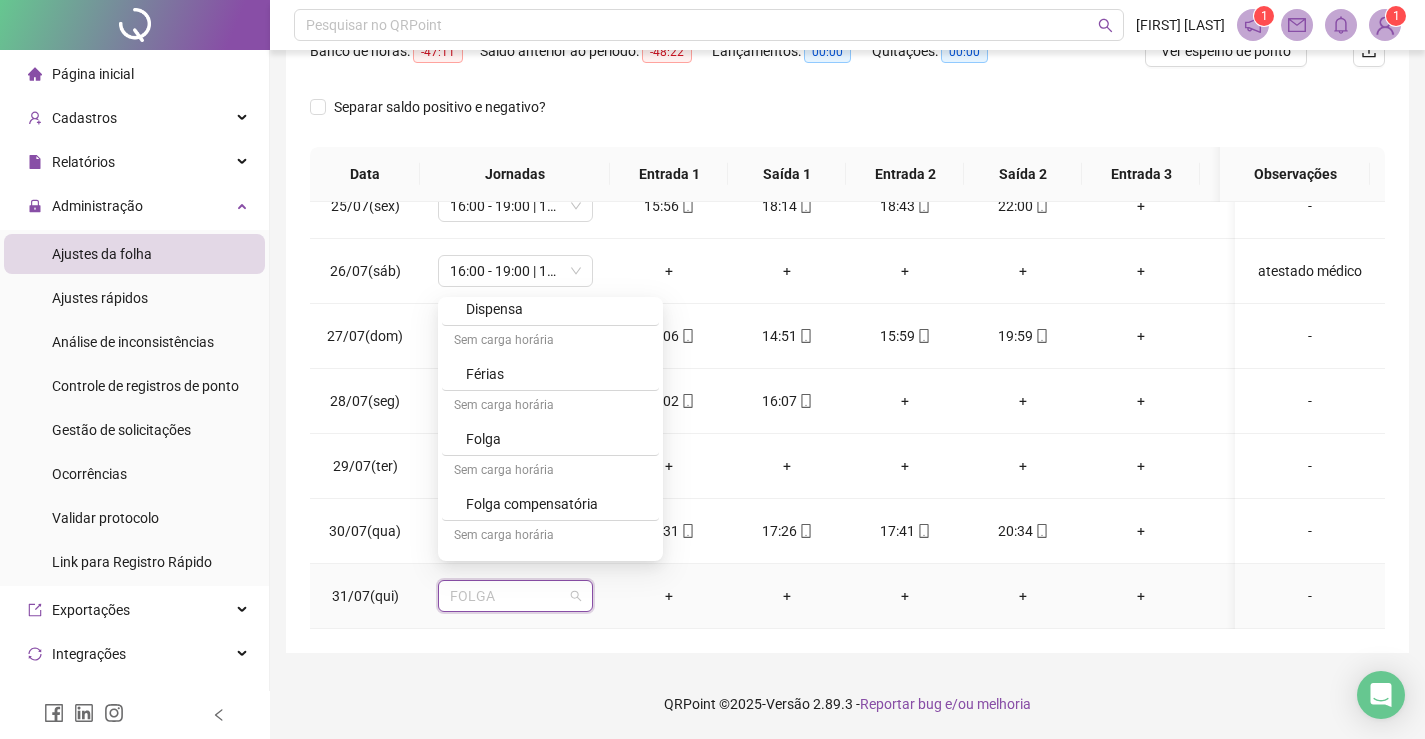 scroll, scrollTop: 2700, scrollLeft: 0, axis: vertical 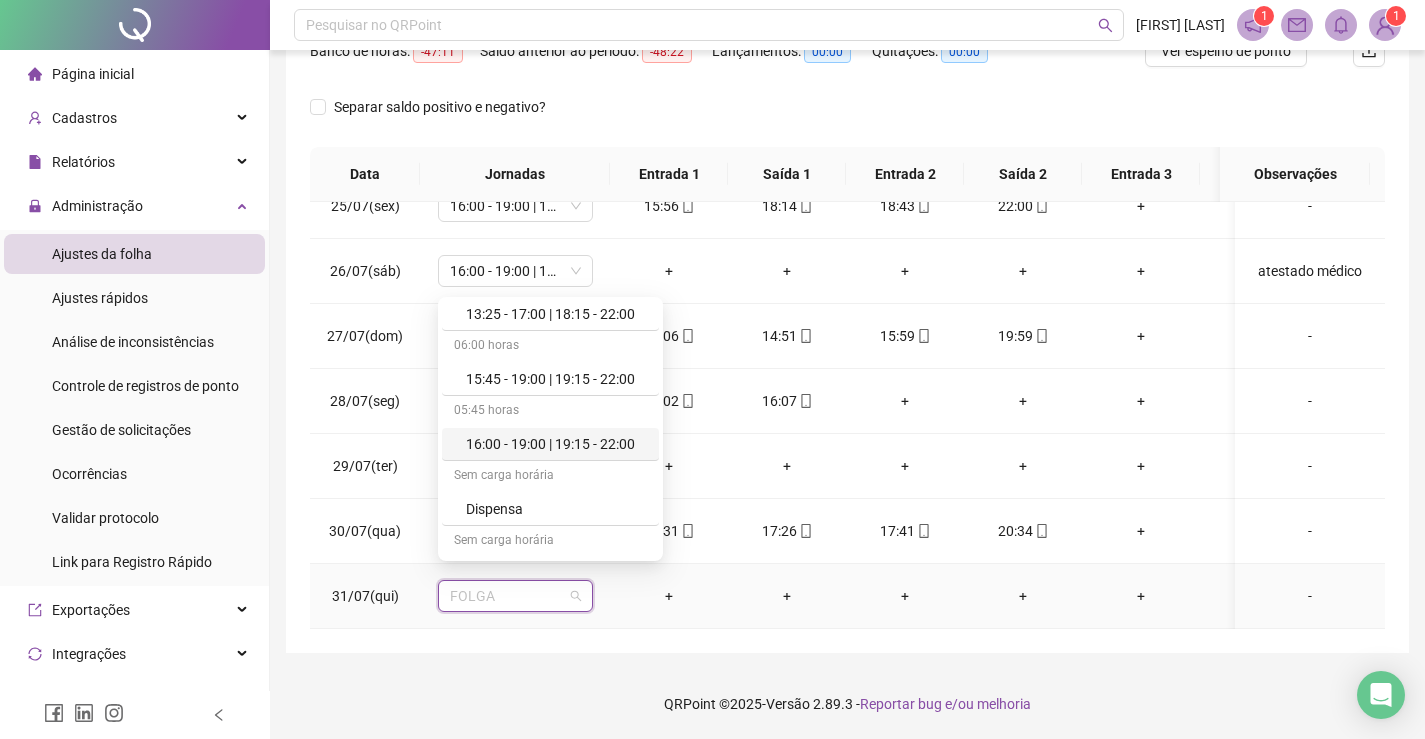 click on "16:00 - 19:00 | 19:15 - 22:00" at bounding box center [556, 444] 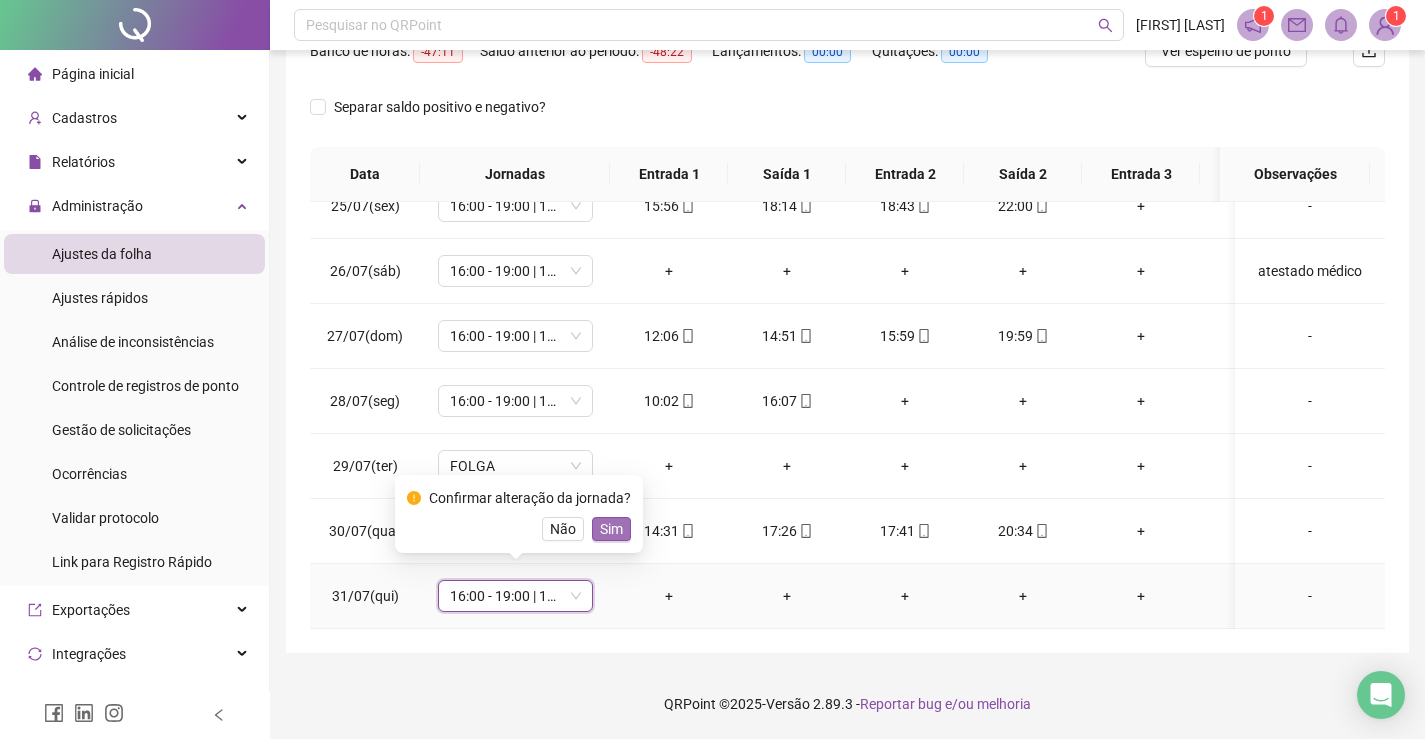 click on "Sim" at bounding box center (611, 529) 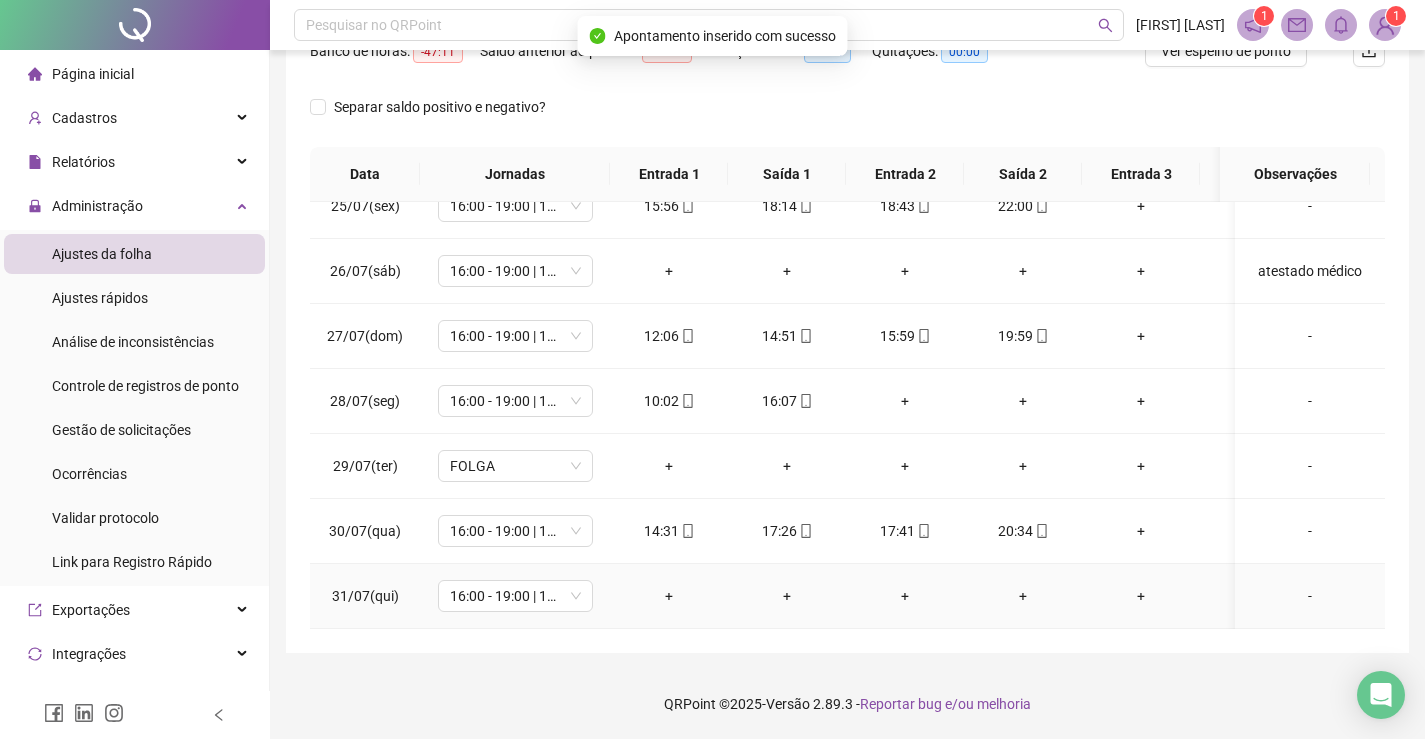 click on "-" at bounding box center (1310, 596) 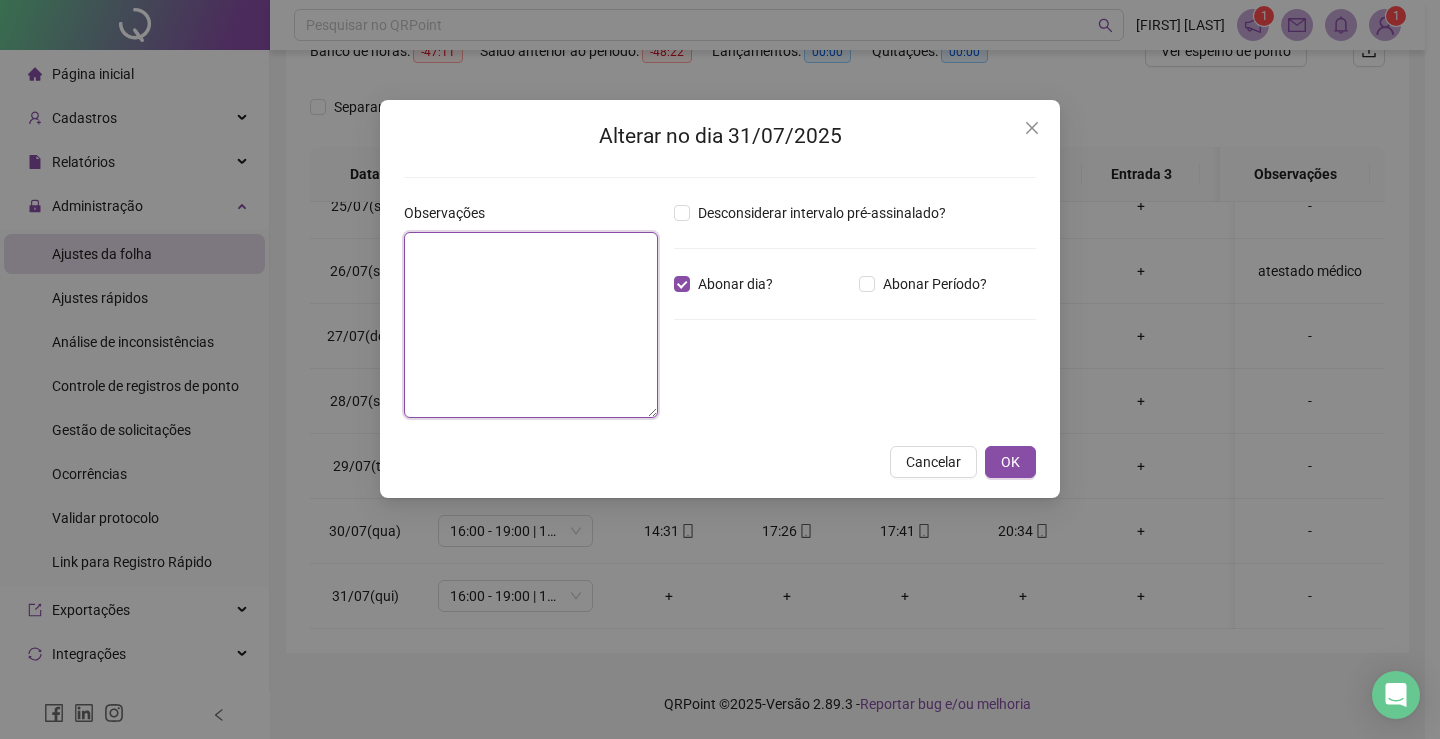 click at bounding box center (531, 325) 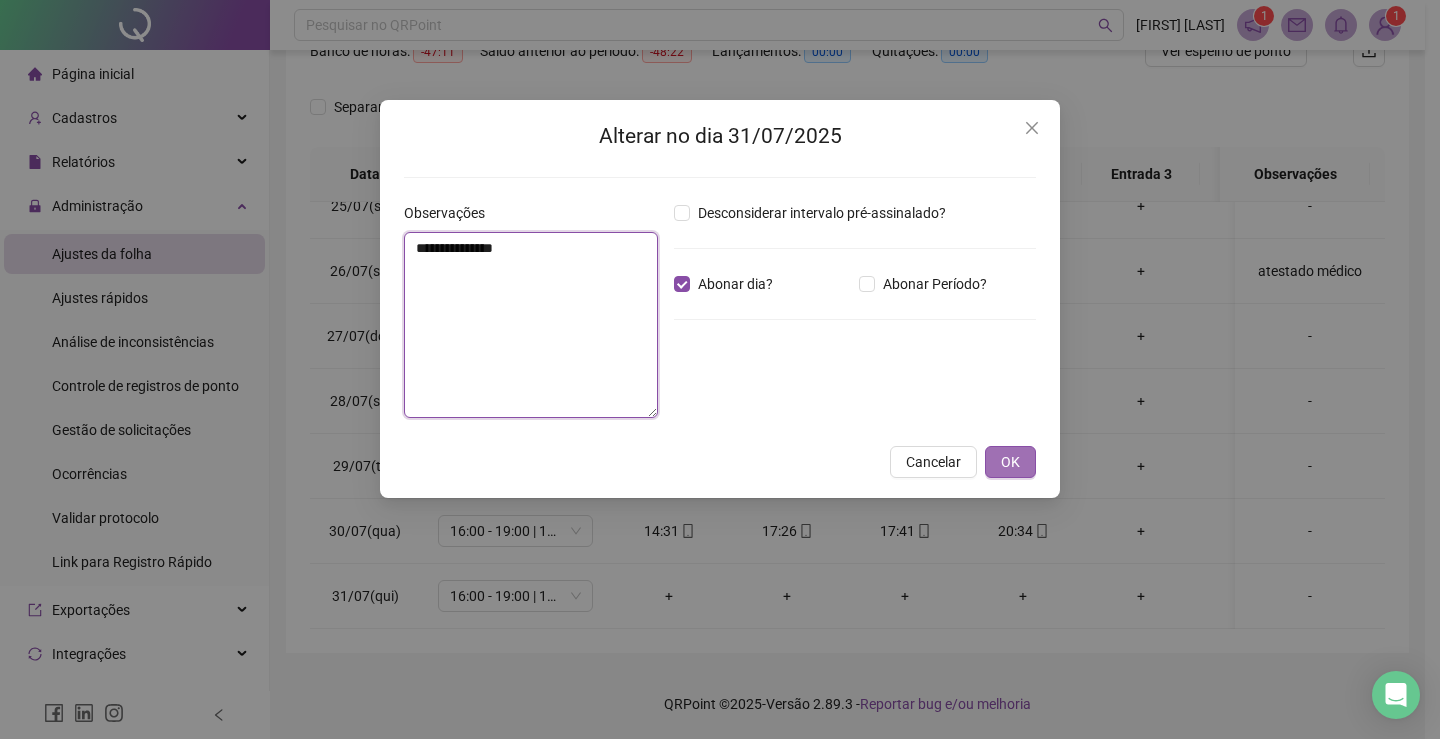 type on "**********" 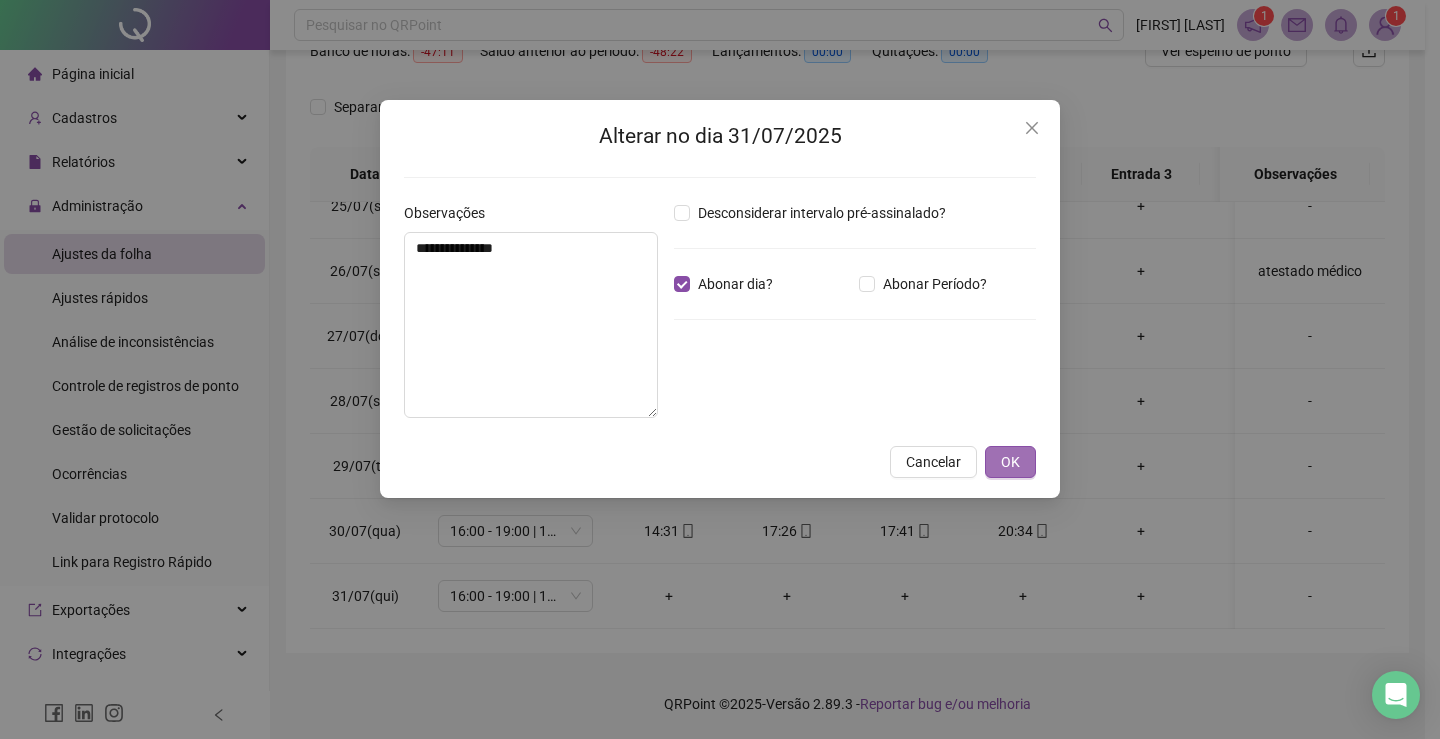 click on "OK" at bounding box center (1010, 462) 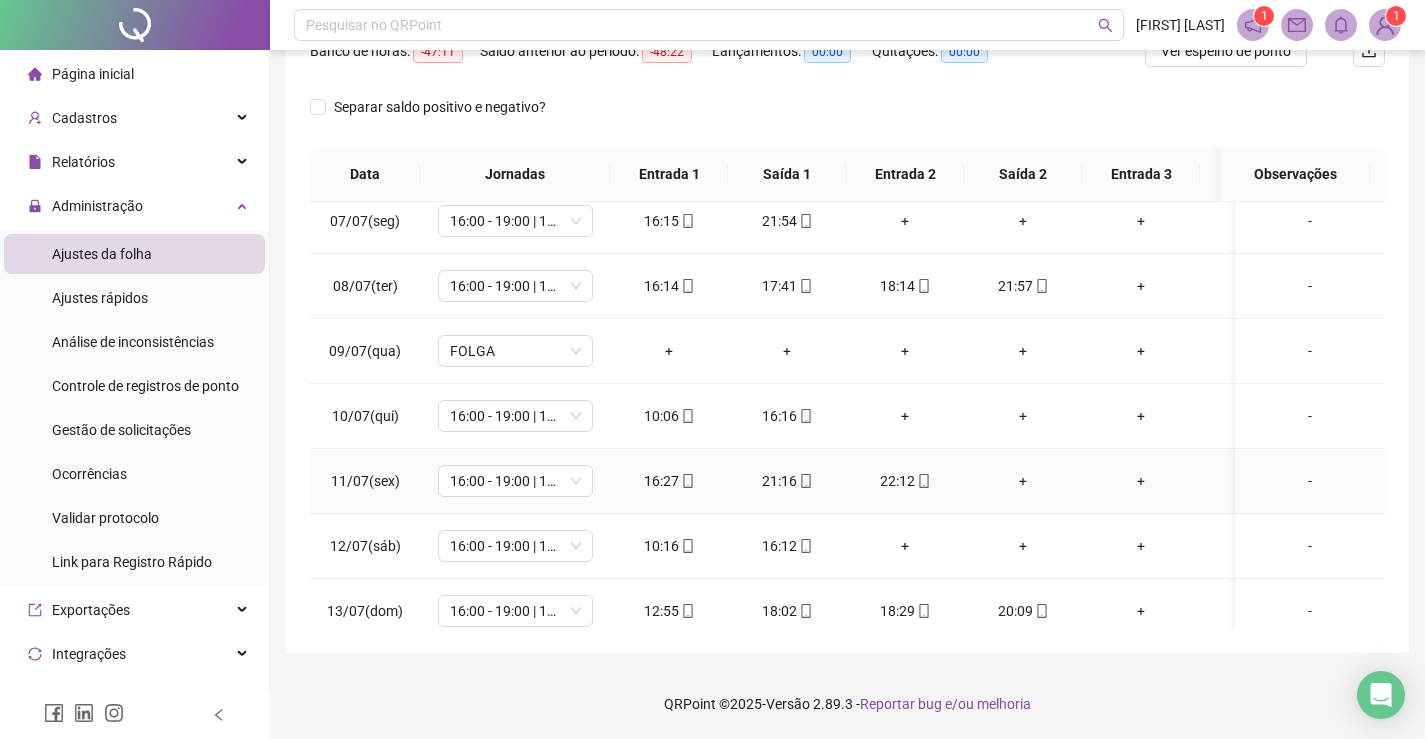 scroll, scrollTop: 303, scrollLeft: 0, axis: vertical 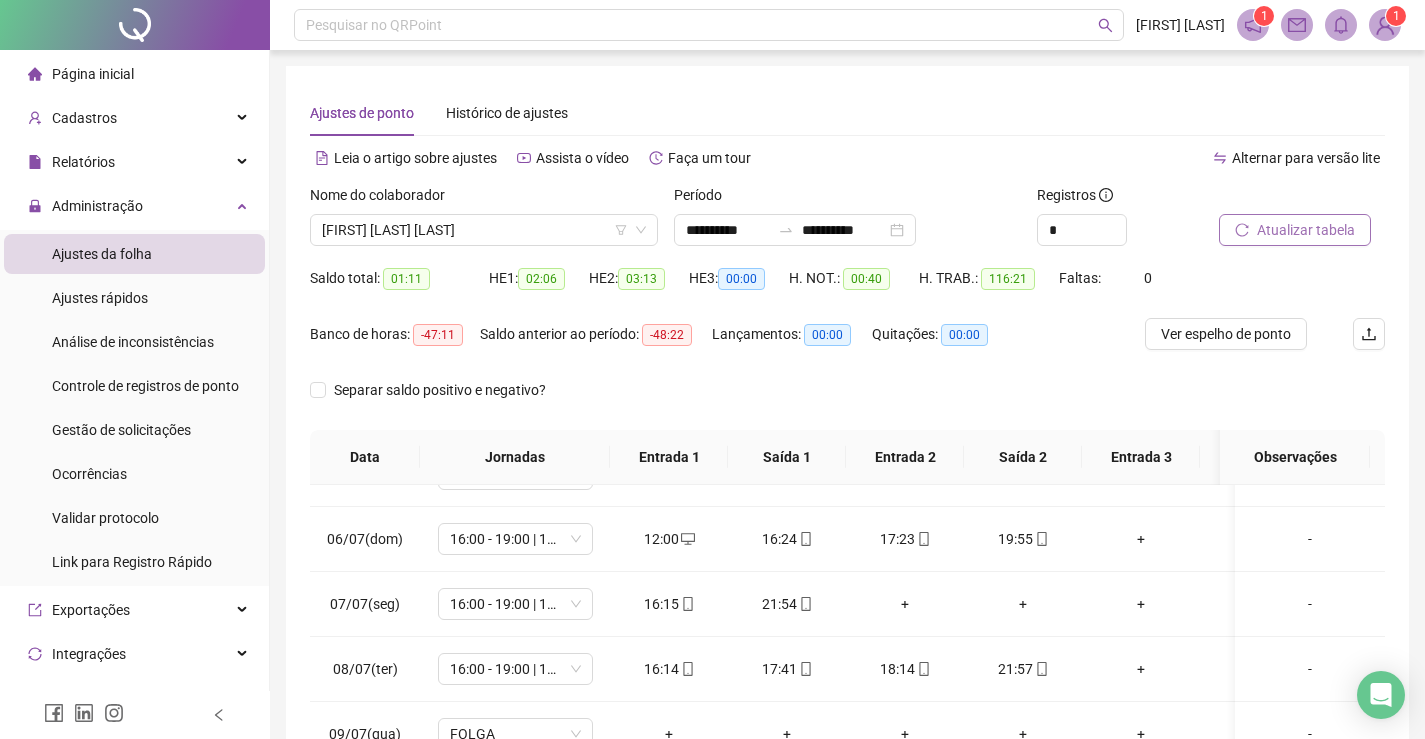 click on "Atualizar tabela" at bounding box center [1306, 230] 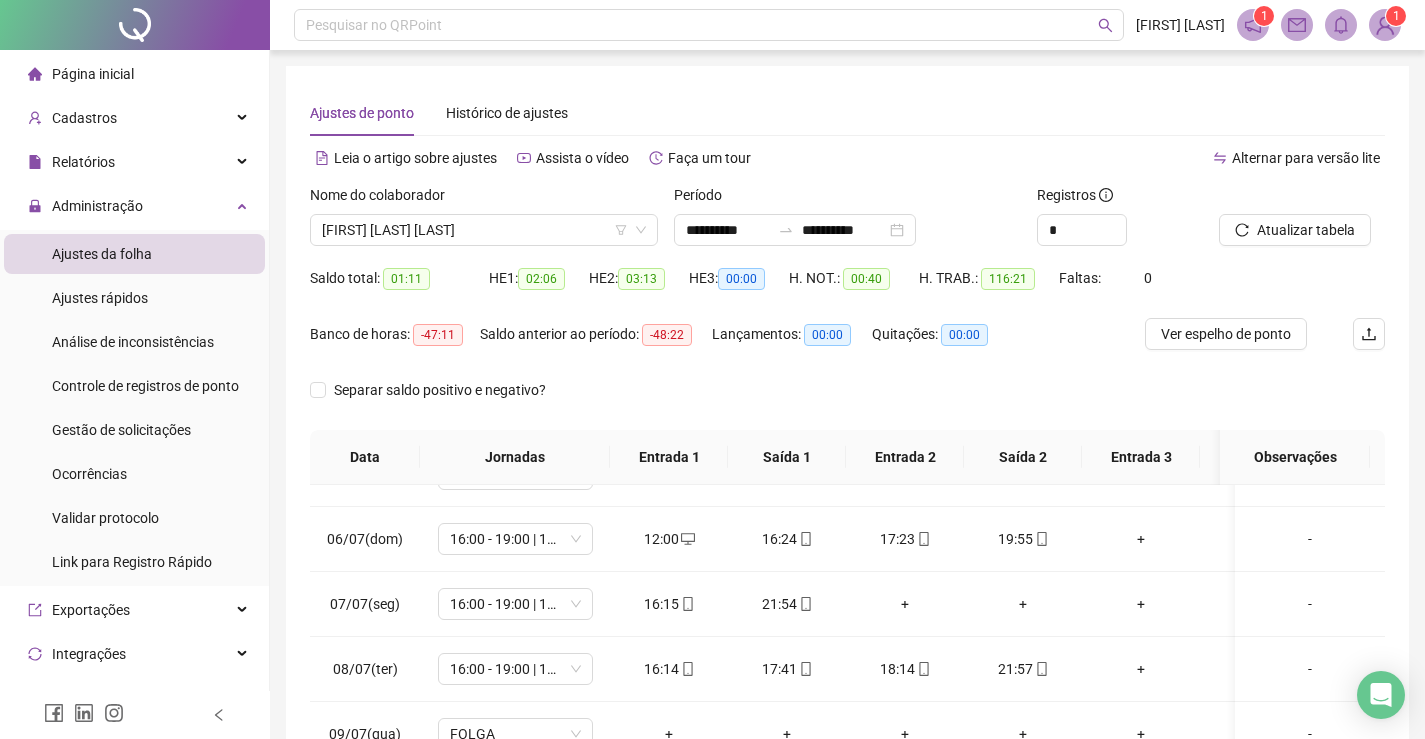 scroll, scrollTop: 803, scrollLeft: 0, axis: vertical 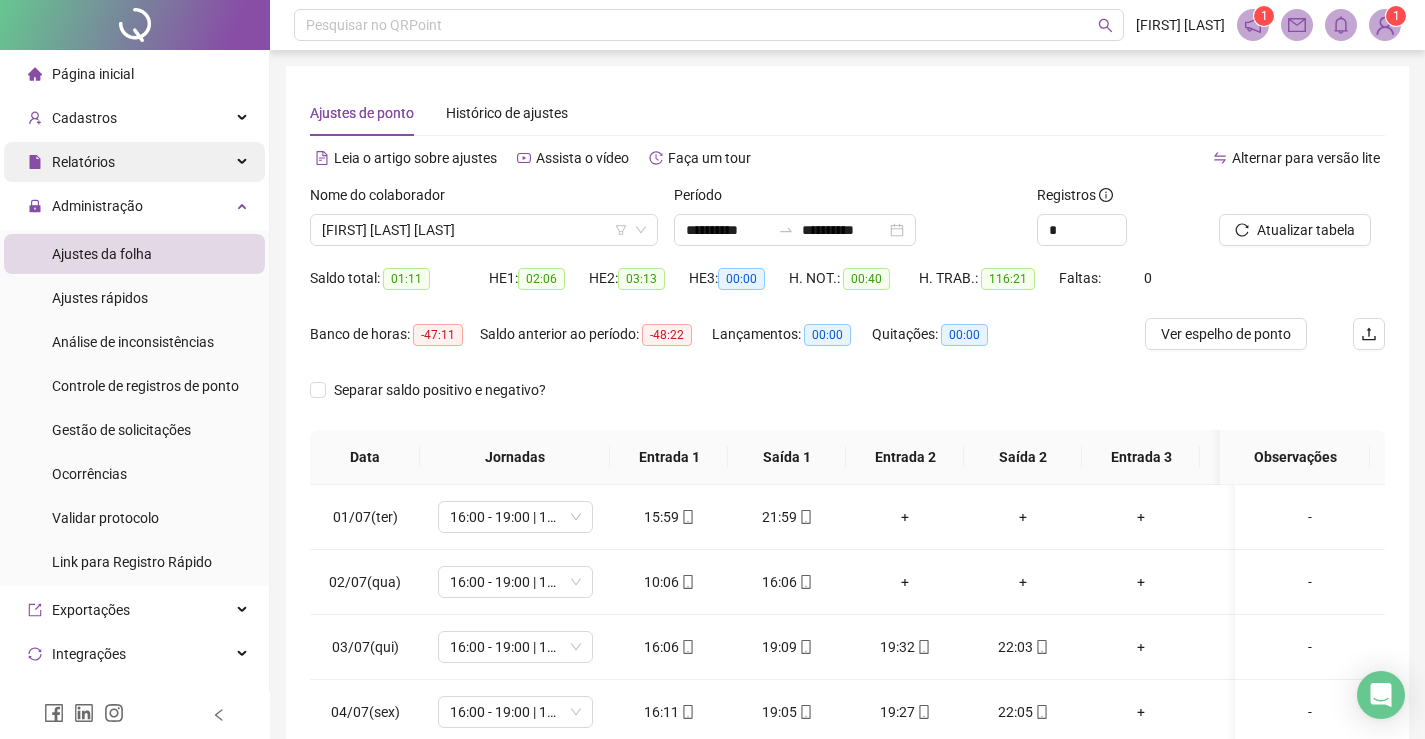 click on "Relatórios" at bounding box center [134, 162] 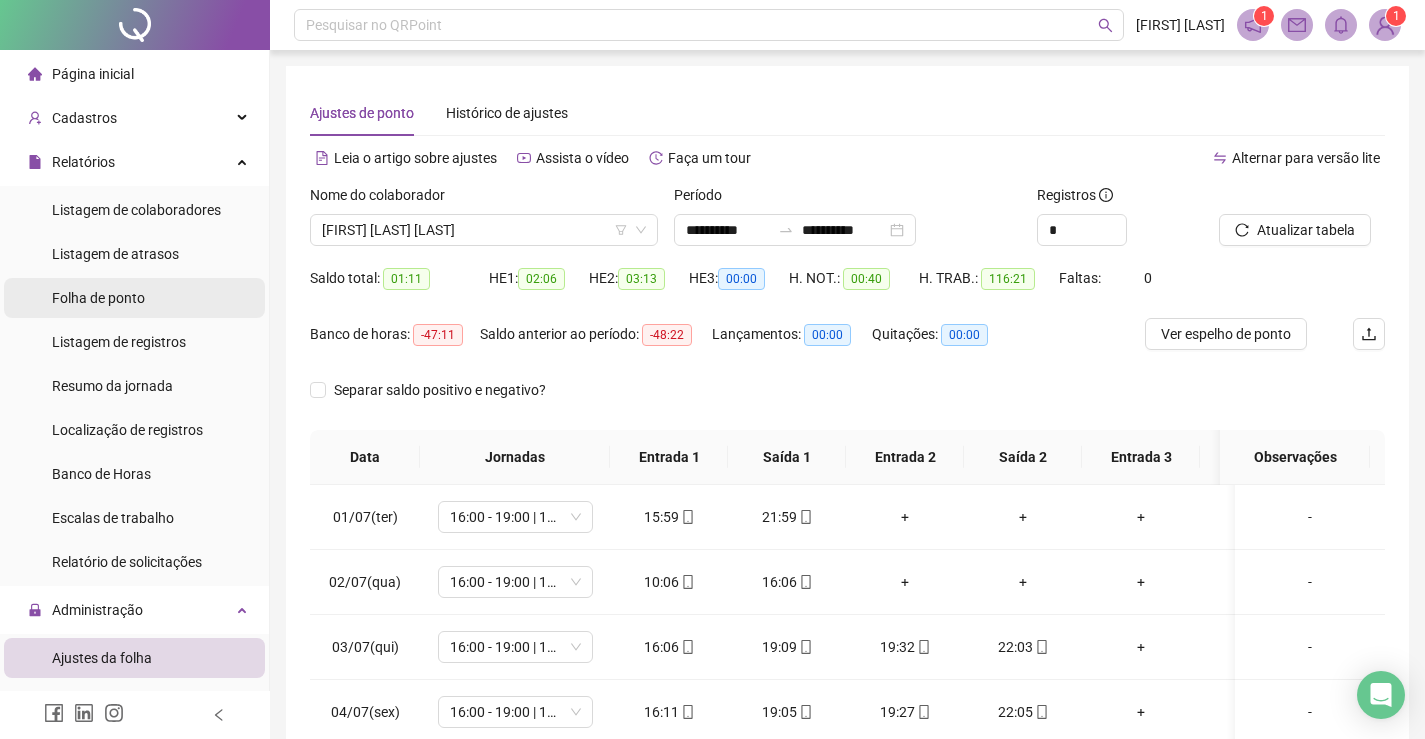 click on "Folha de ponto" at bounding box center (98, 298) 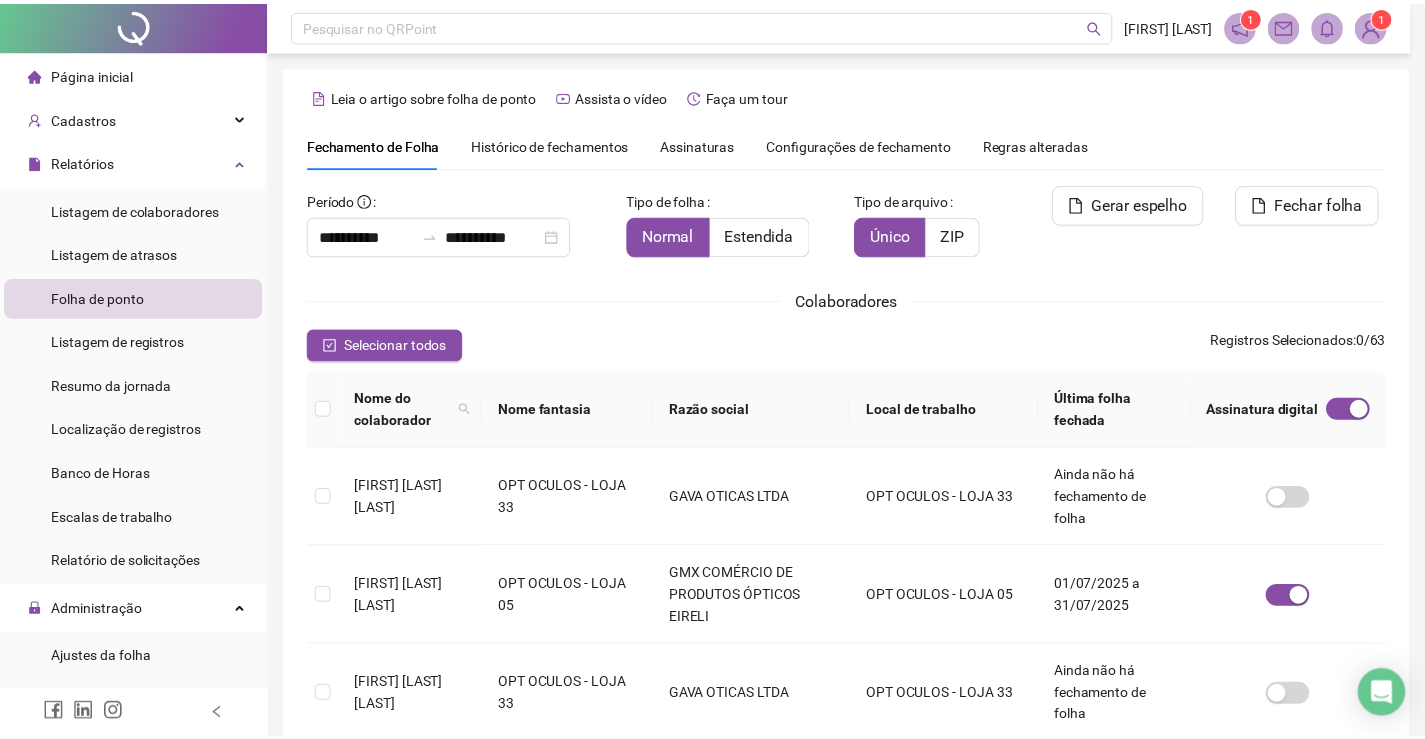 scroll, scrollTop: 40, scrollLeft: 0, axis: vertical 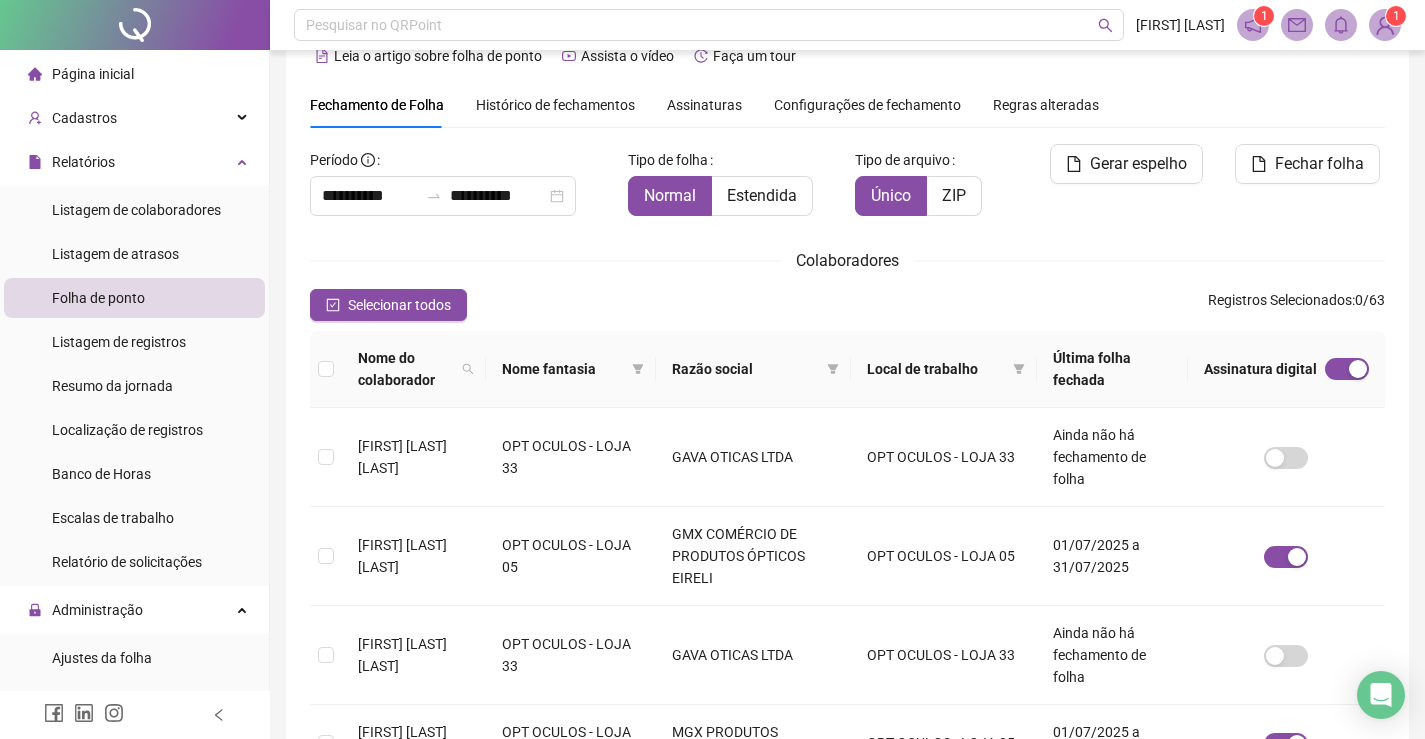 click on "Nome do colaborador" at bounding box center (414, 369) 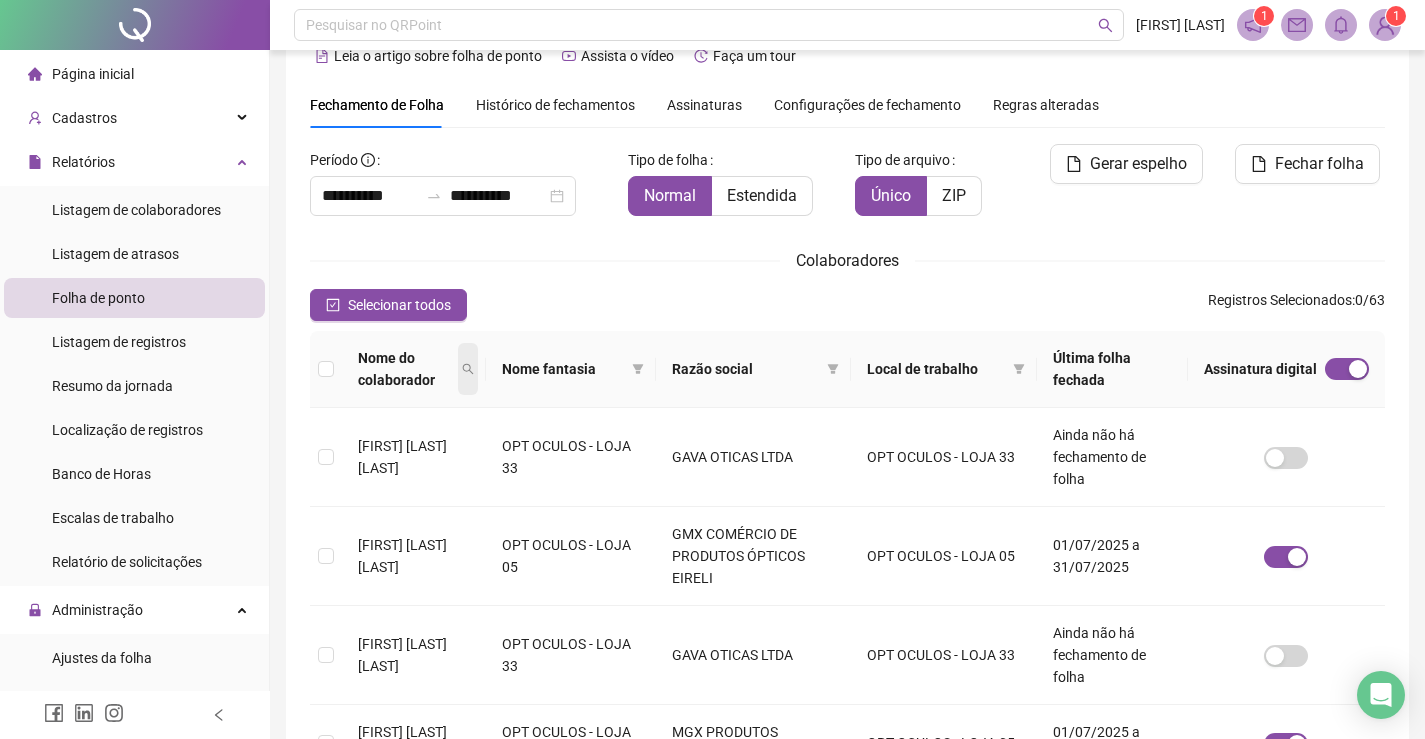 click 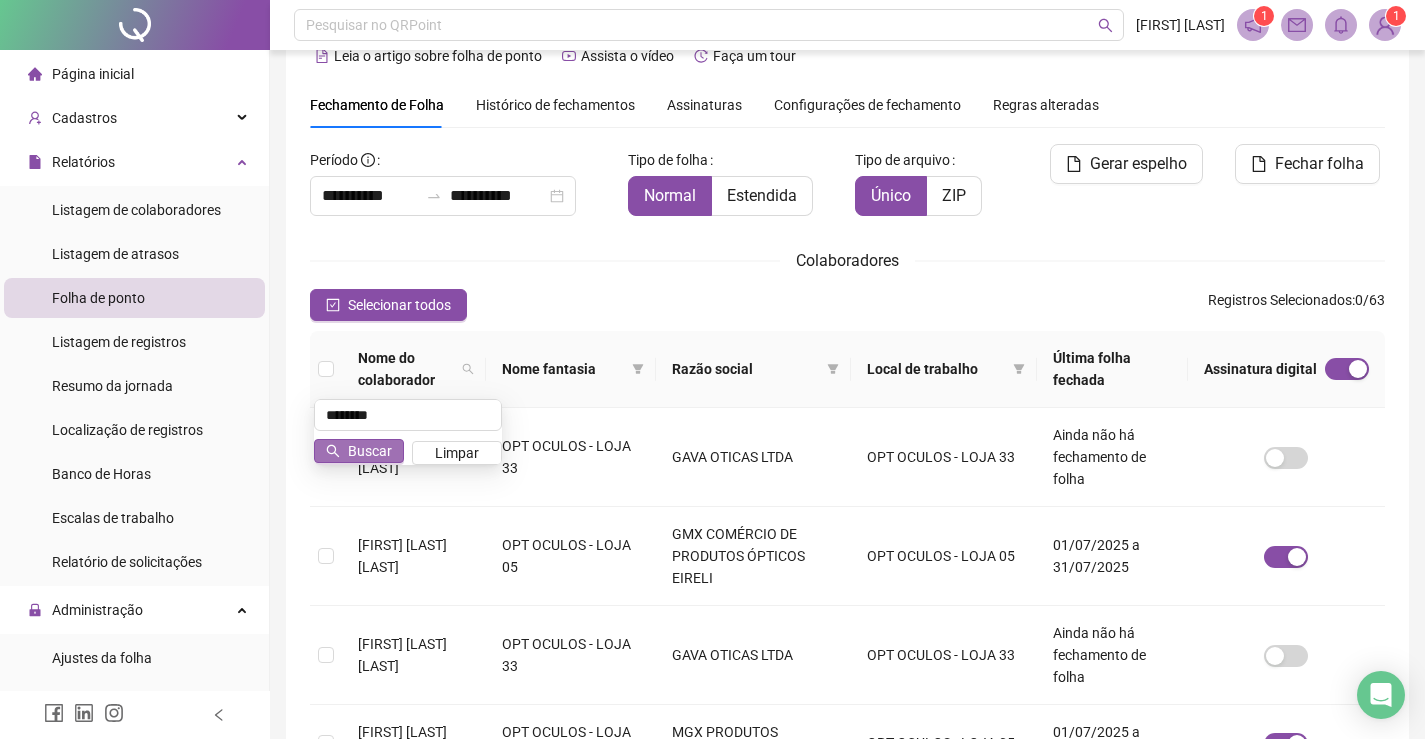 type on "********" 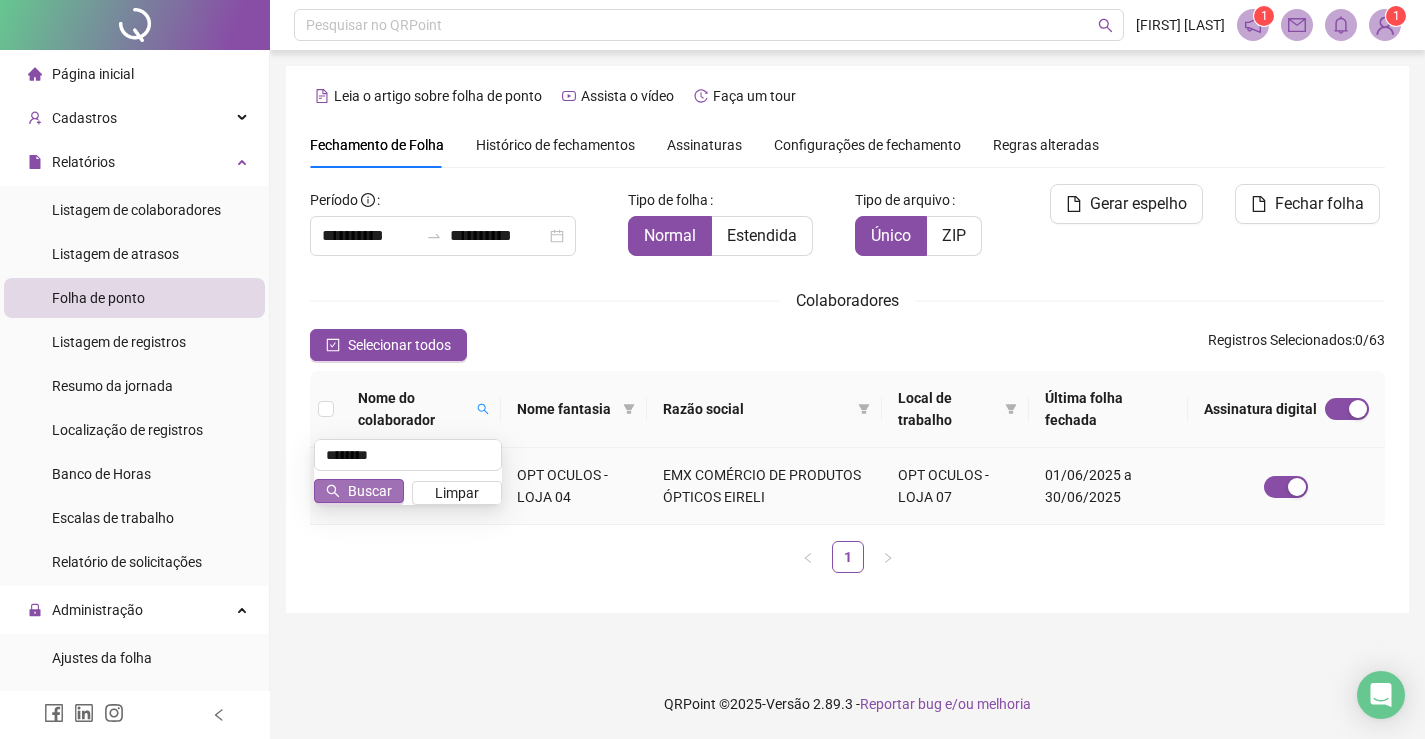 scroll, scrollTop: 0, scrollLeft: 0, axis: both 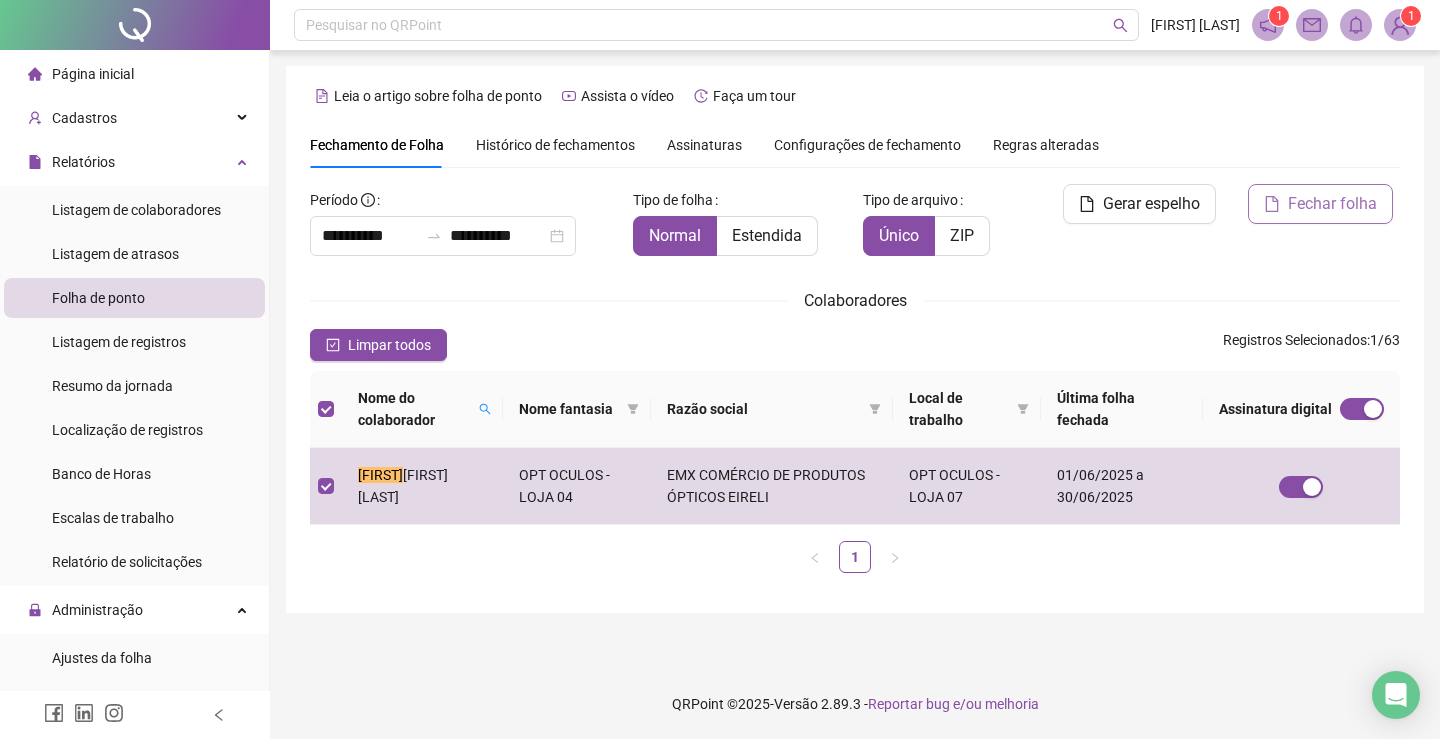click on "Fechar folha" at bounding box center (1332, 204) 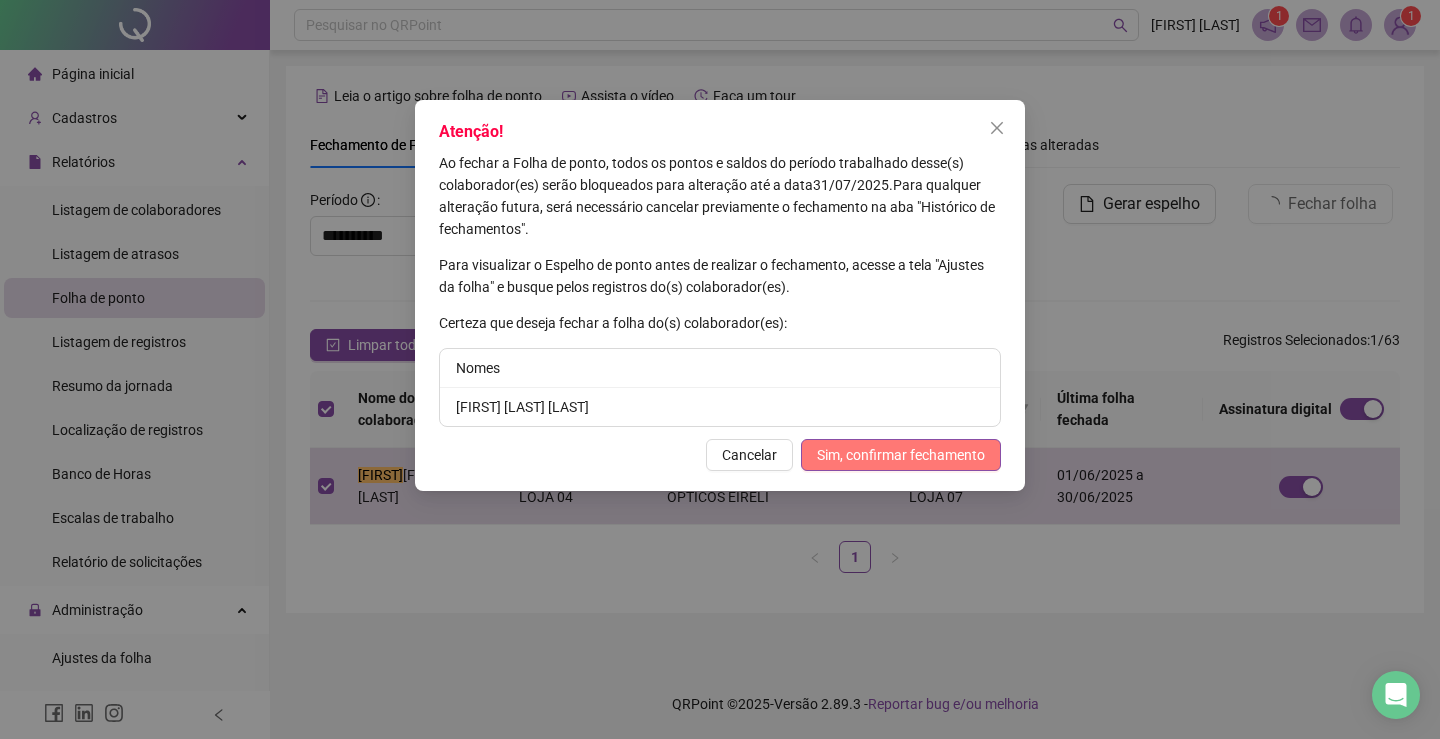 click on "Sim, confirmar fechamento" at bounding box center (901, 455) 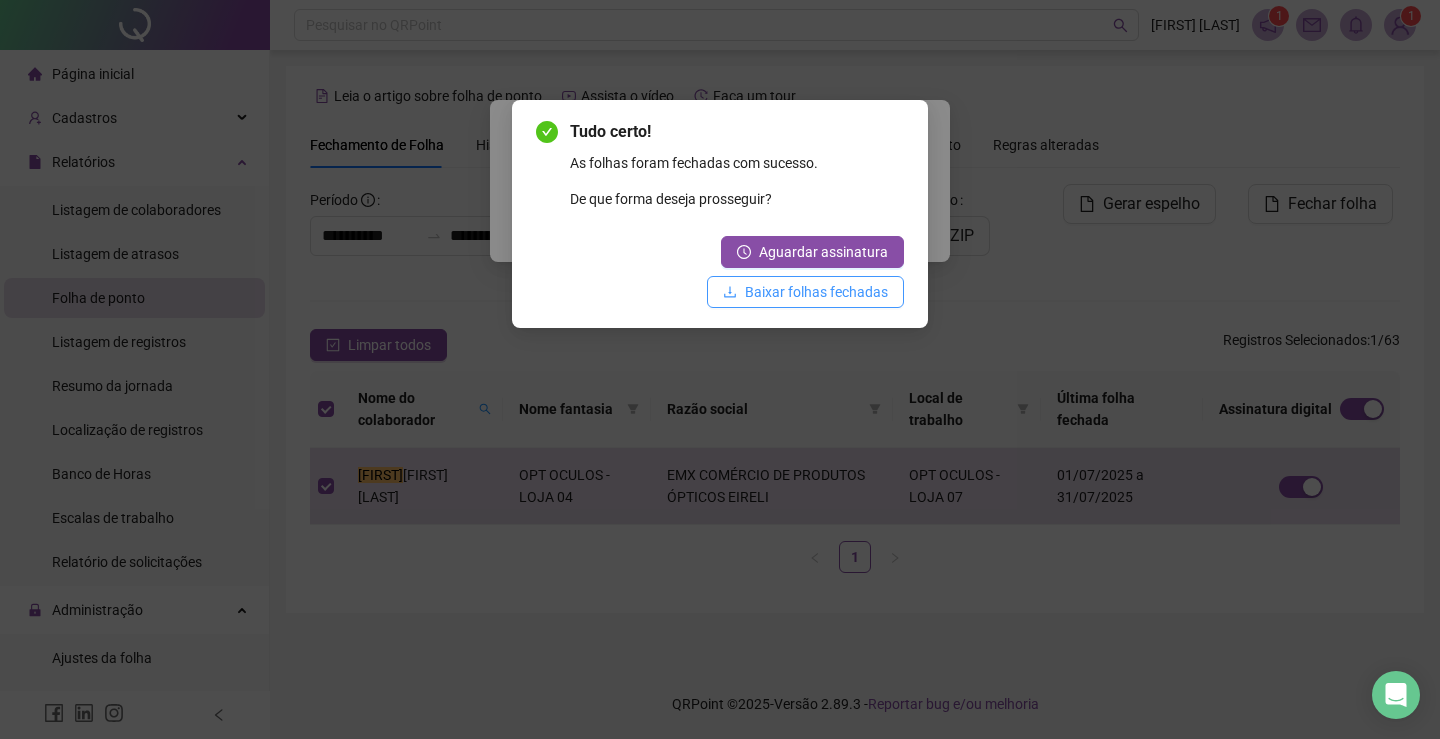 click on "Baixar folhas fechadas" at bounding box center (816, 292) 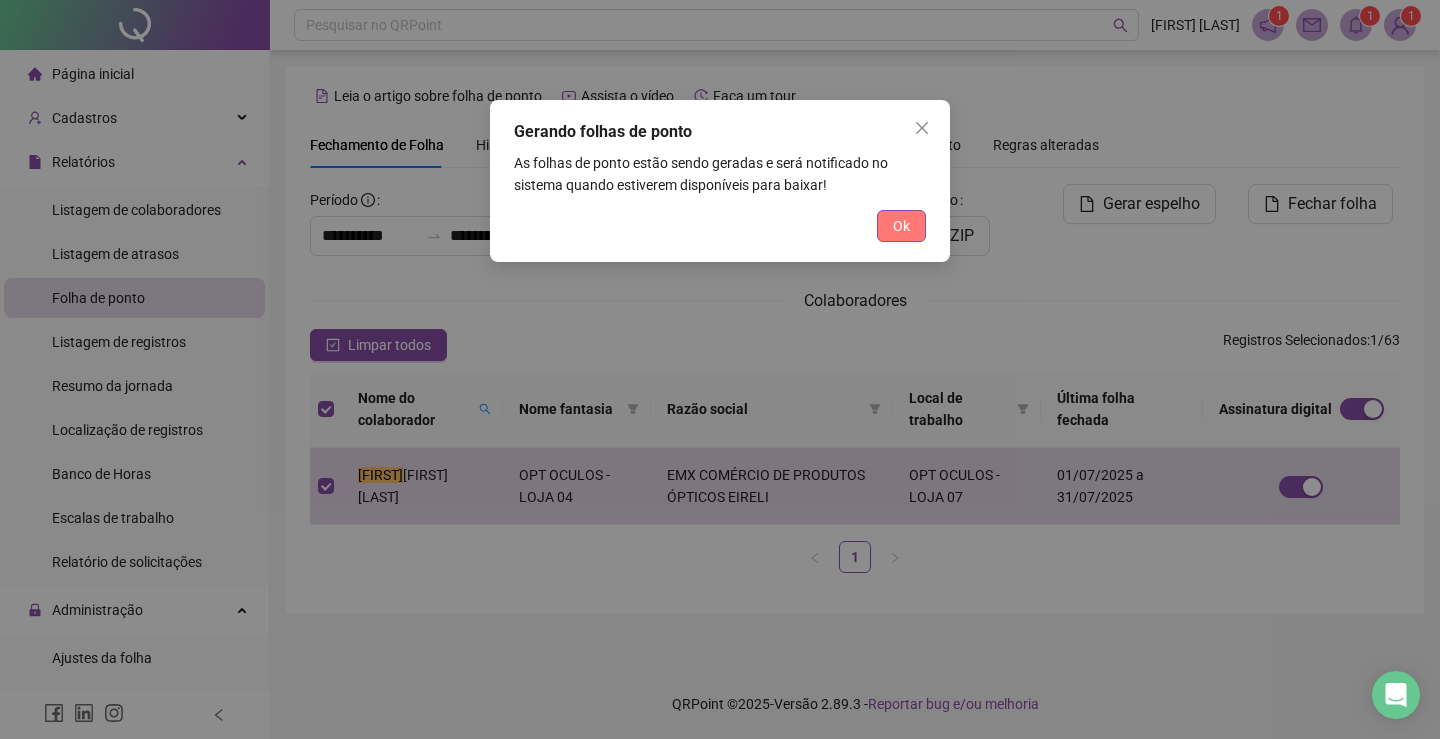 click on "Ok" at bounding box center (901, 226) 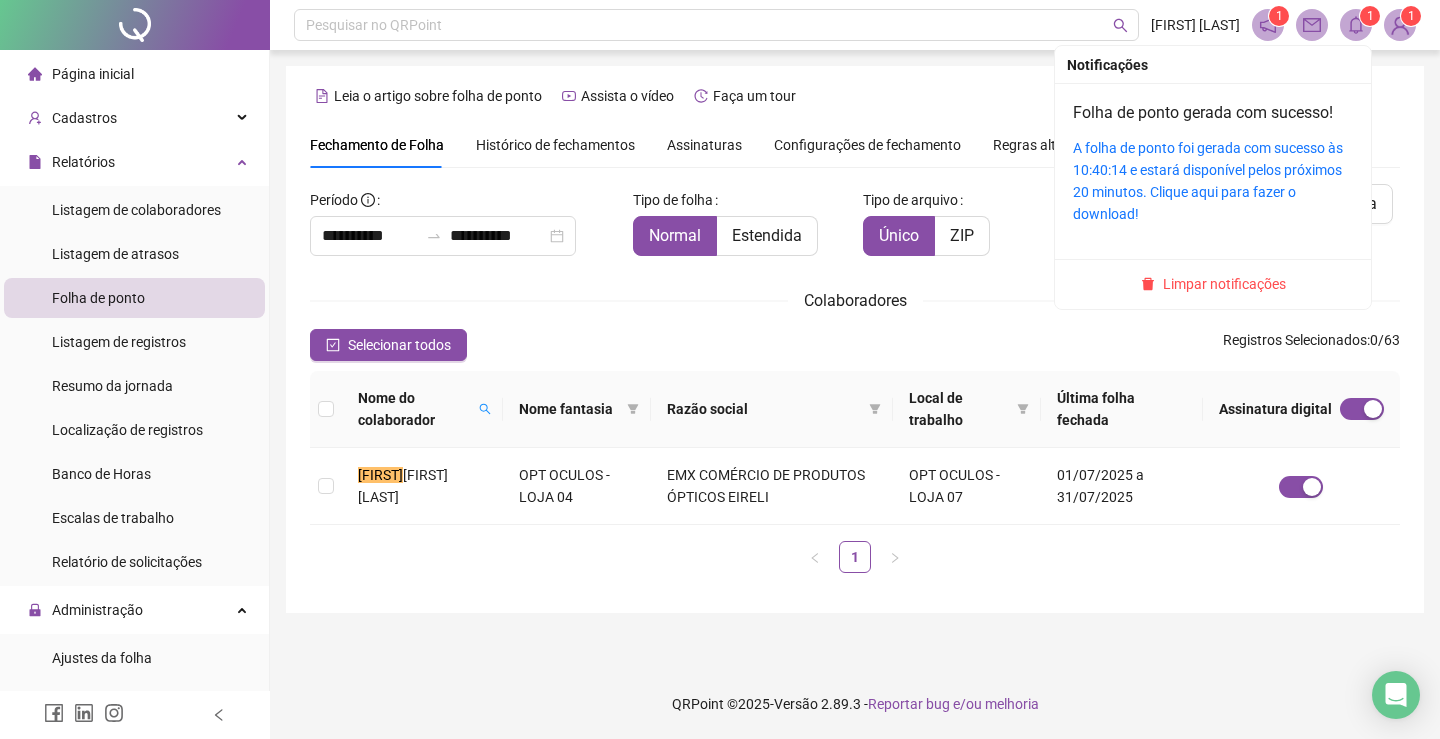 click 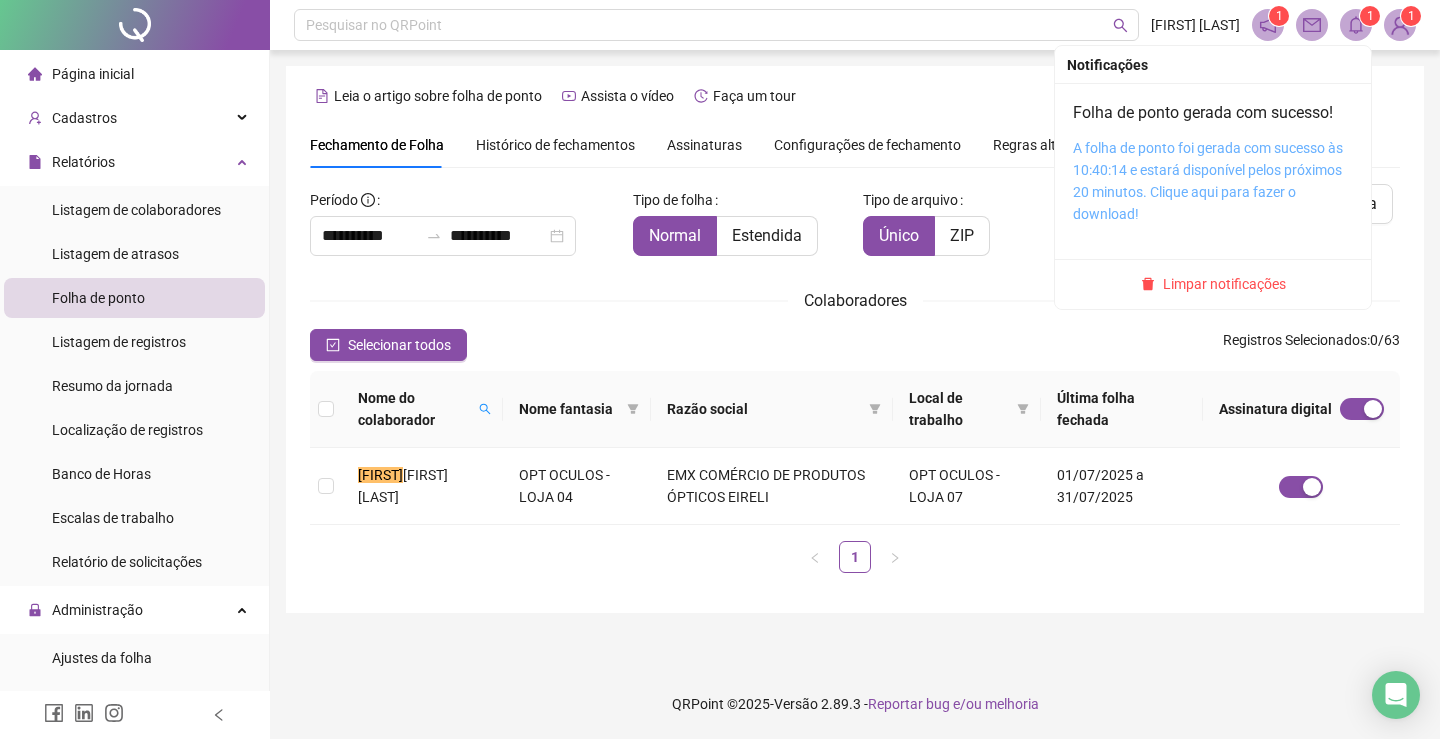 click on "A folha de ponto foi gerada com sucesso às 10:40:14 e estará disponível pelos próximos 20 minutos.
Clique aqui para fazer o download!" at bounding box center [1208, 181] 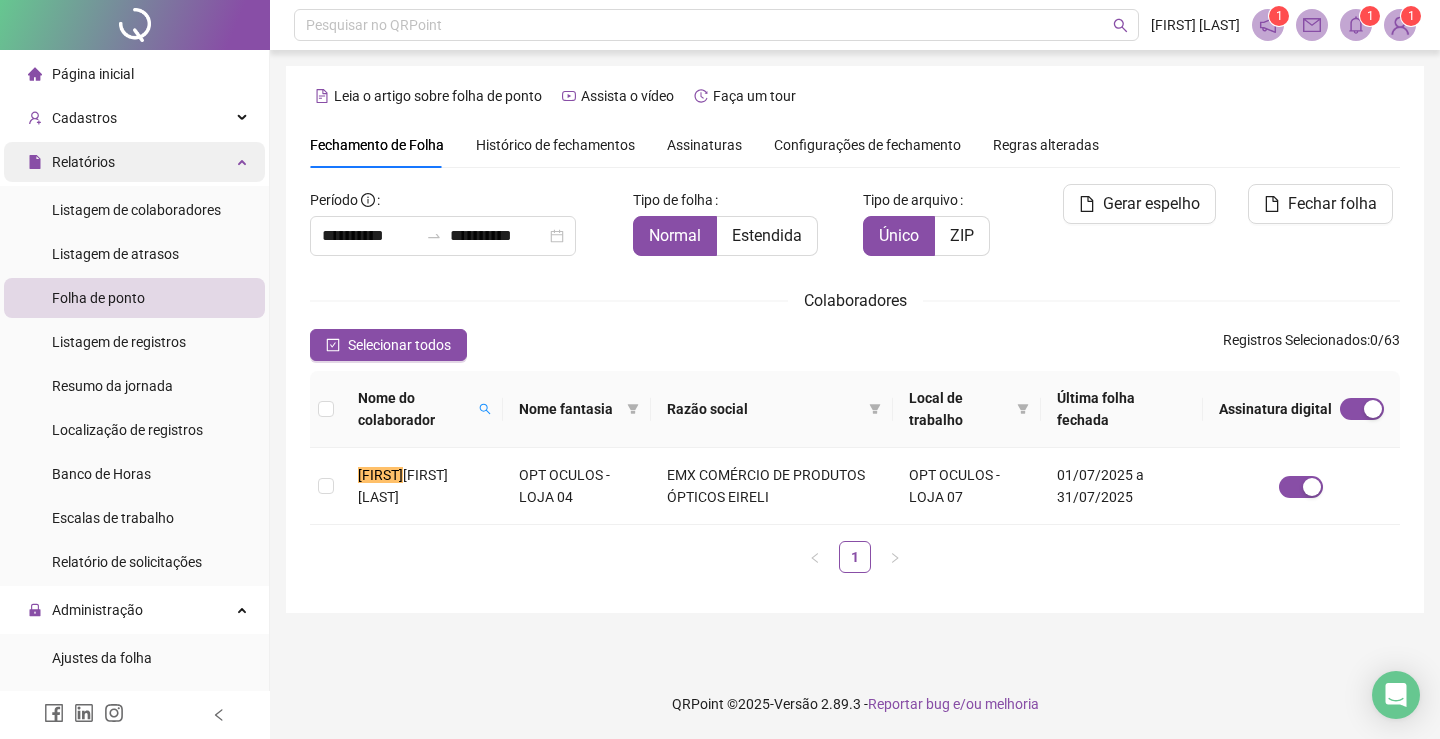 click on "Relatórios" at bounding box center [134, 162] 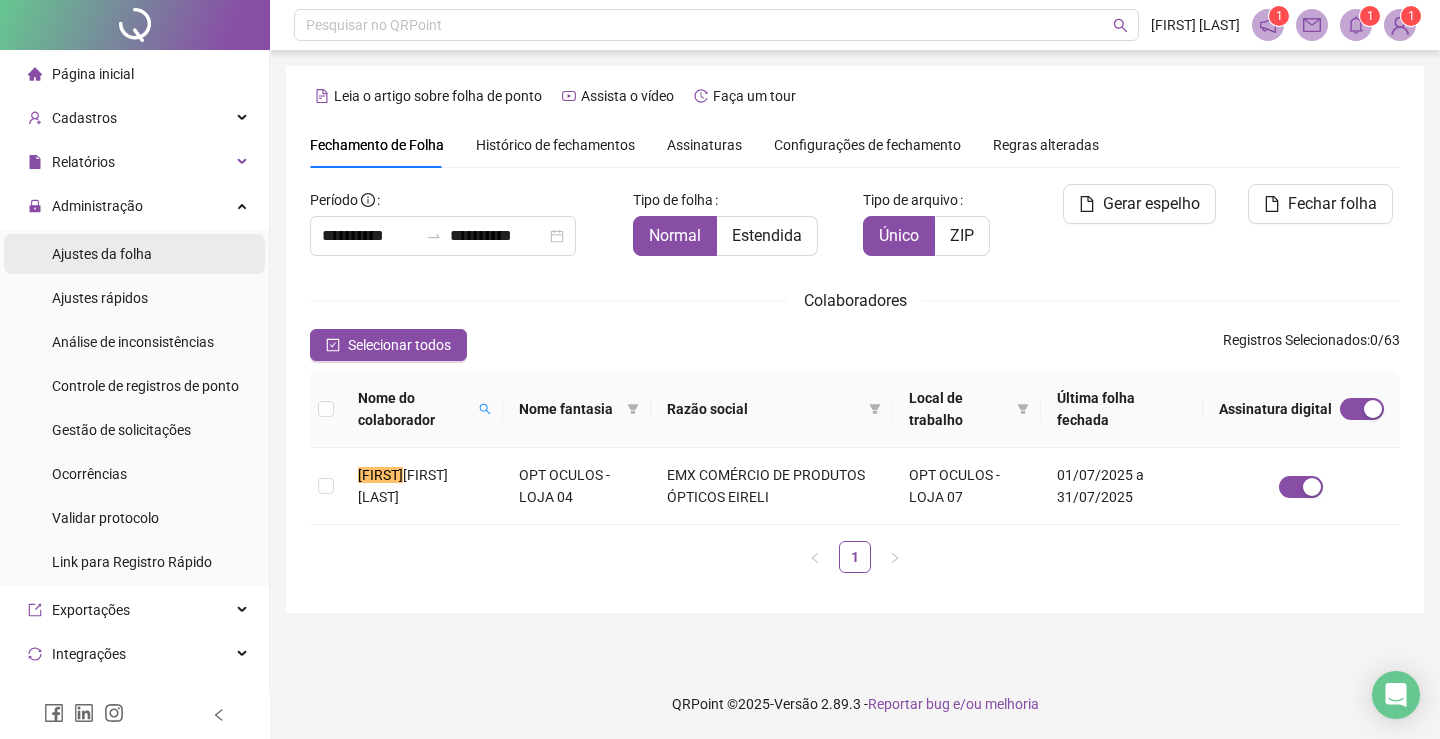 click on "Ajustes da folha" at bounding box center (102, 254) 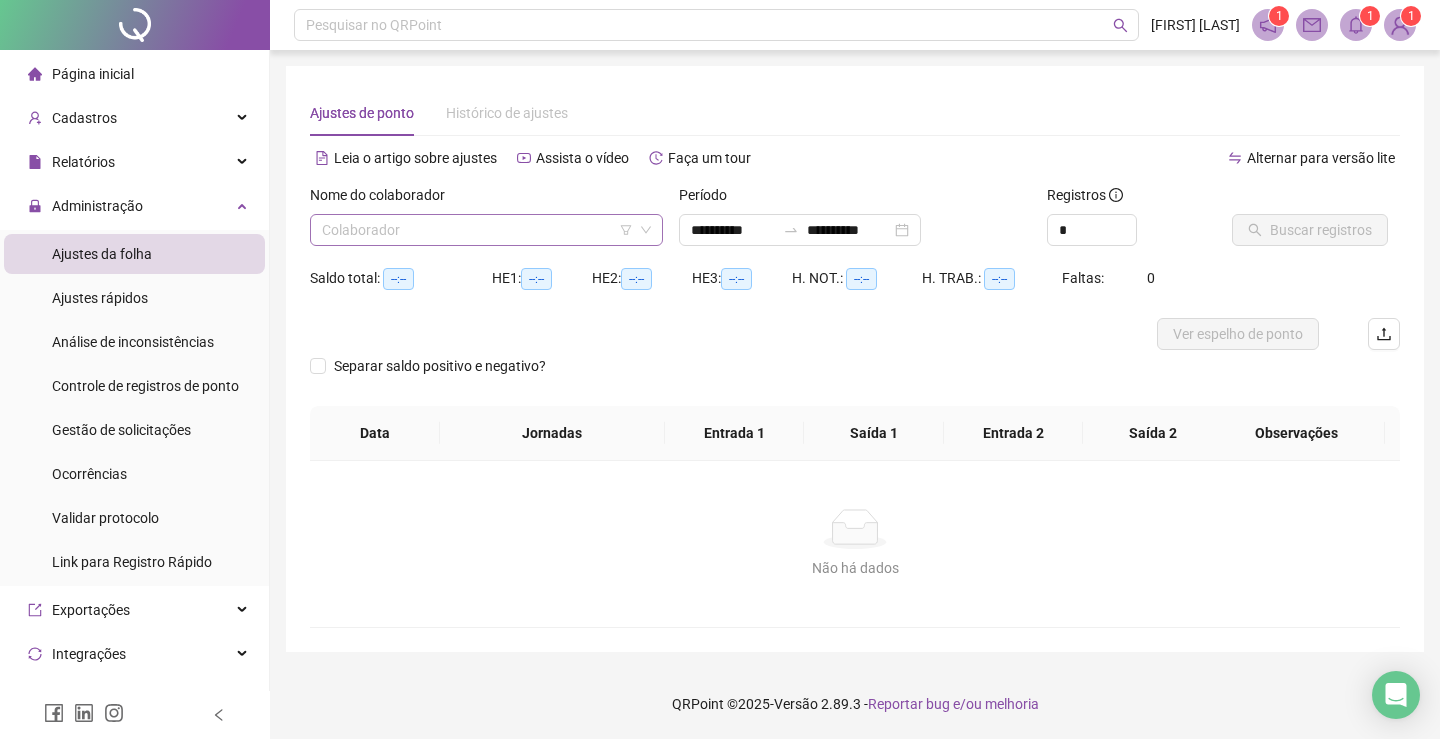 click at bounding box center (477, 230) 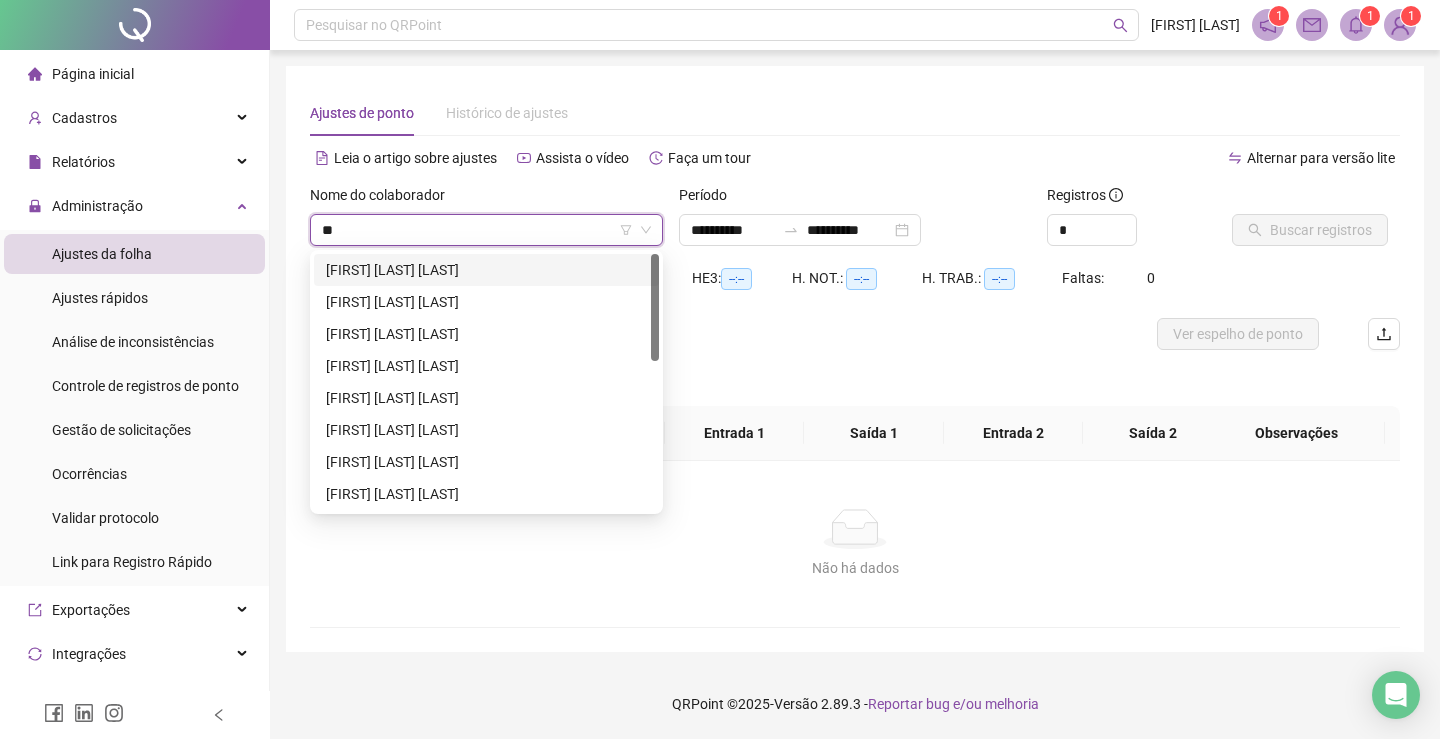 type on "***" 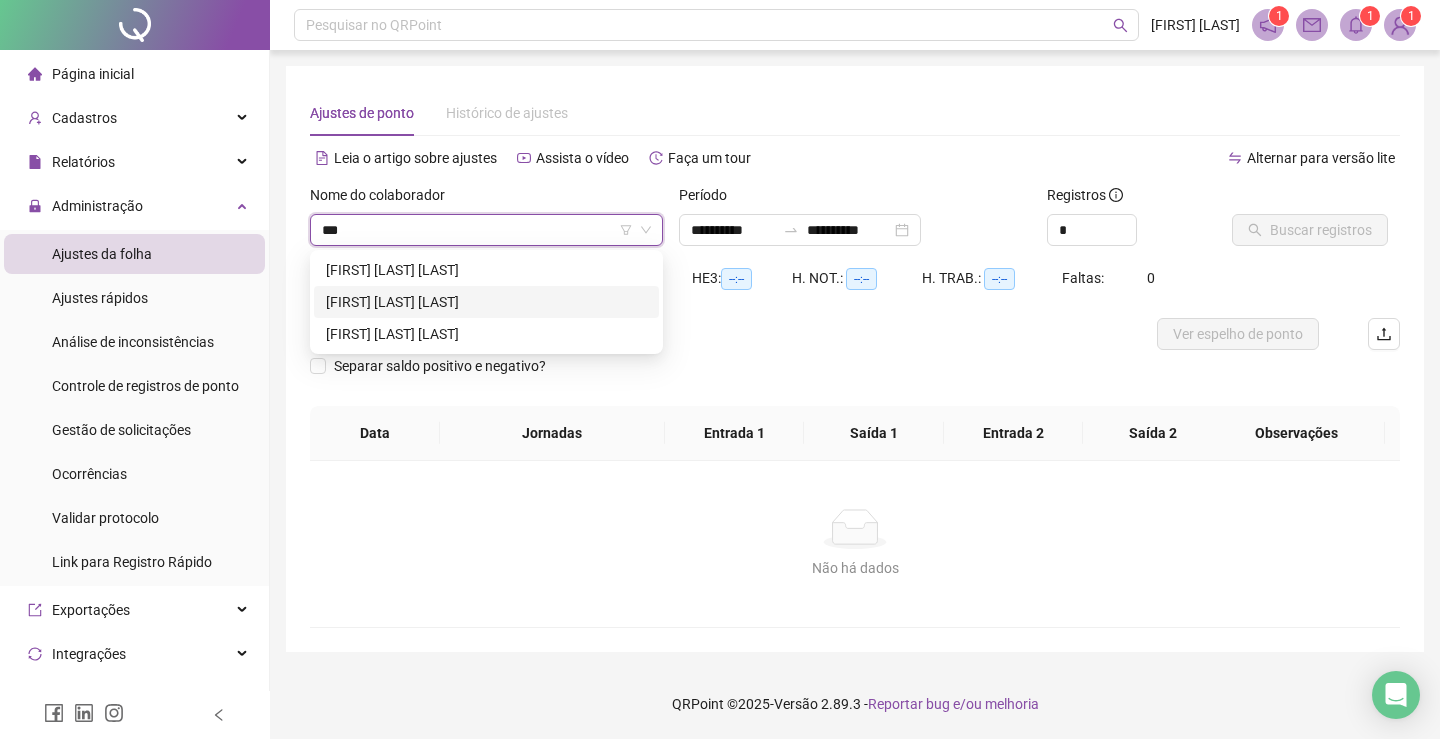 click on "[FIRST] [LAST] [LAST]" at bounding box center (486, 302) 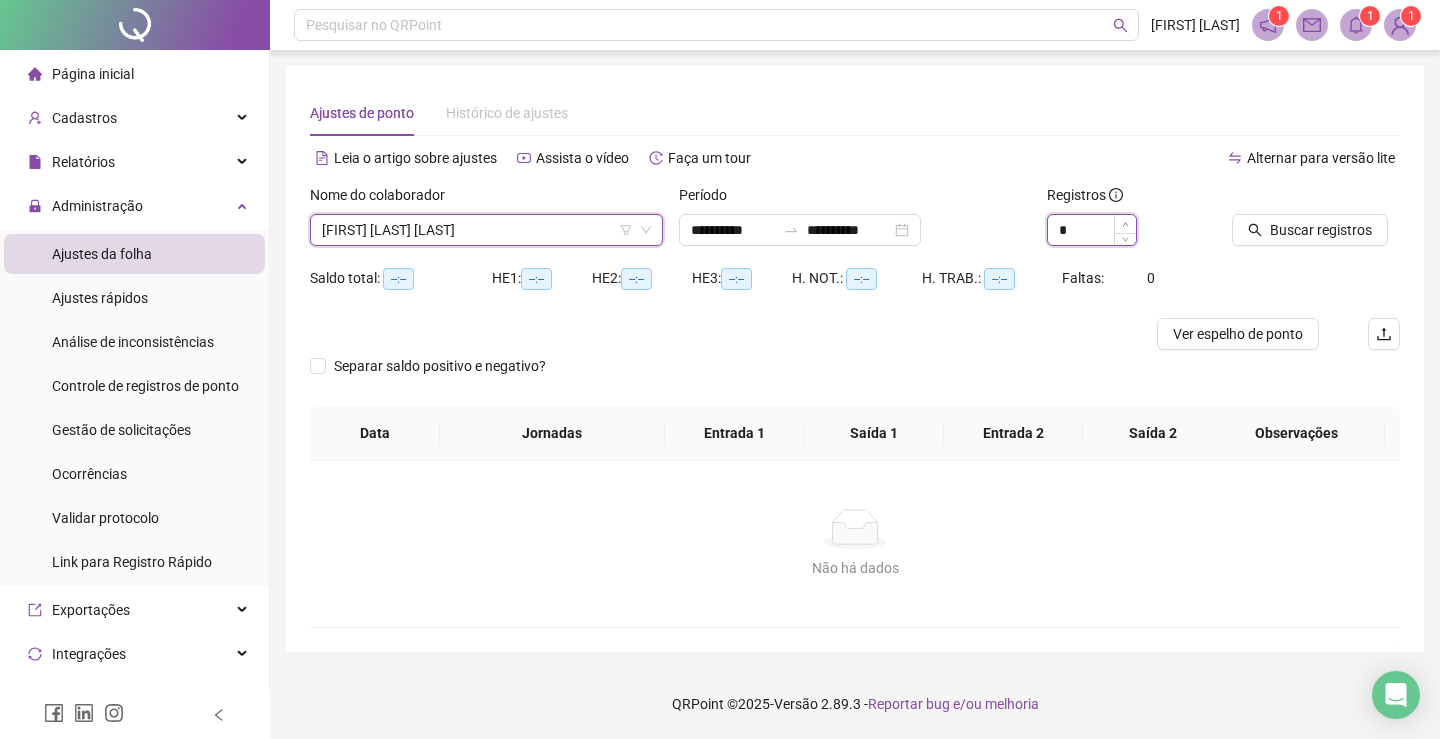type on "*" 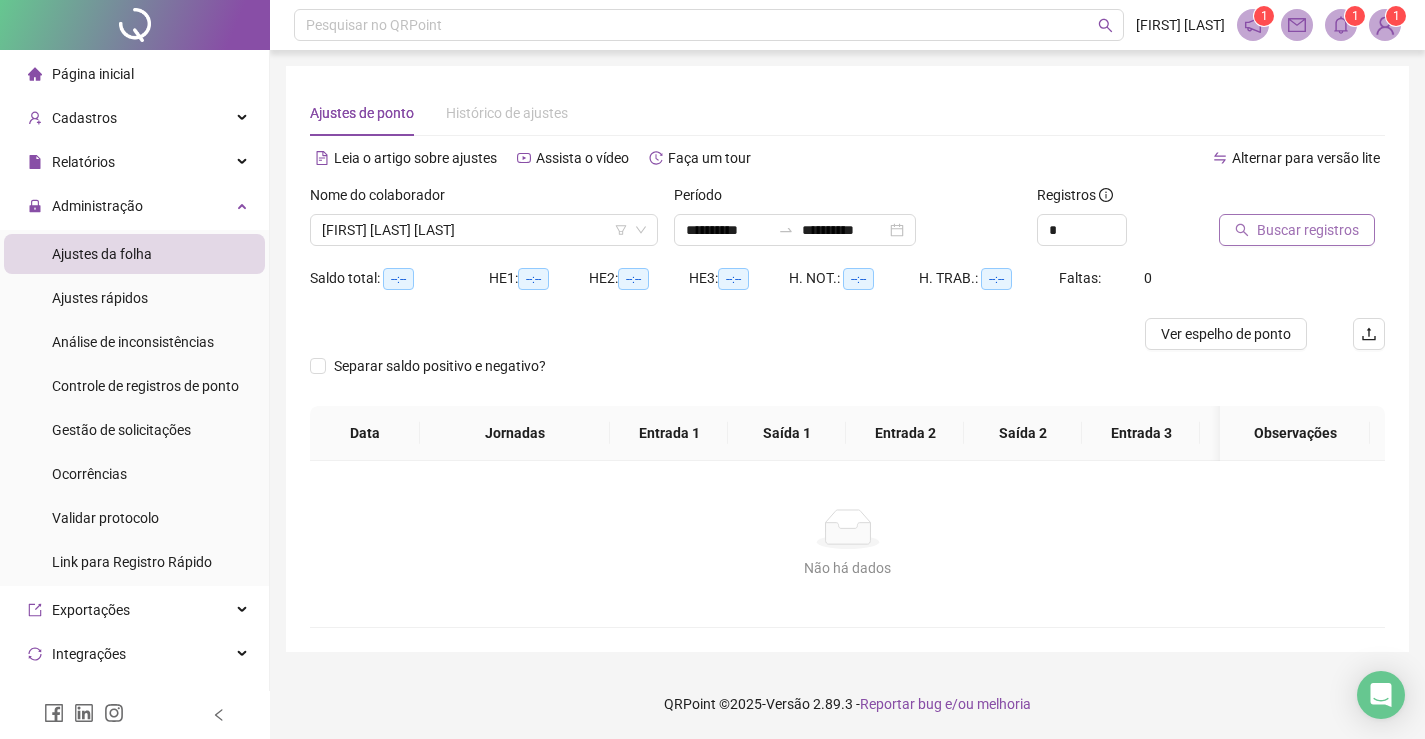 click on "Buscar registros" at bounding box center (1308, 230) 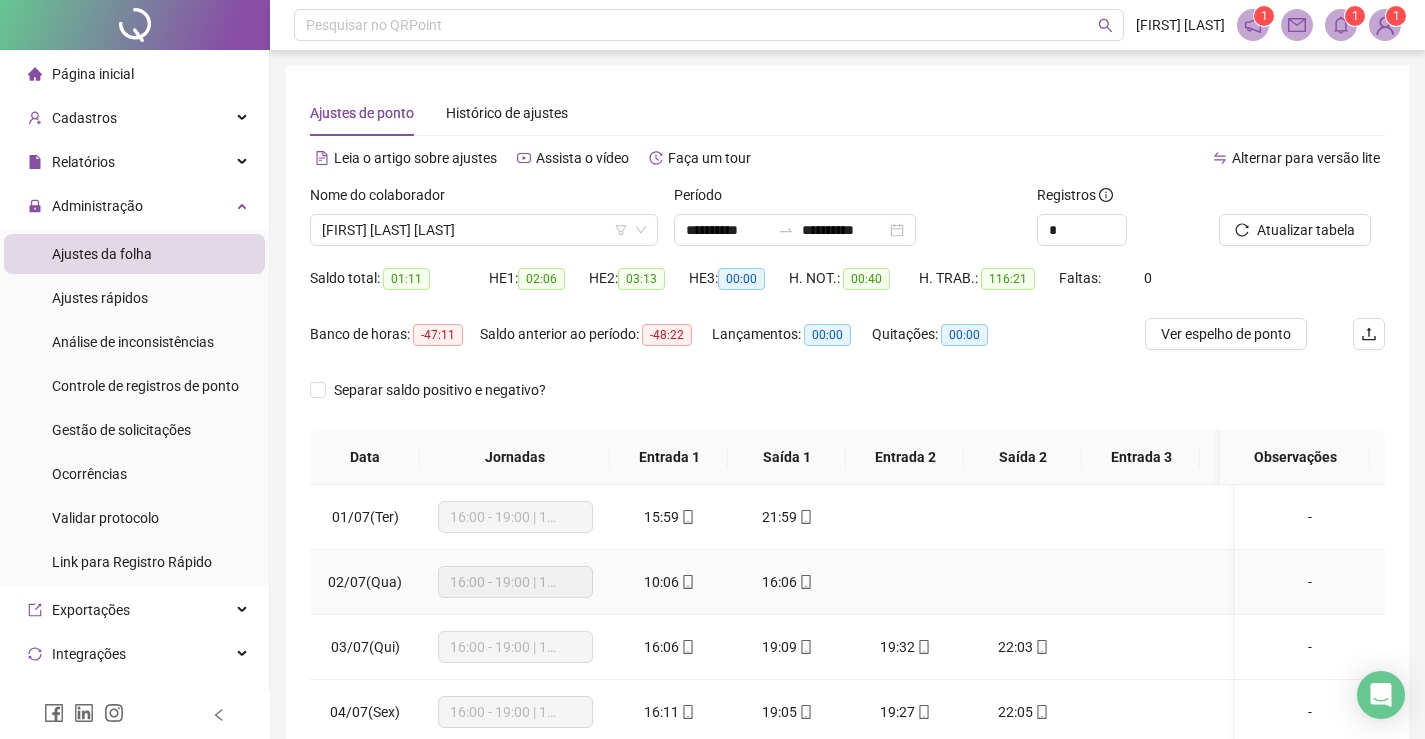 scroll, scrollTop: 283, scrollLeft: 0, axis: vertical 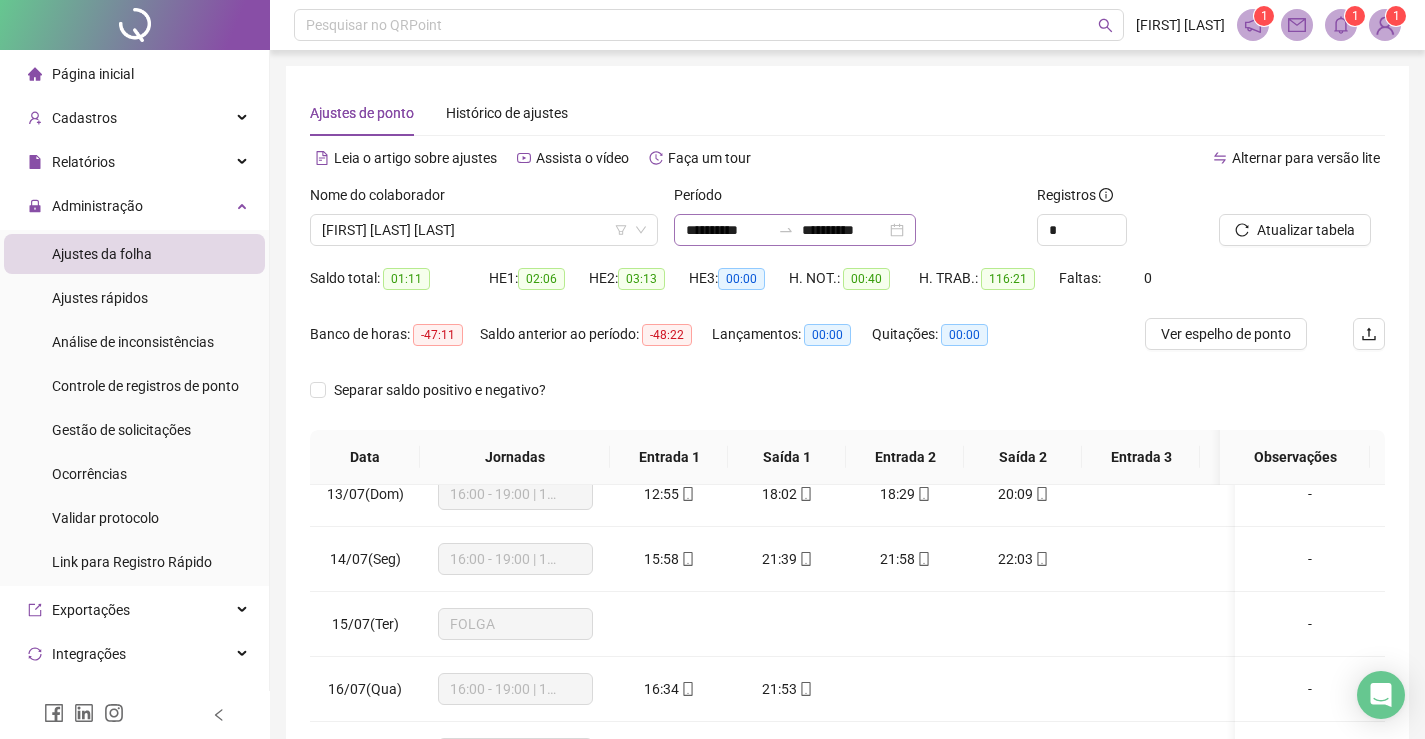 click on "**********" at bounding box center [795, 230] 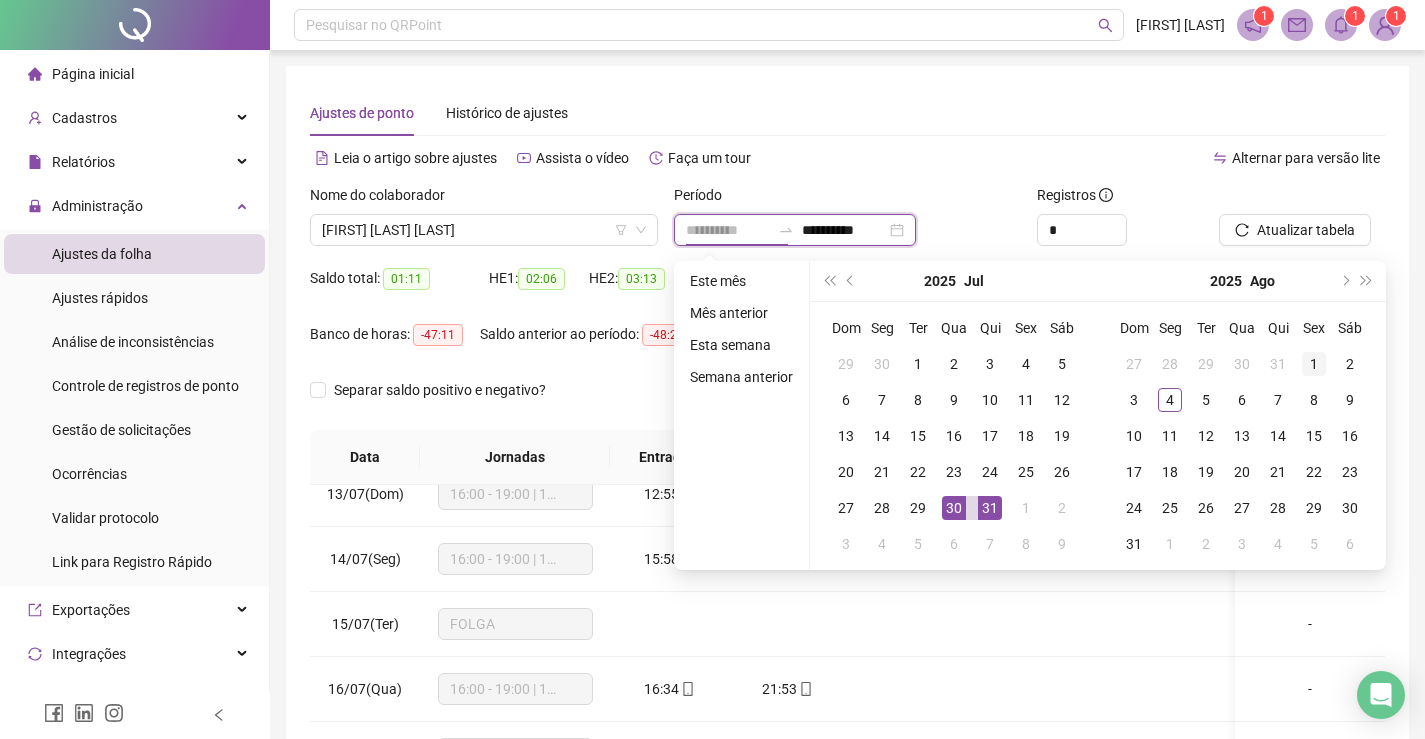 type on "**********" 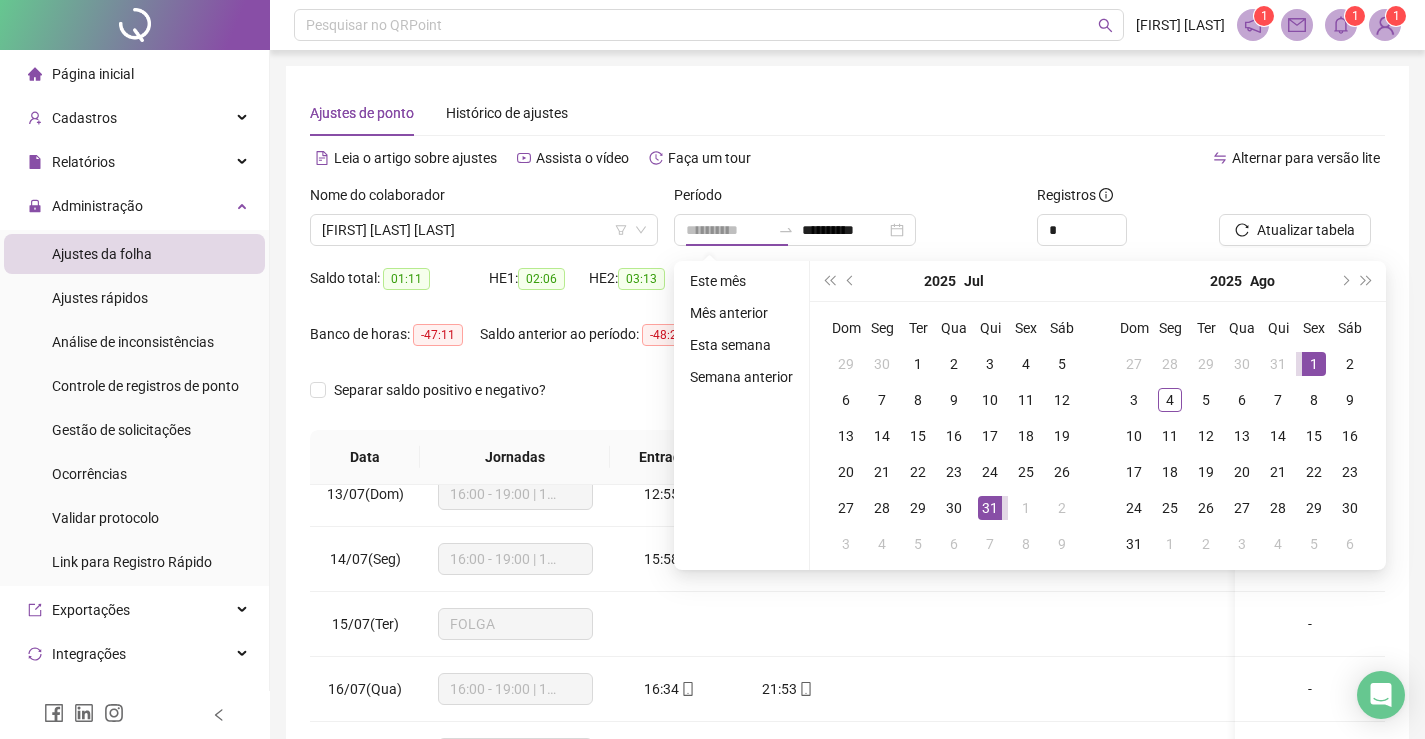 click on "1" at bounding box center [1314, 364] 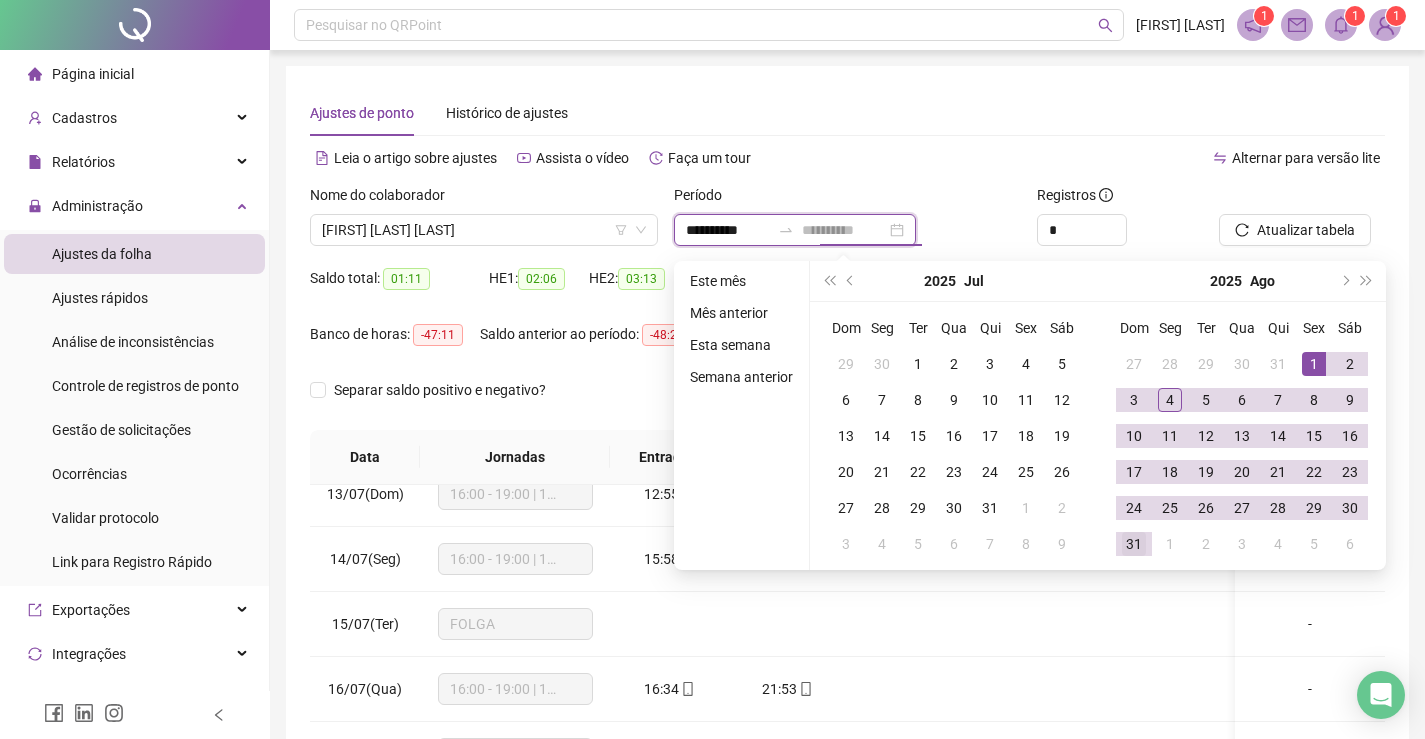 type on "**********" 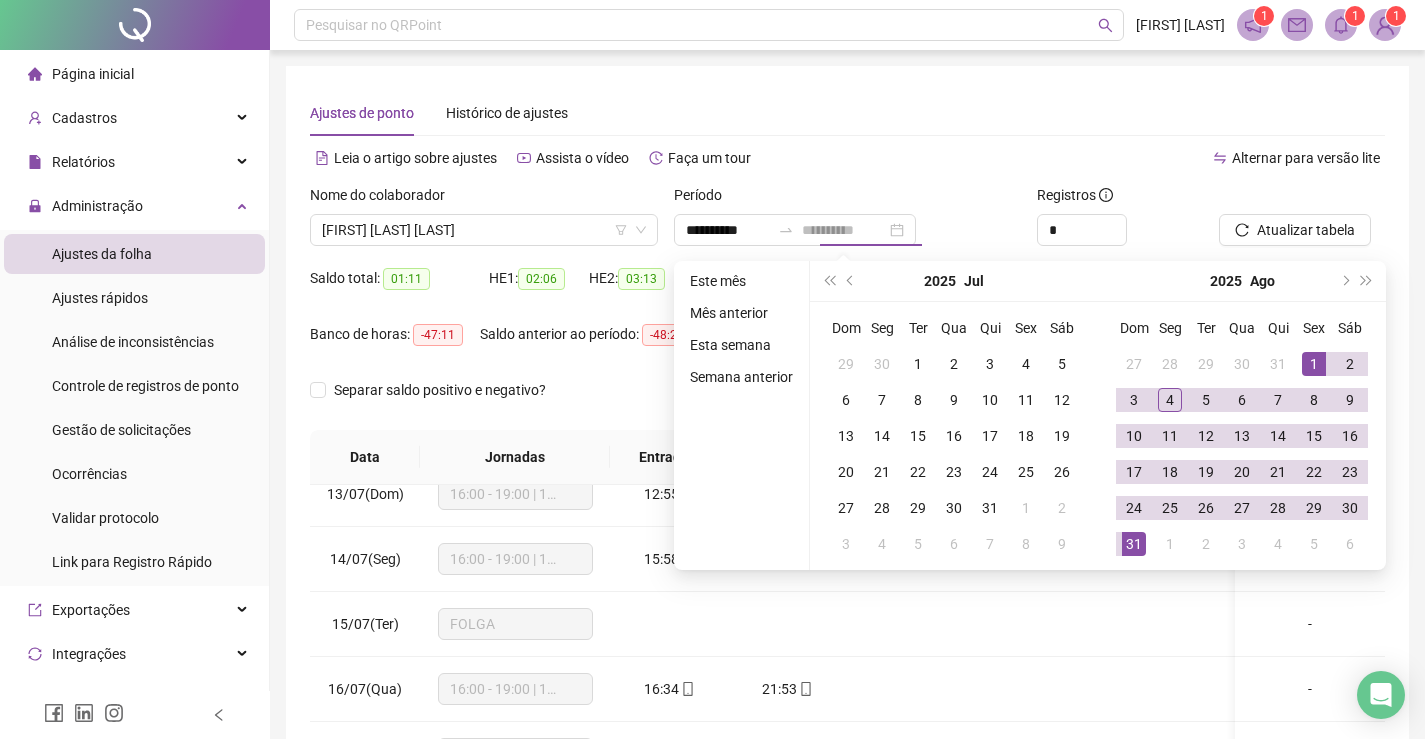 click on "31" at bounding box center [1134, 544] 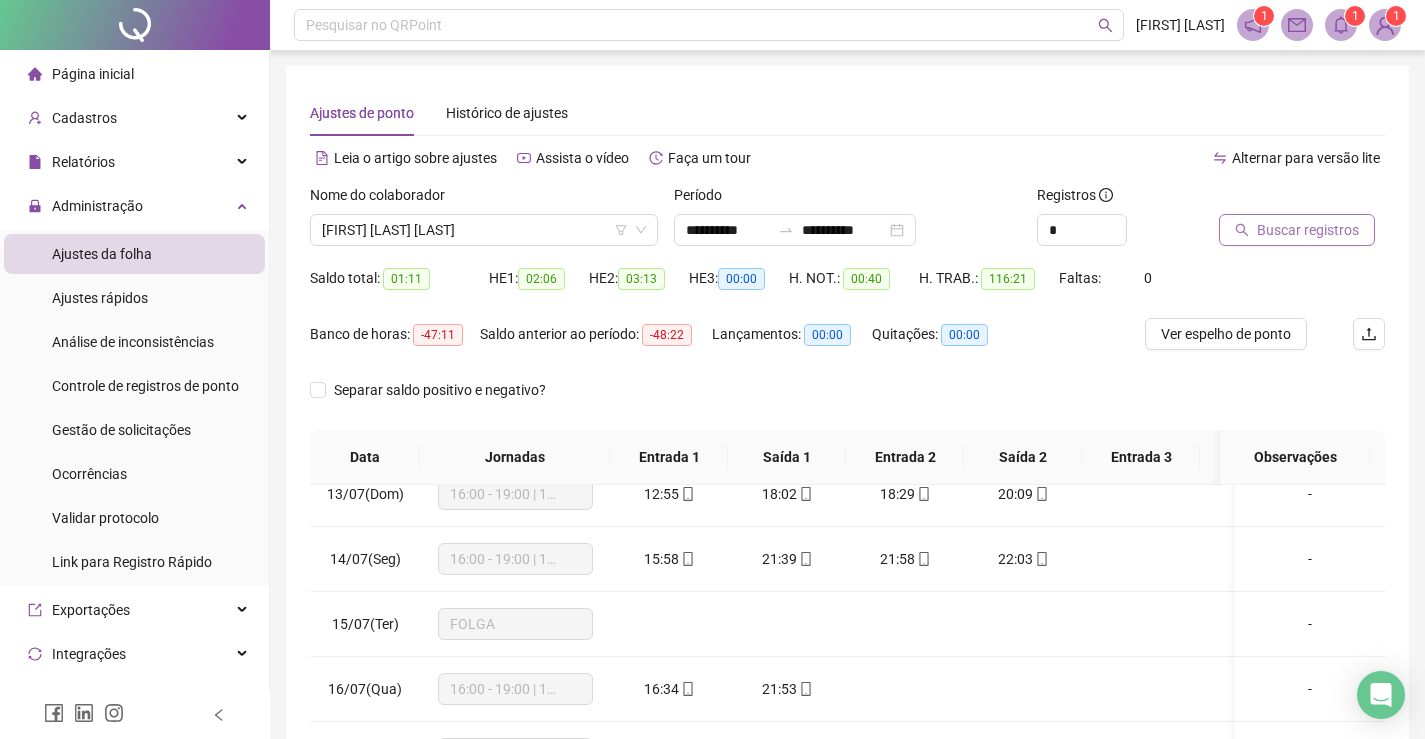 click on "Buscar registros" at bounding box center [1308, 230] 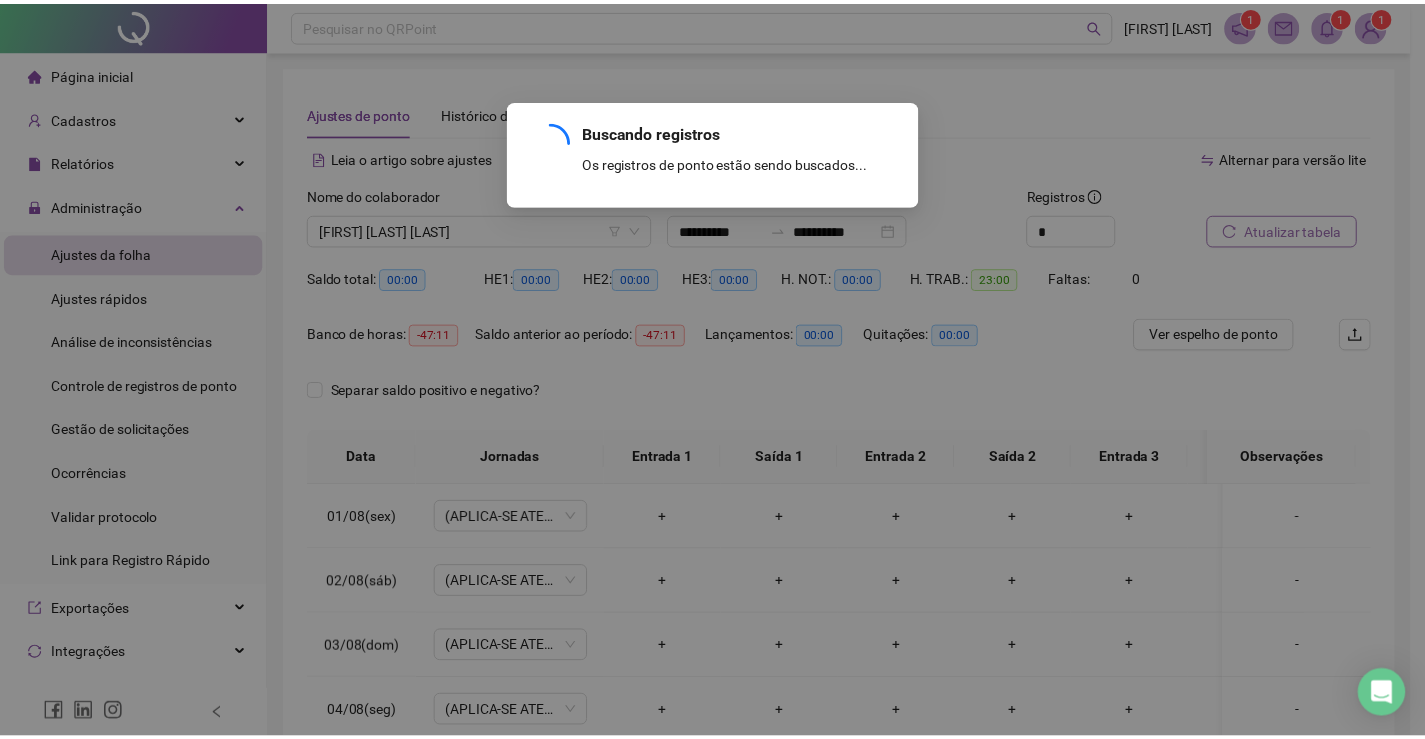 scroll, scrollTop: 0, scrollLeft: 0, axis: both 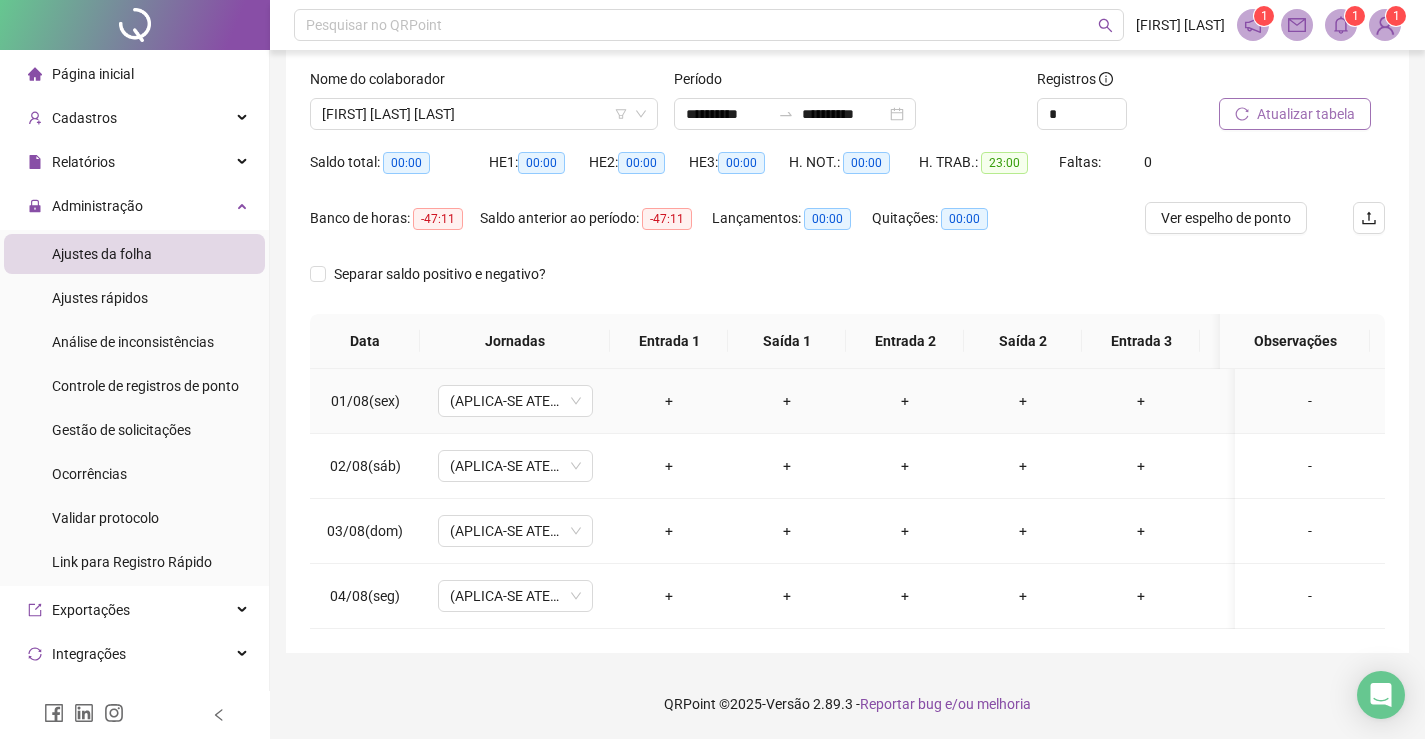 click on "-" at bounding box center (1310, 401) 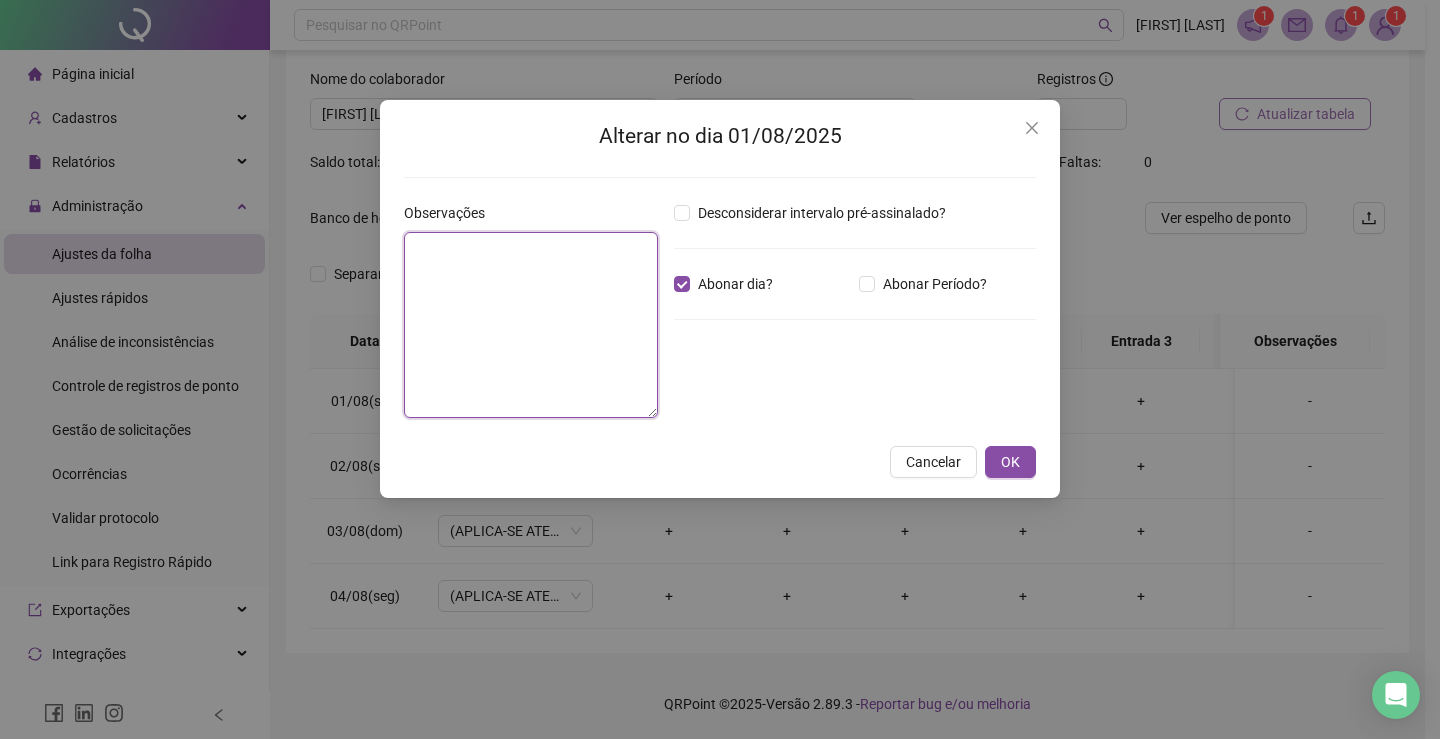 click at bounding box center (531, 325) 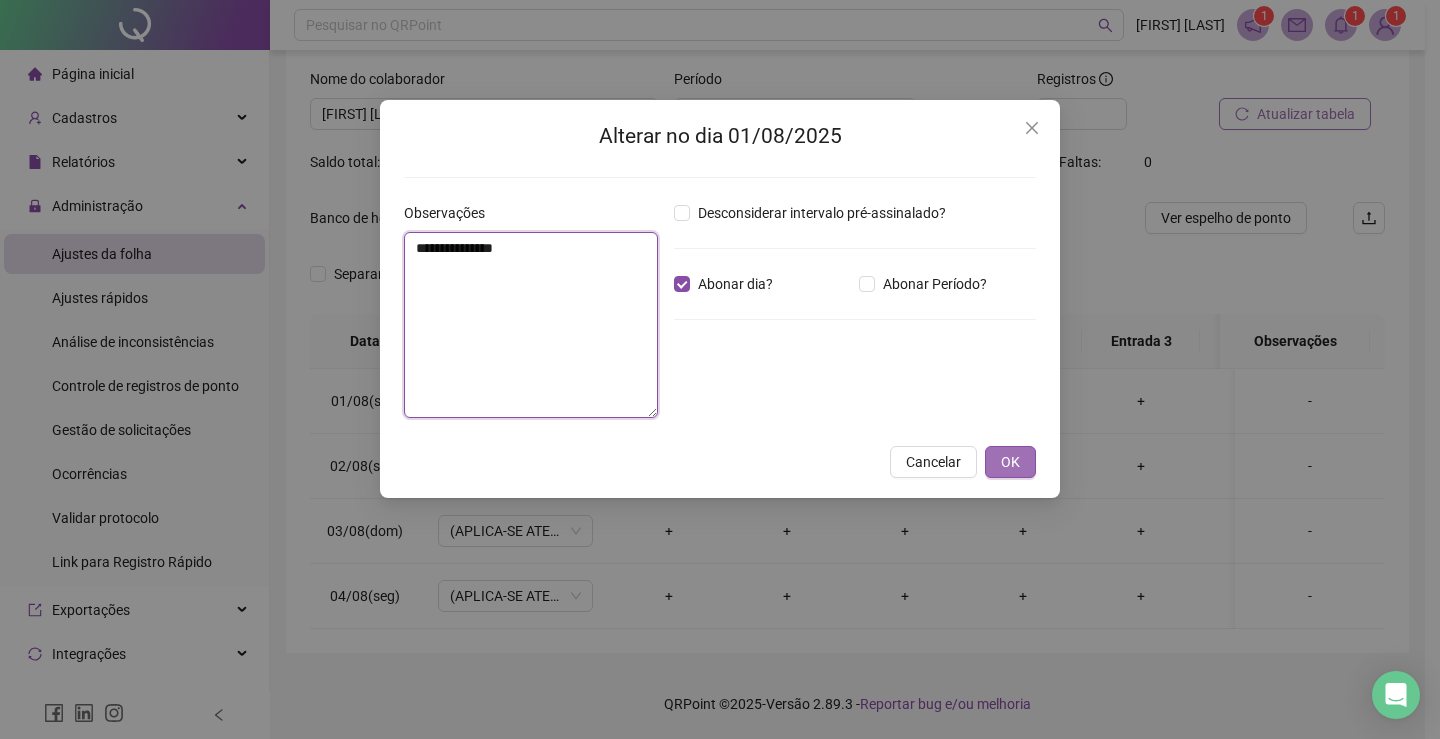 type on "**********" 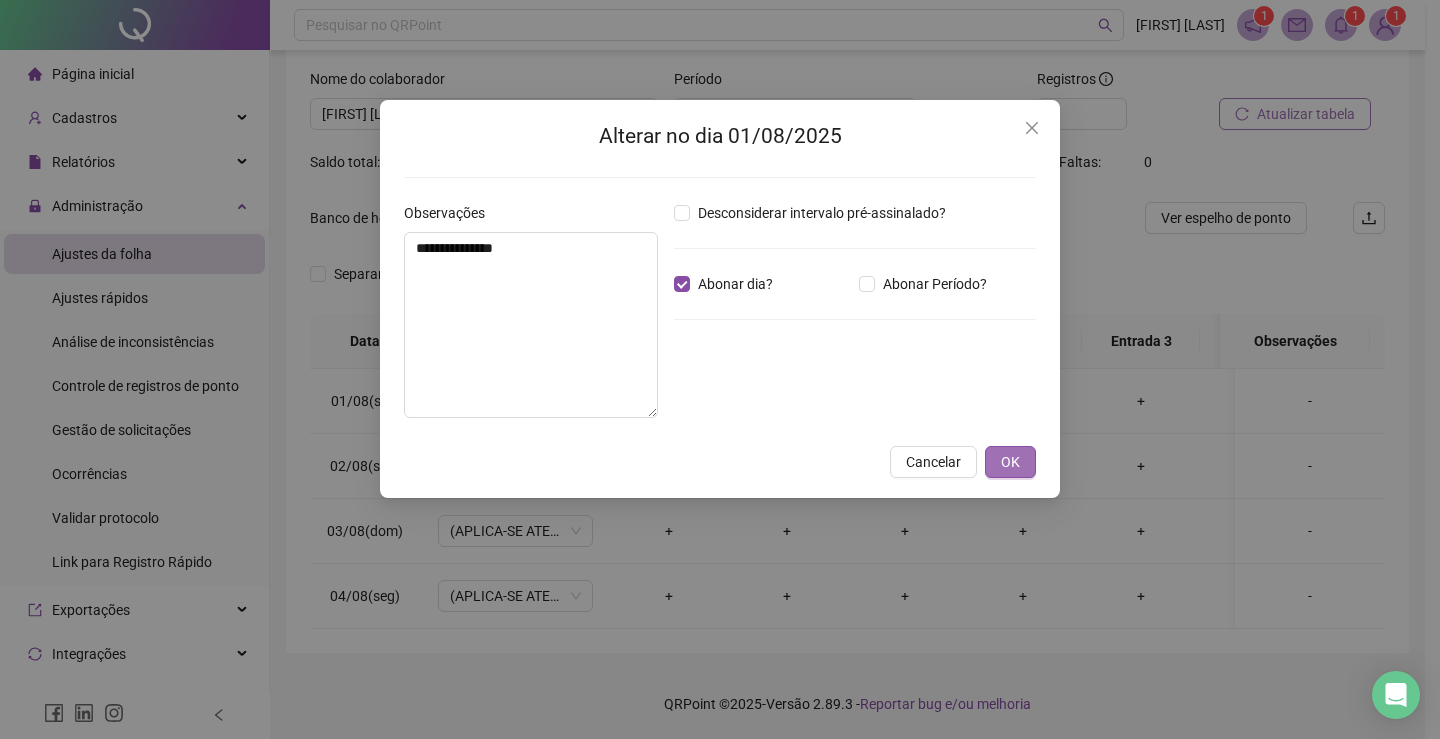 click on "OK" at bounding box center [1010, 462] 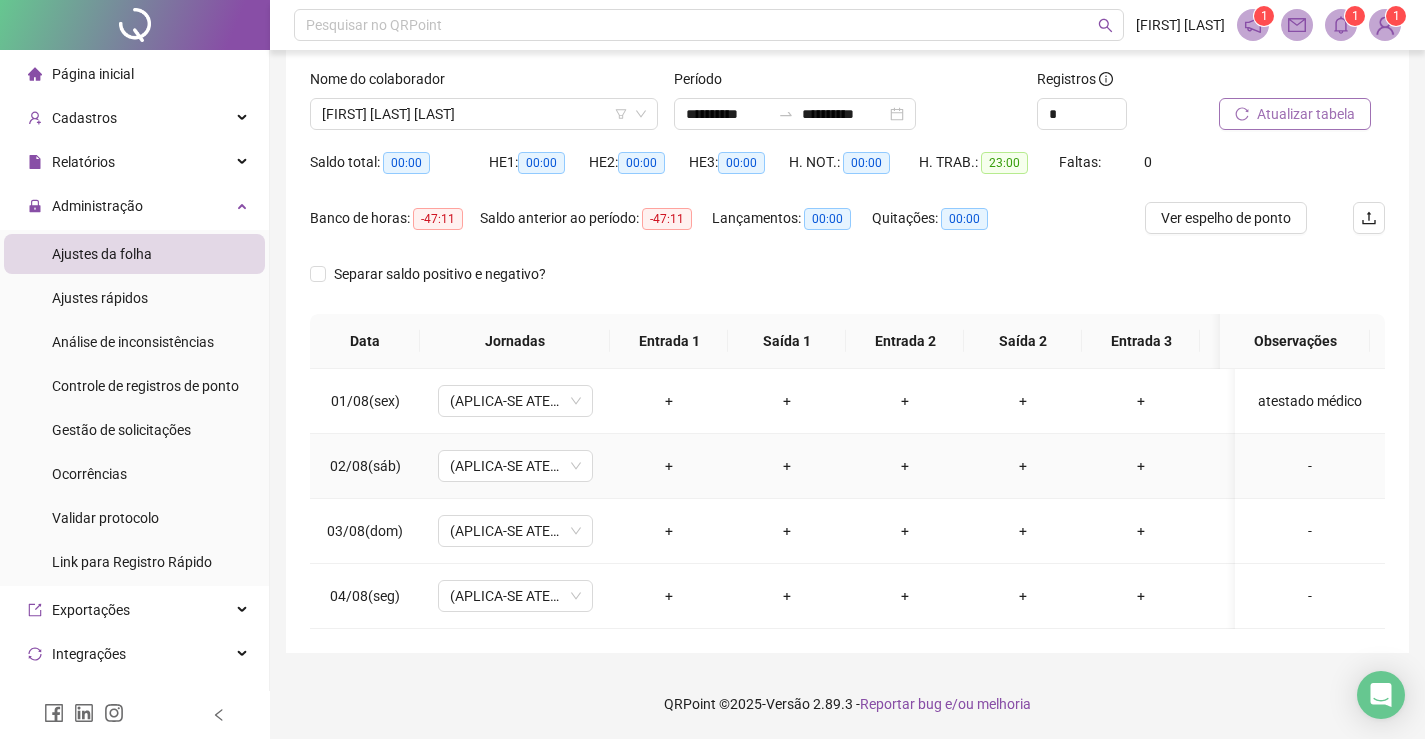 click on "-" at bounding box center [1310, 466] 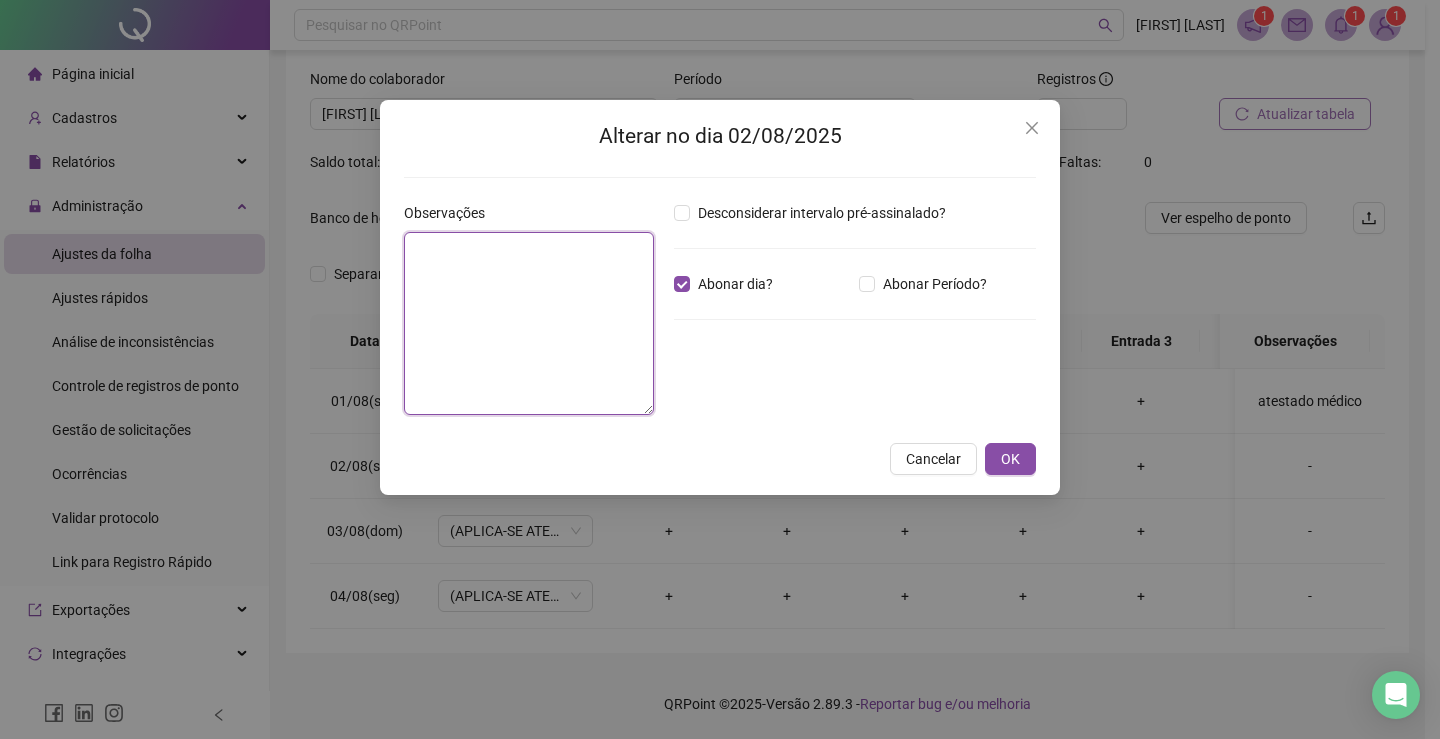 click at bounding box center [529, 323] 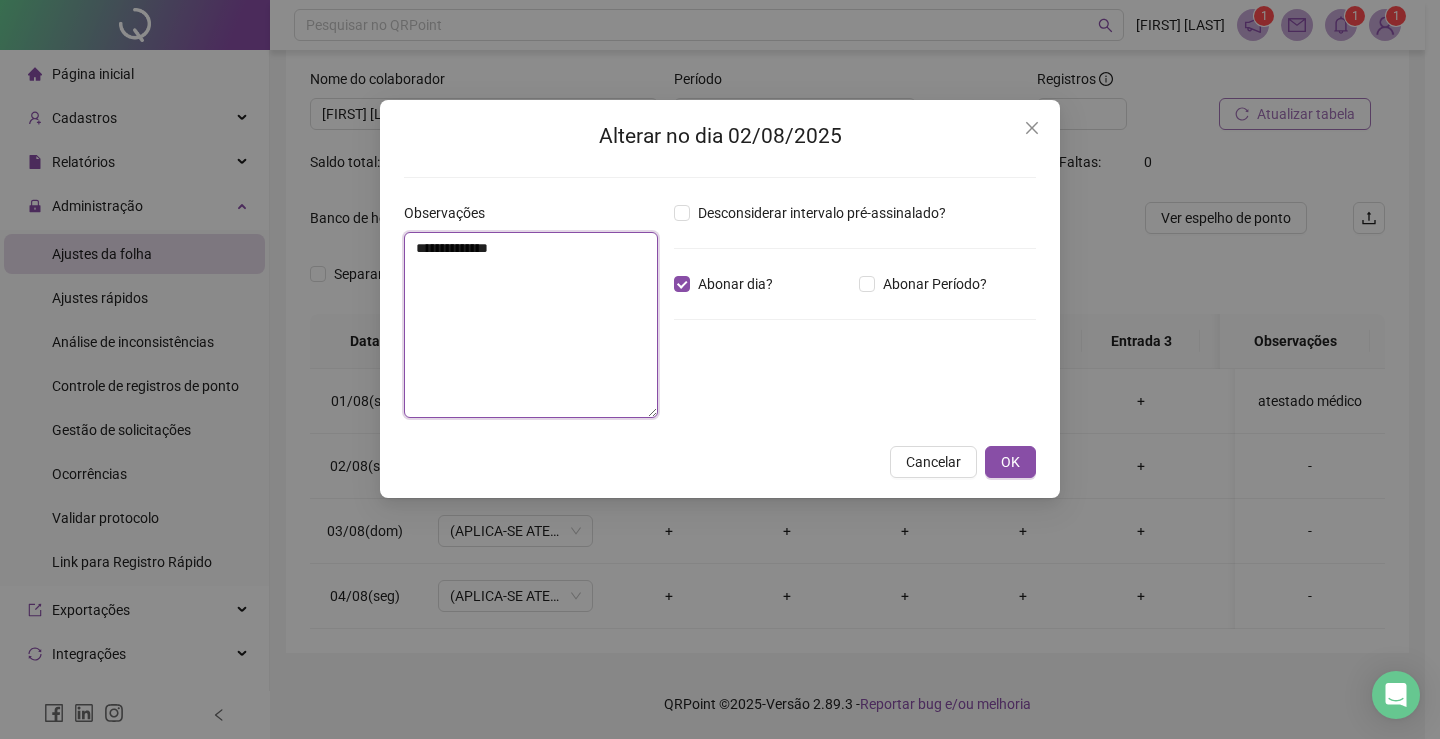 click on "**********" at bounding box center [531, 325] 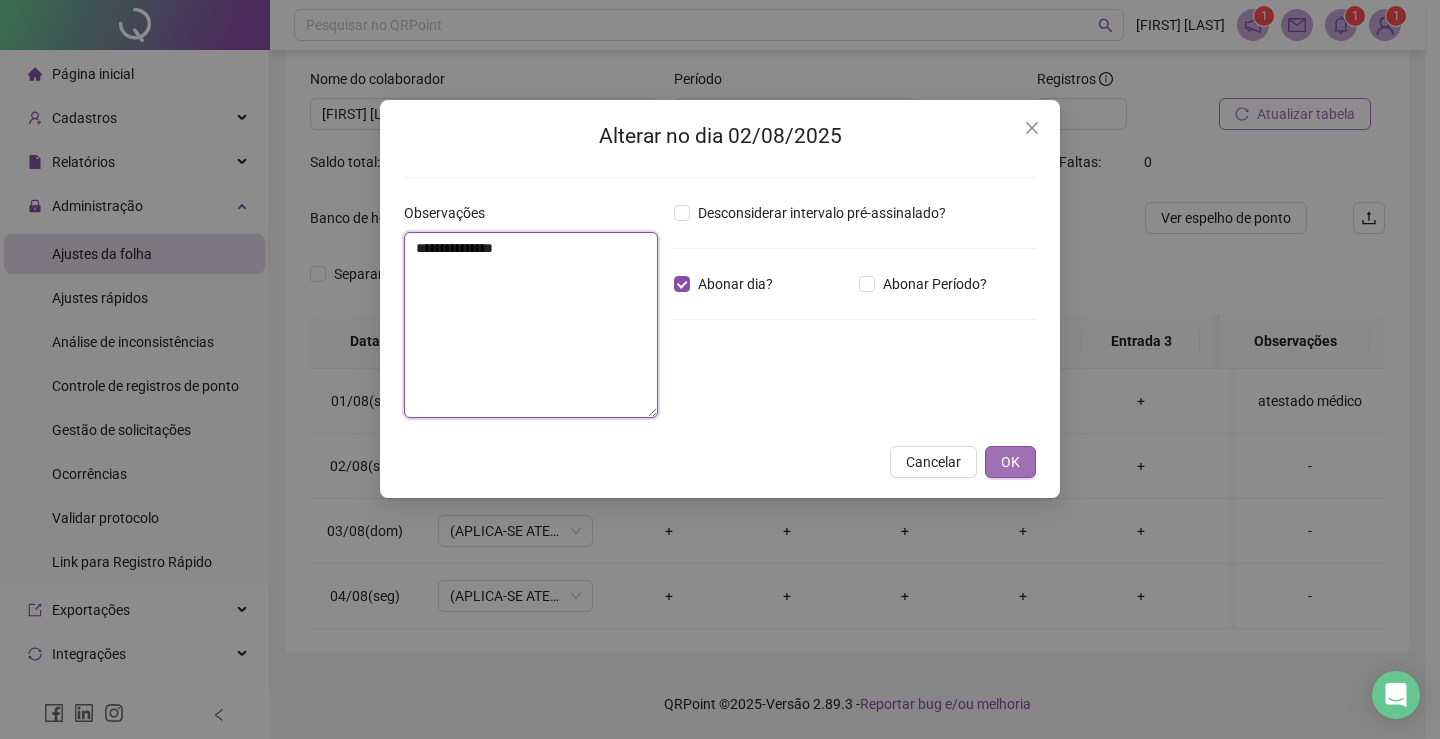 type on "**********" 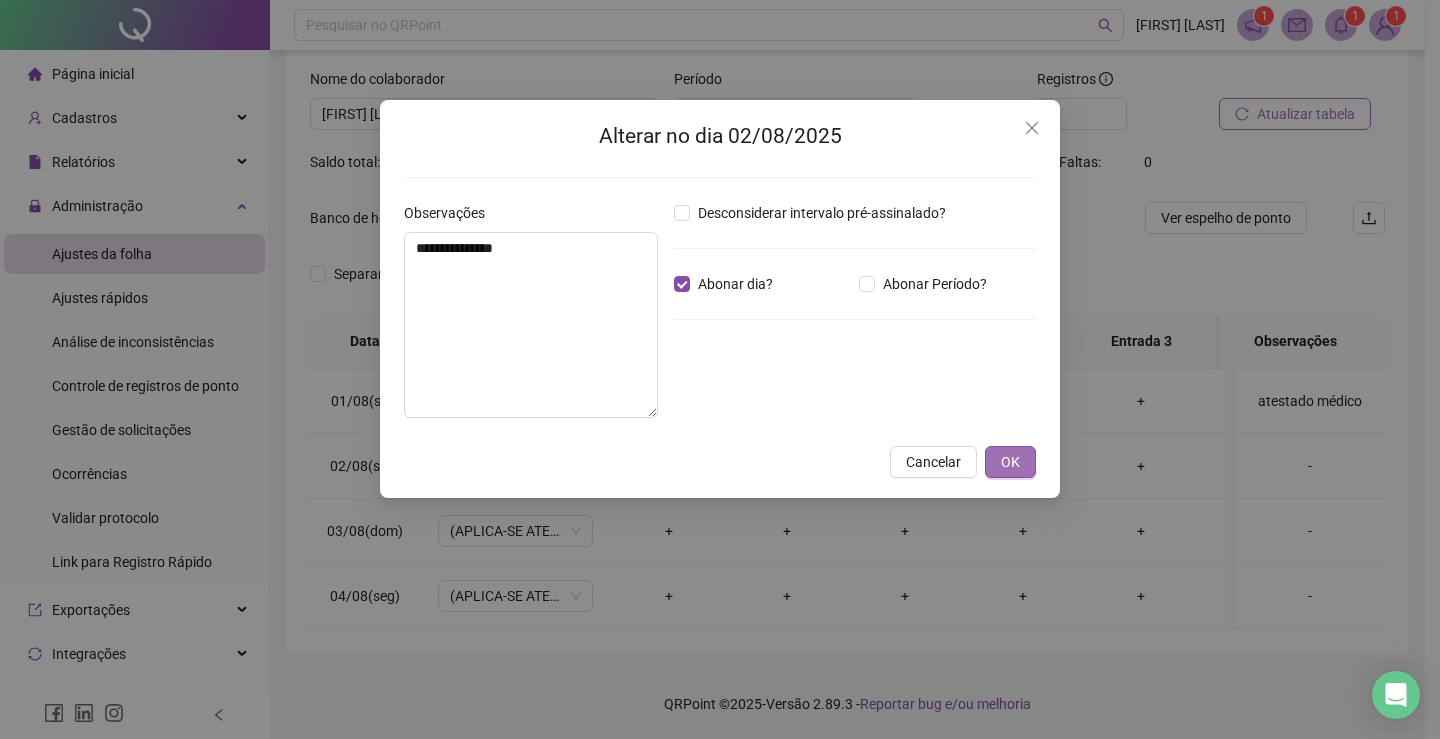 click on "OK" at bounding box center [1010, 462] 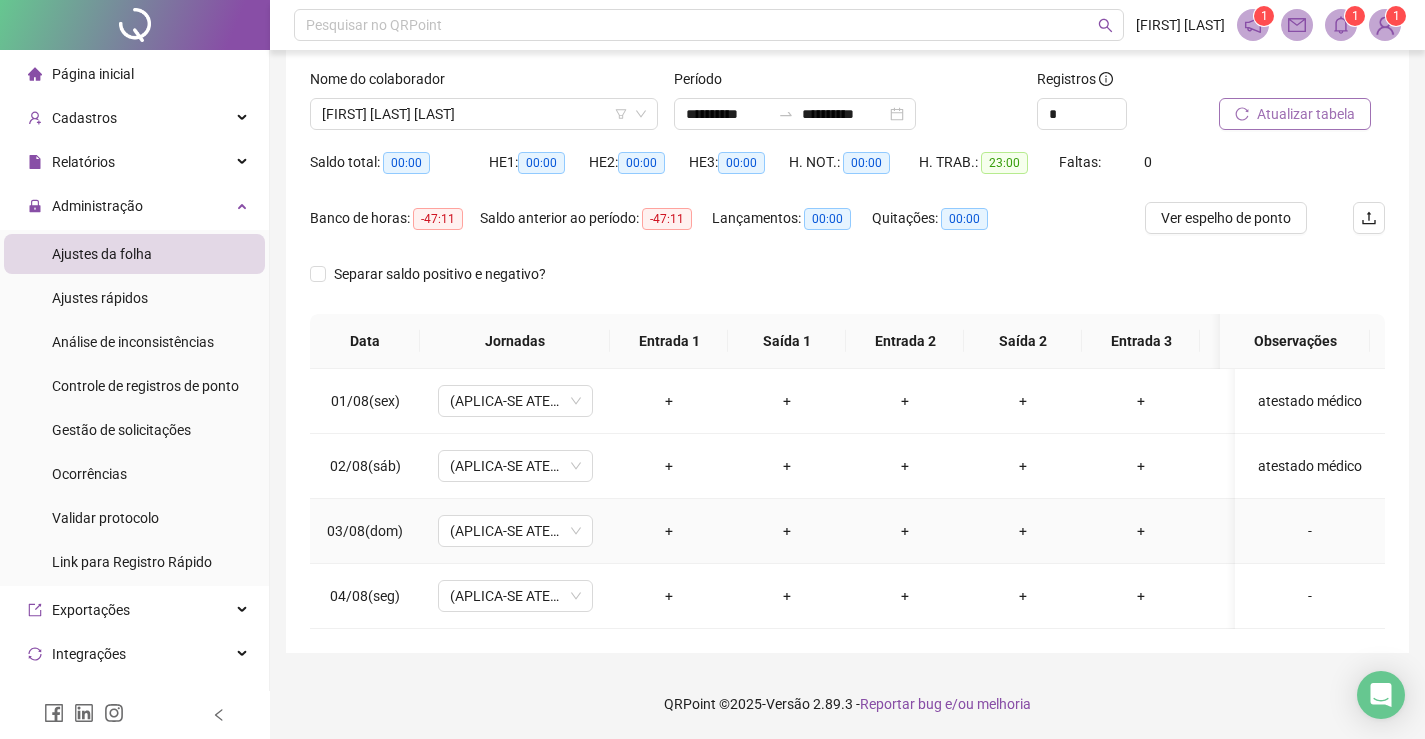 click on "-" at bounding box center (1310, 531) 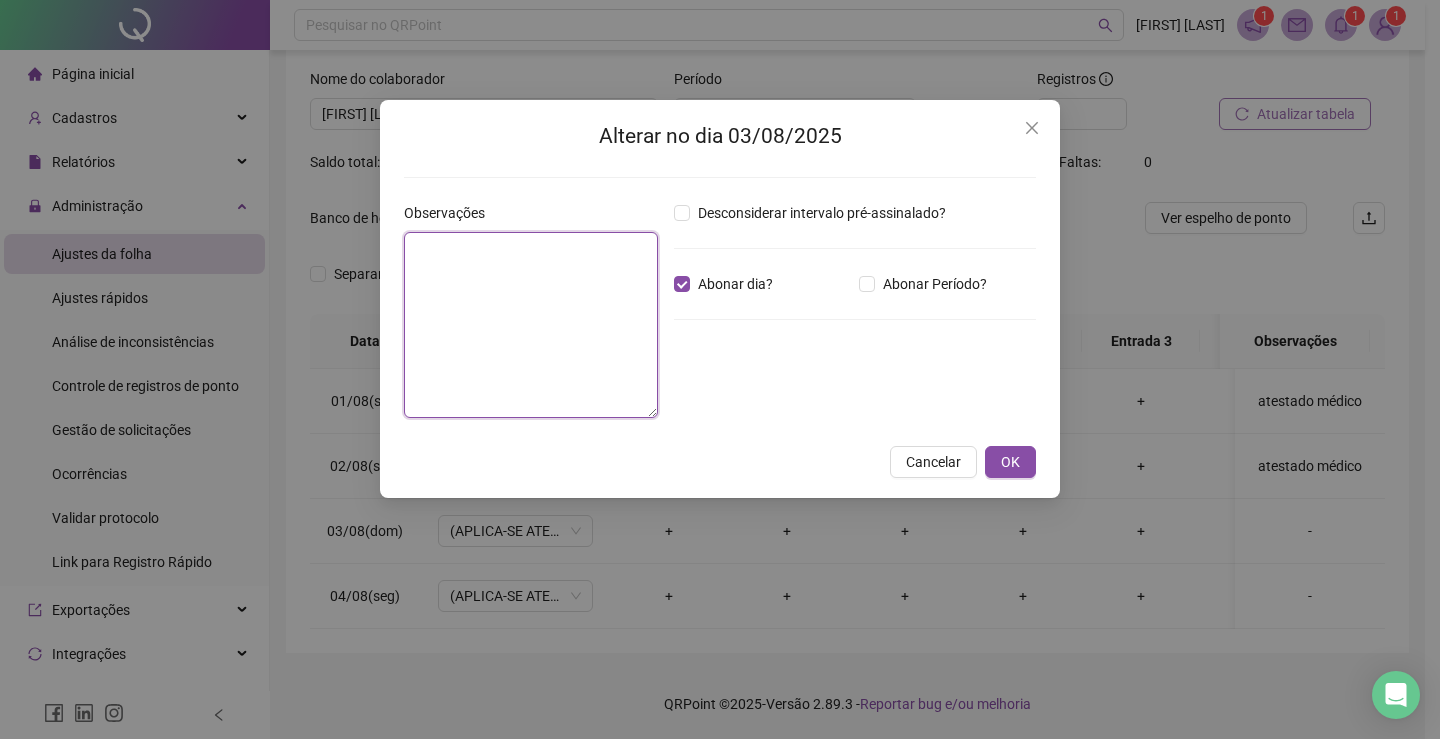 click at bounding box center (531, 325) 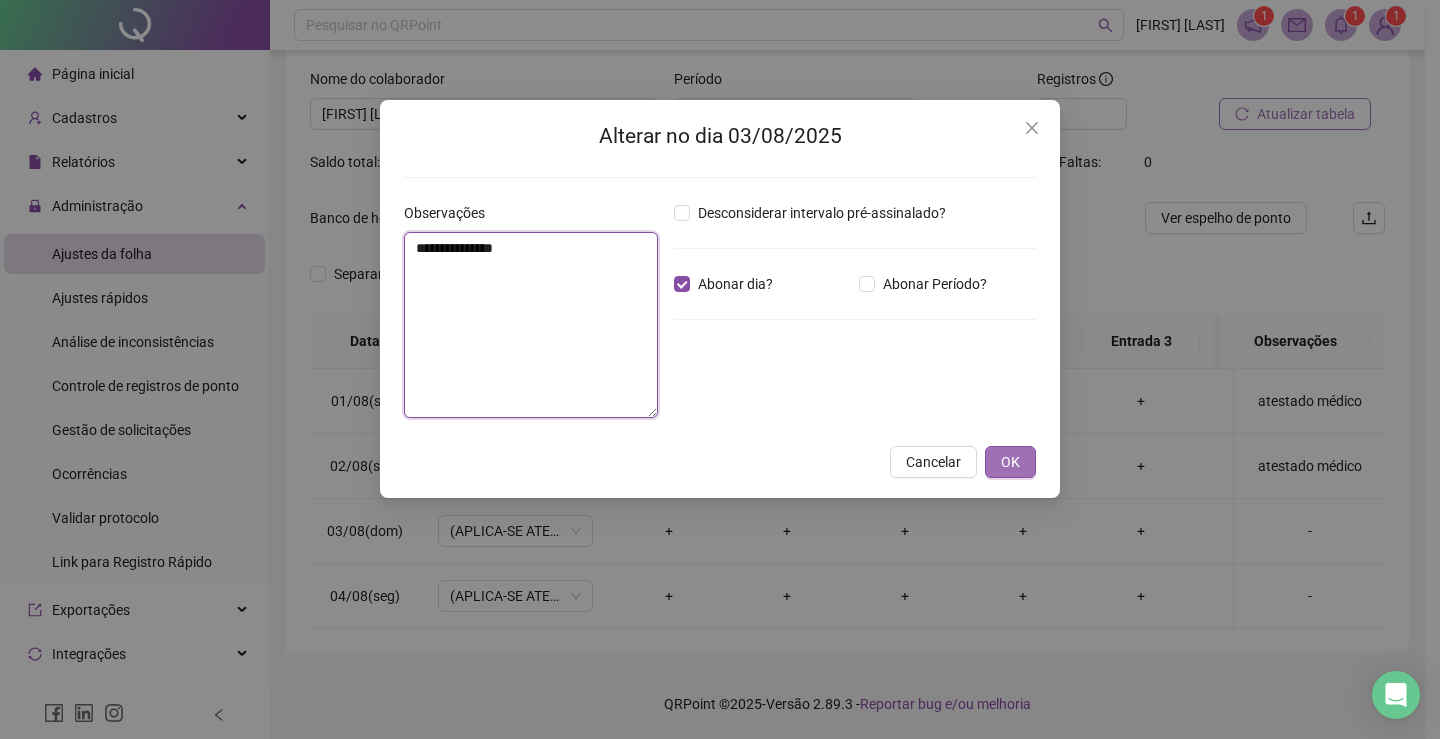 type on "**********" 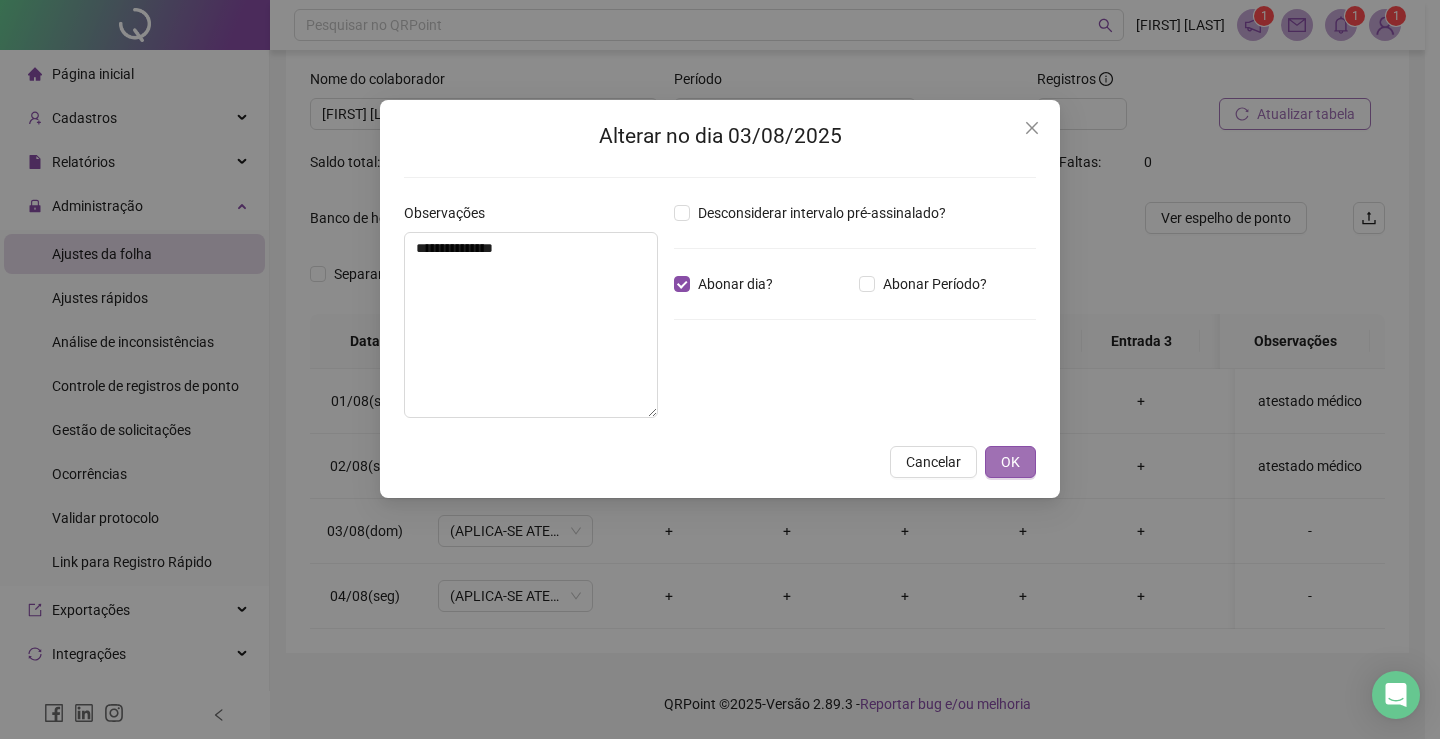 click on "OK" at bounding box center [1010, 462] 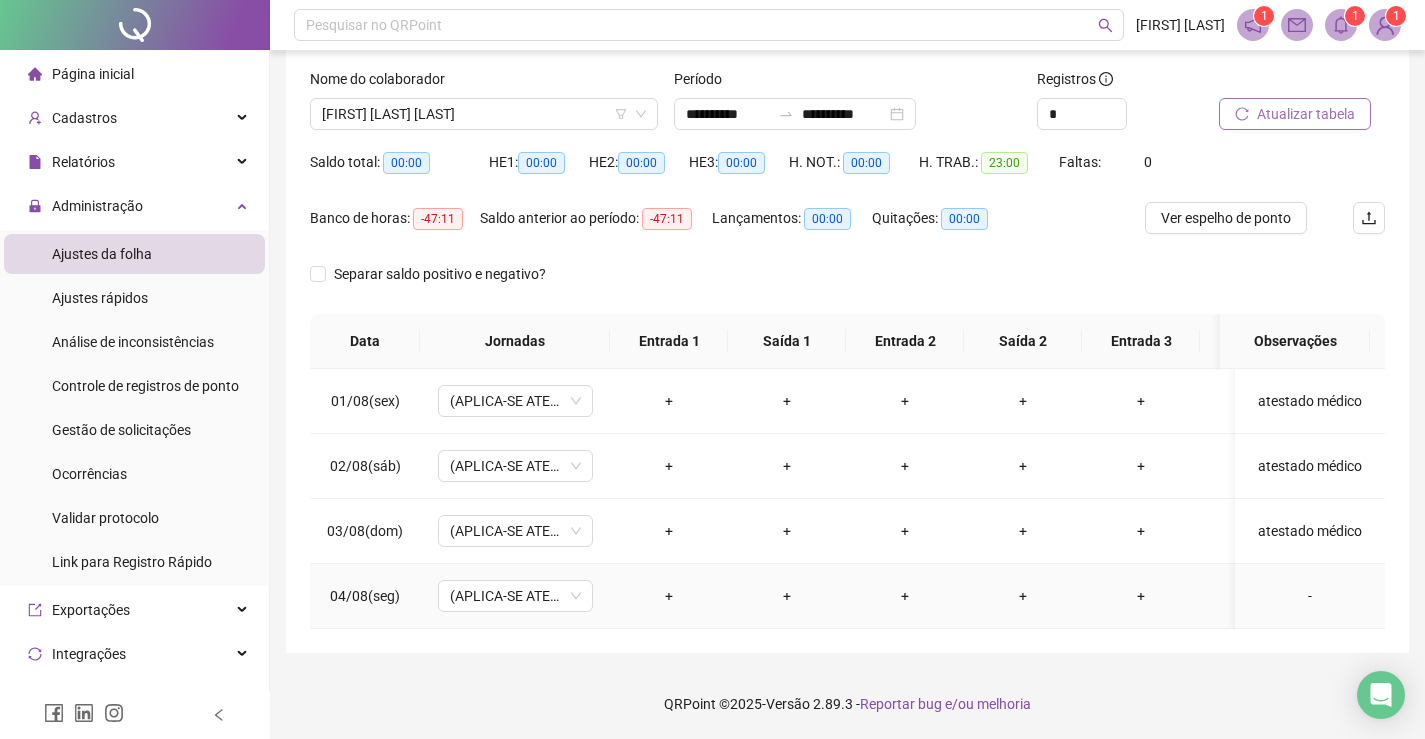 click on "-" at bounding box center (1310, 596) 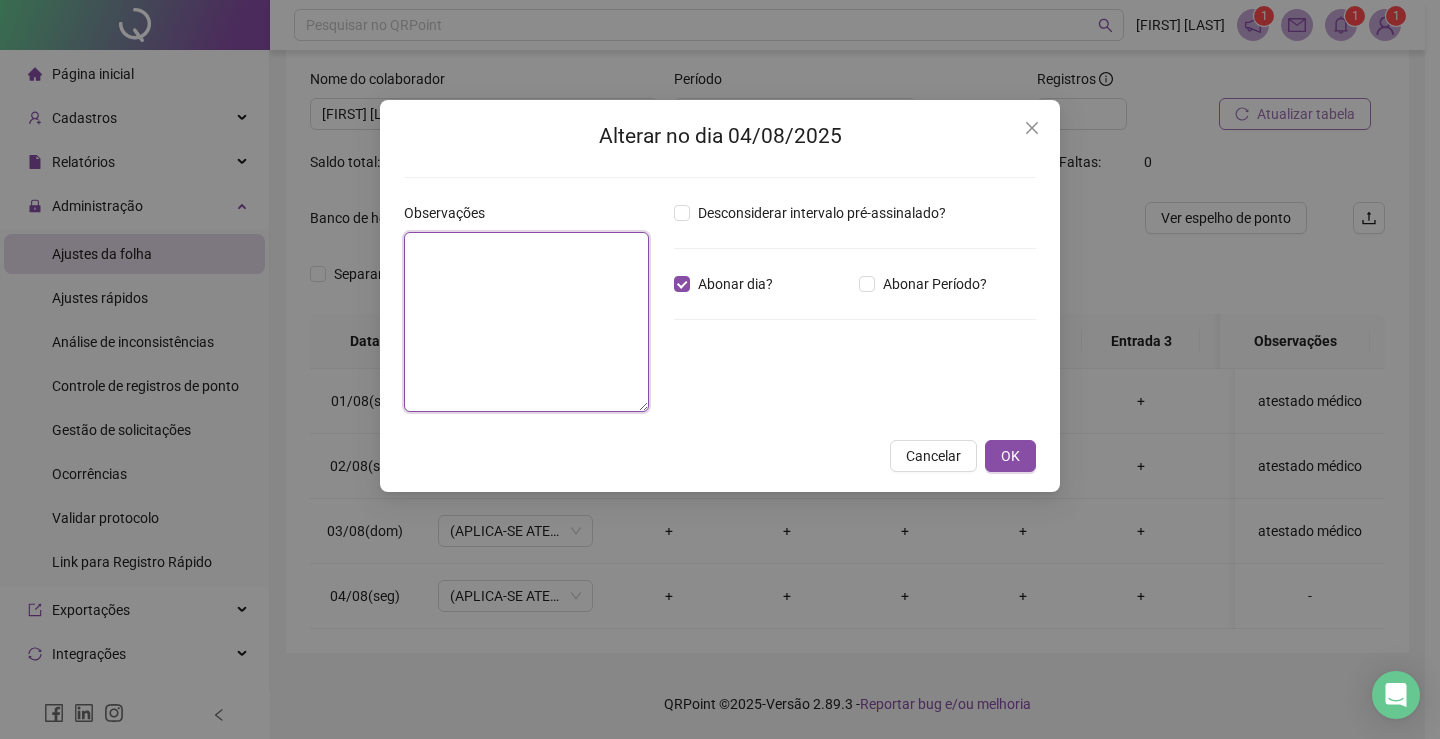 click at bounding box center [526, 322] 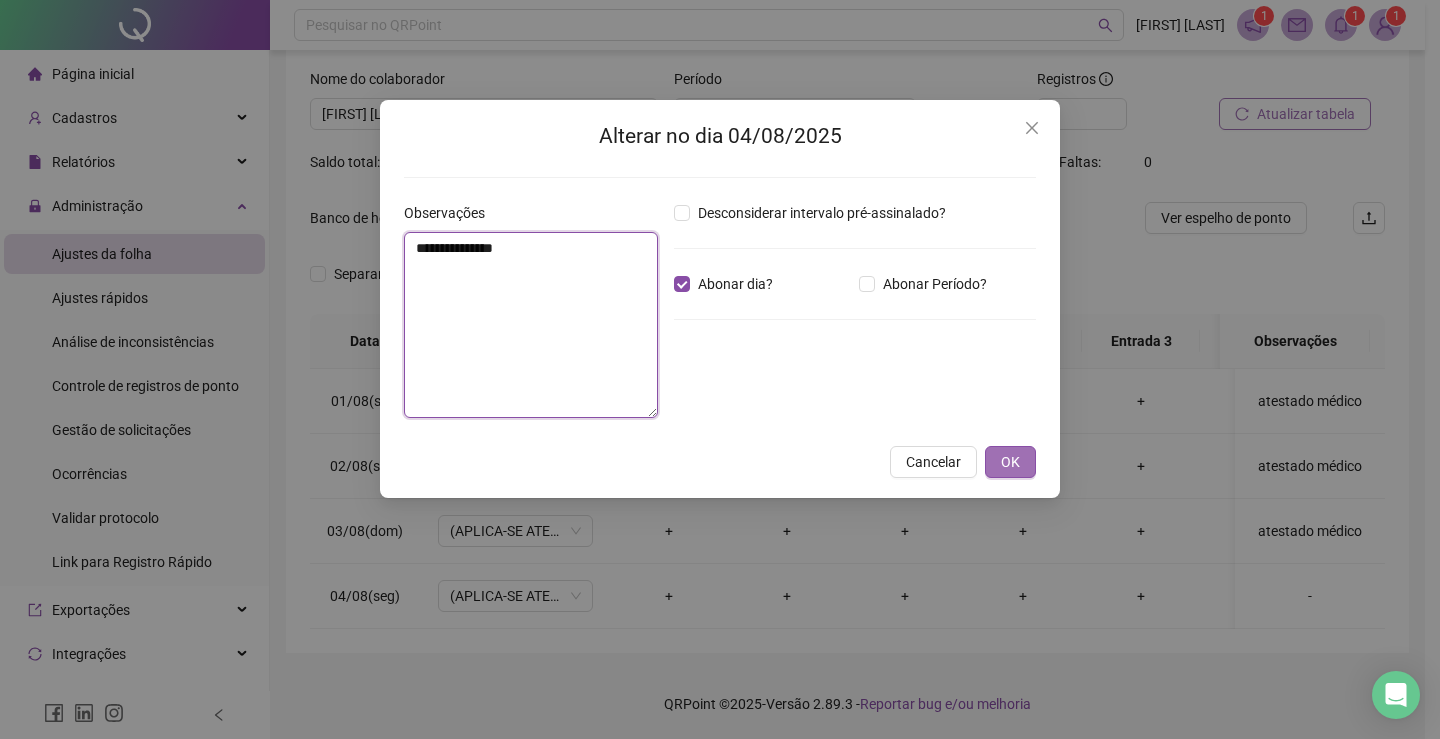 type on "**********" 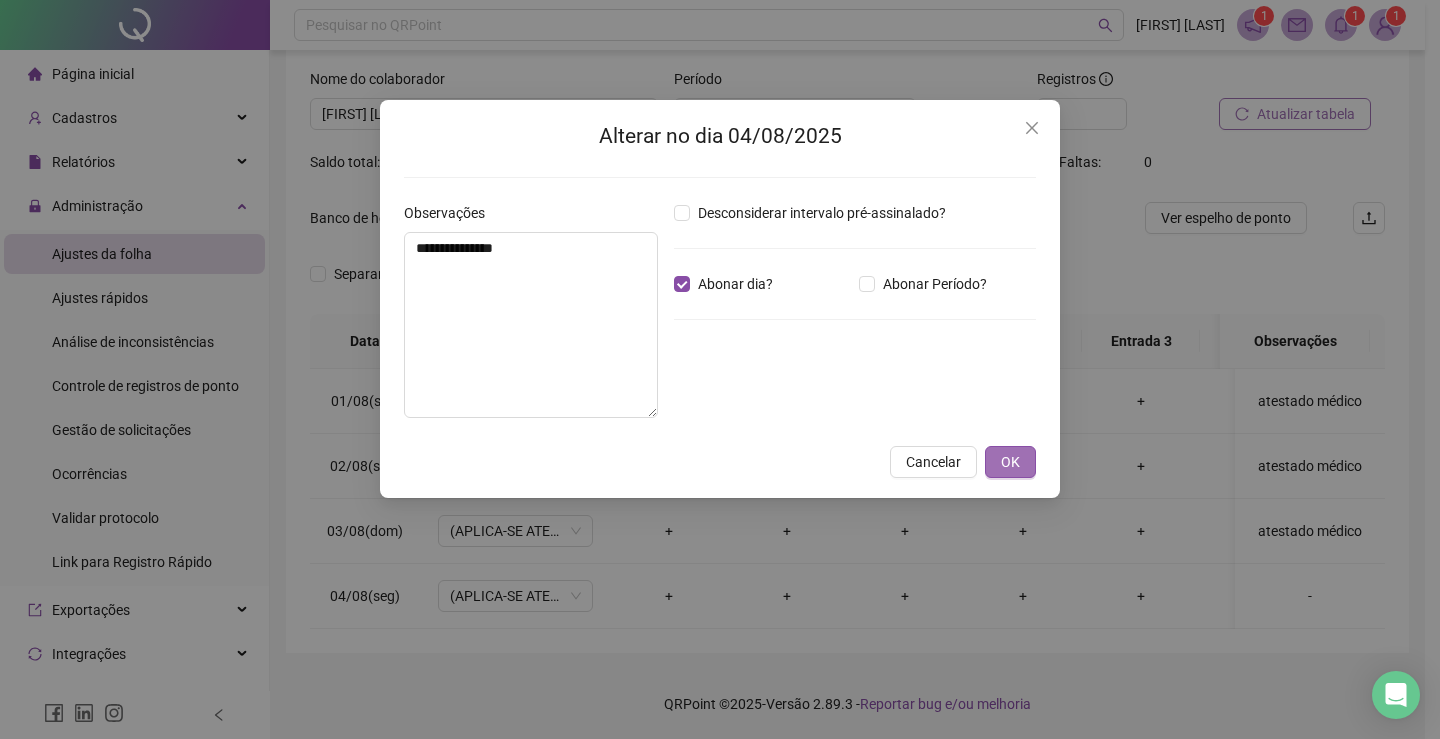 click on "OK" at bounding box center [1010, 462] 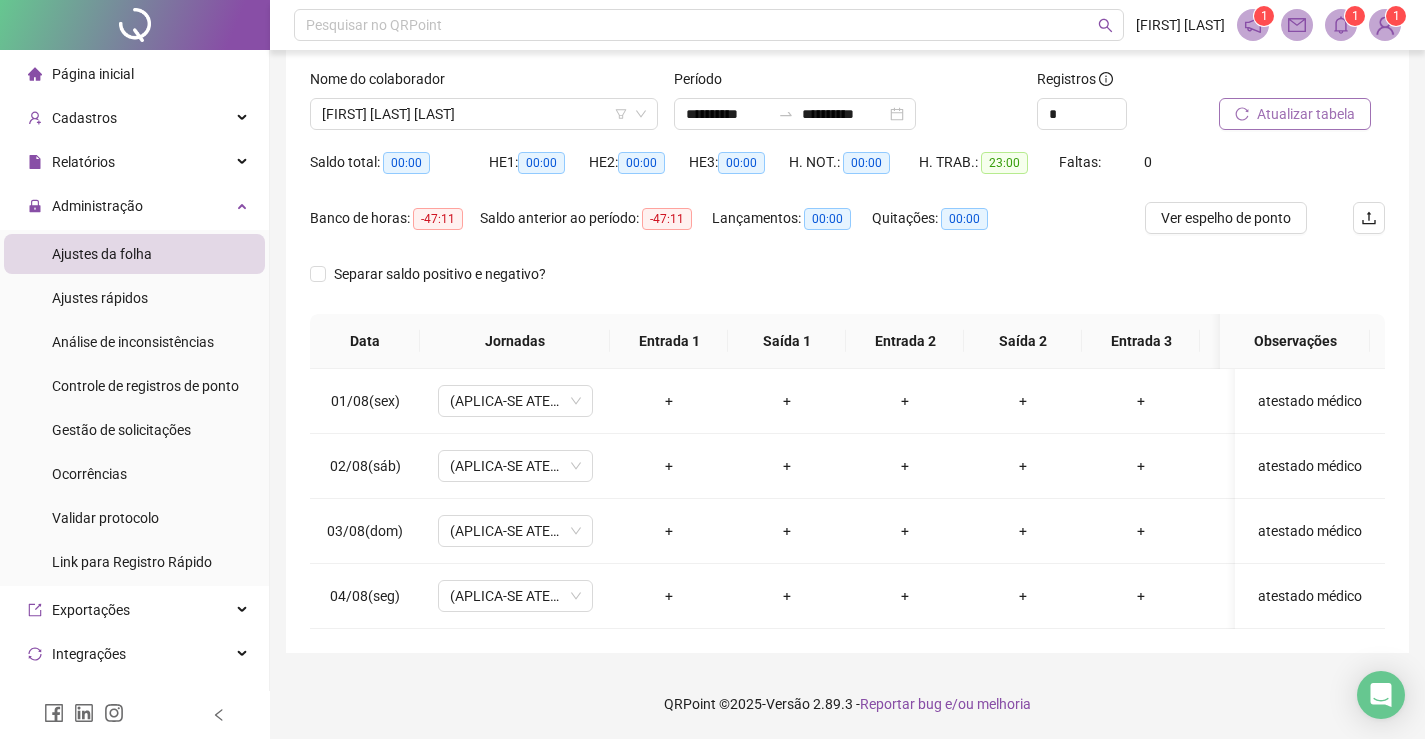 scroll, scrollTop: 0, scrollLeft: 0, axis: both 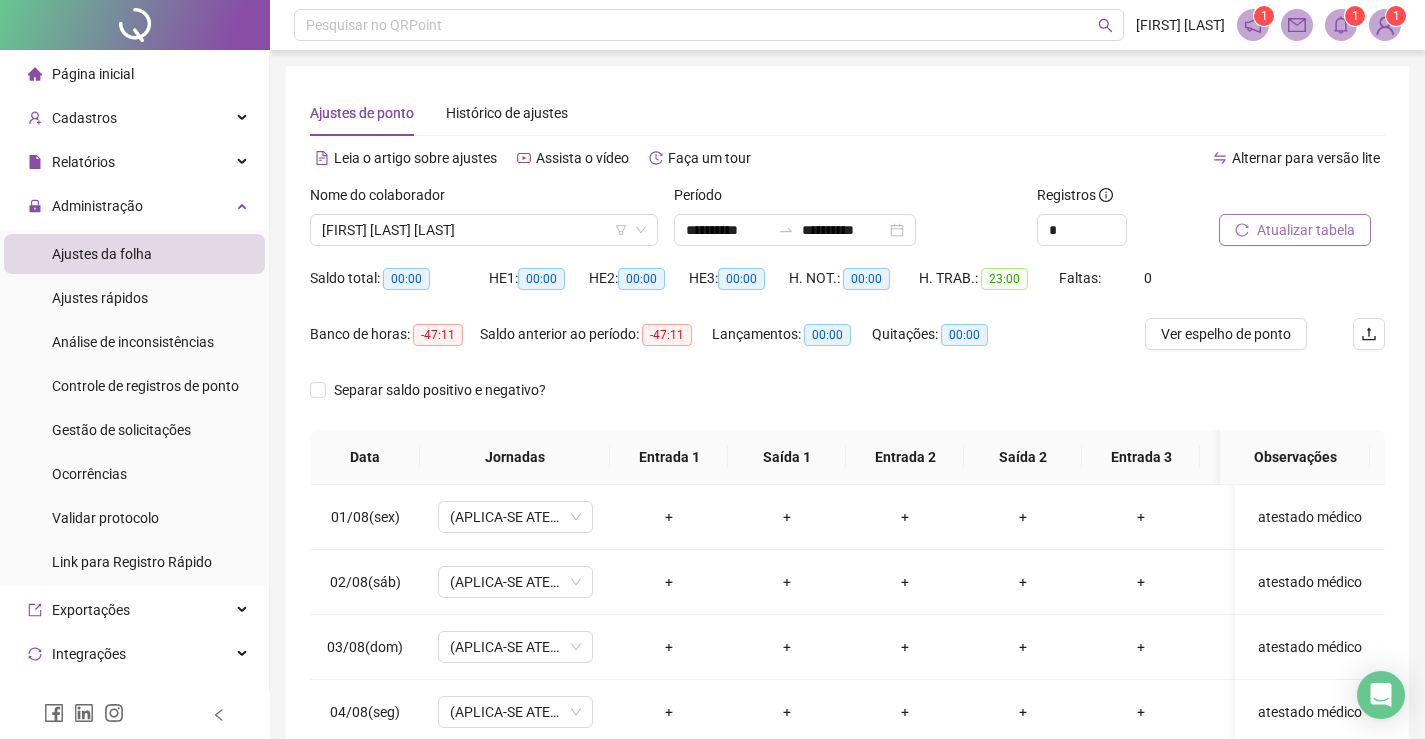 click on "Atualizar tabela" at bounding box center (1306, 230) 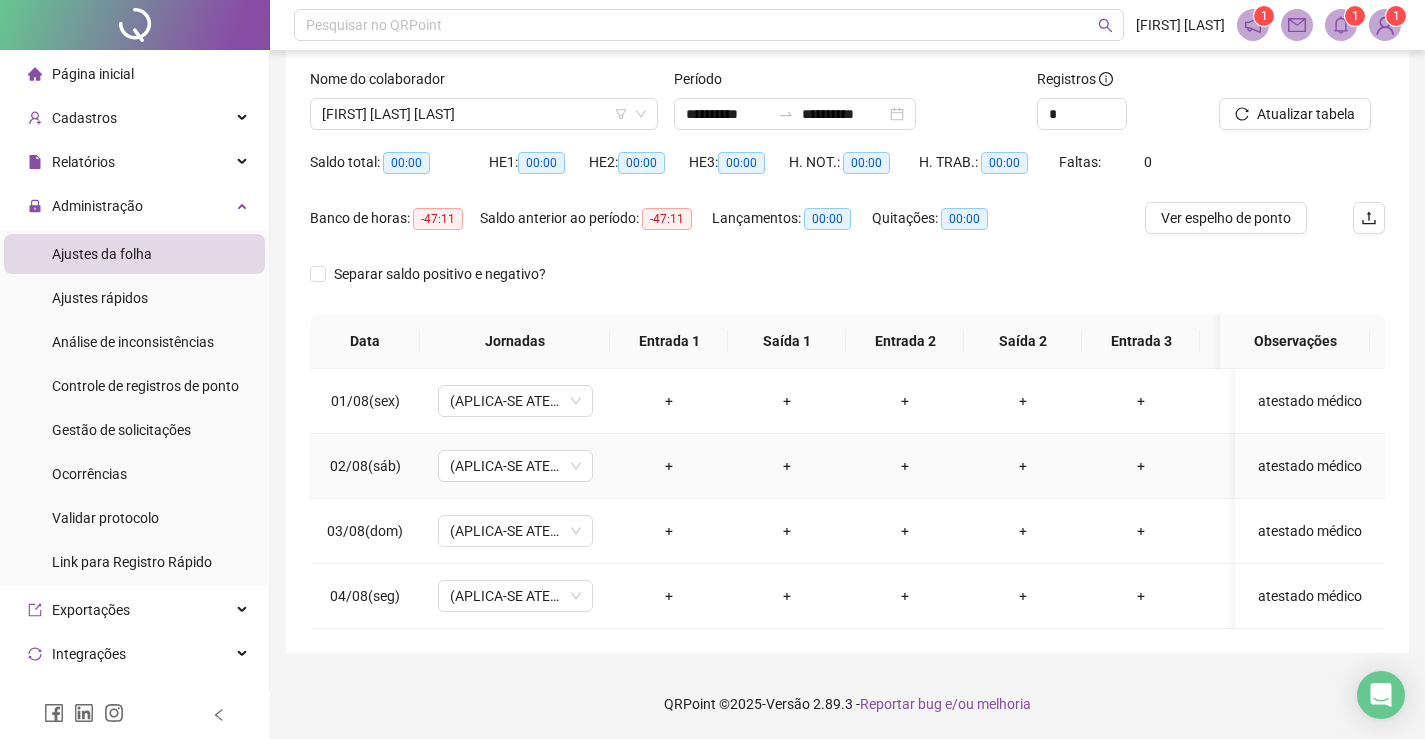scroll, scrollTop: 0, scrollLeft: 0, axis: both 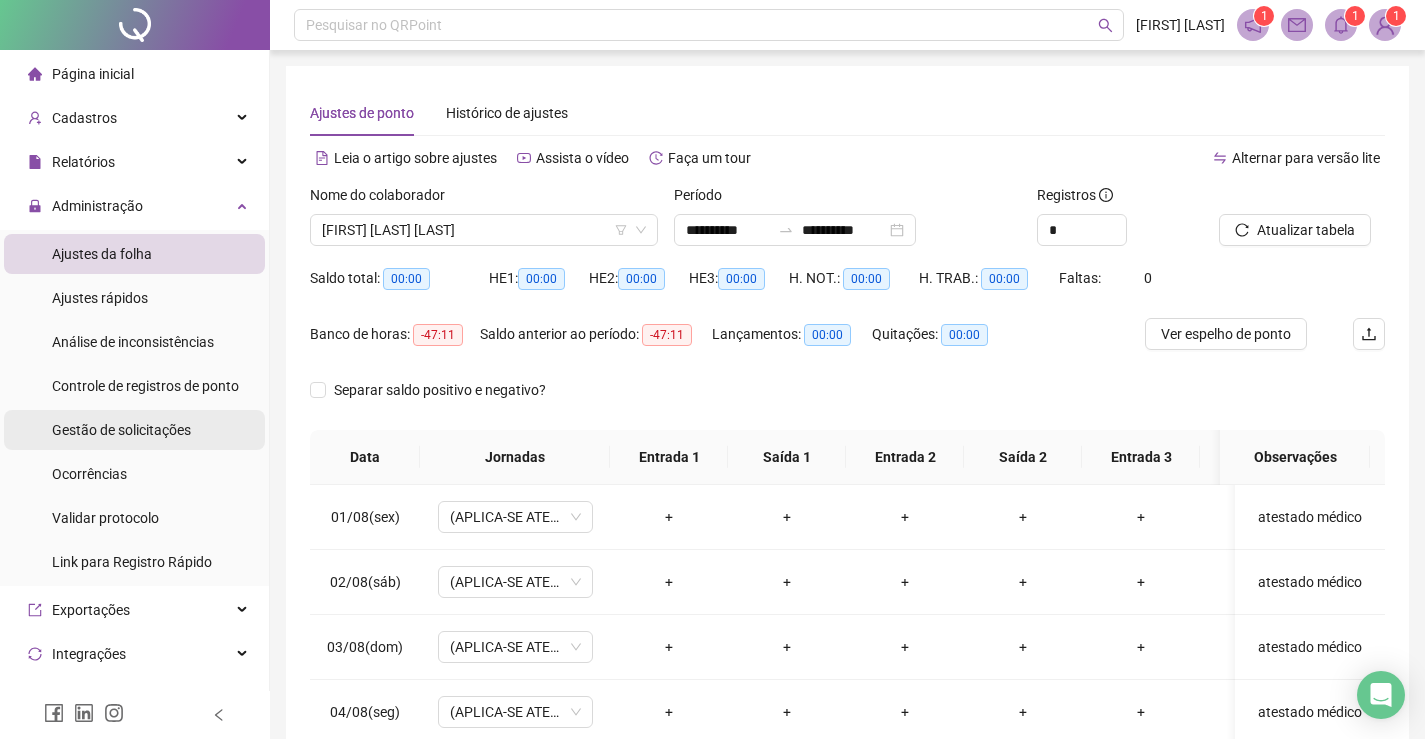click on "Gestão de solicitações" at bounding box center [121, 430] 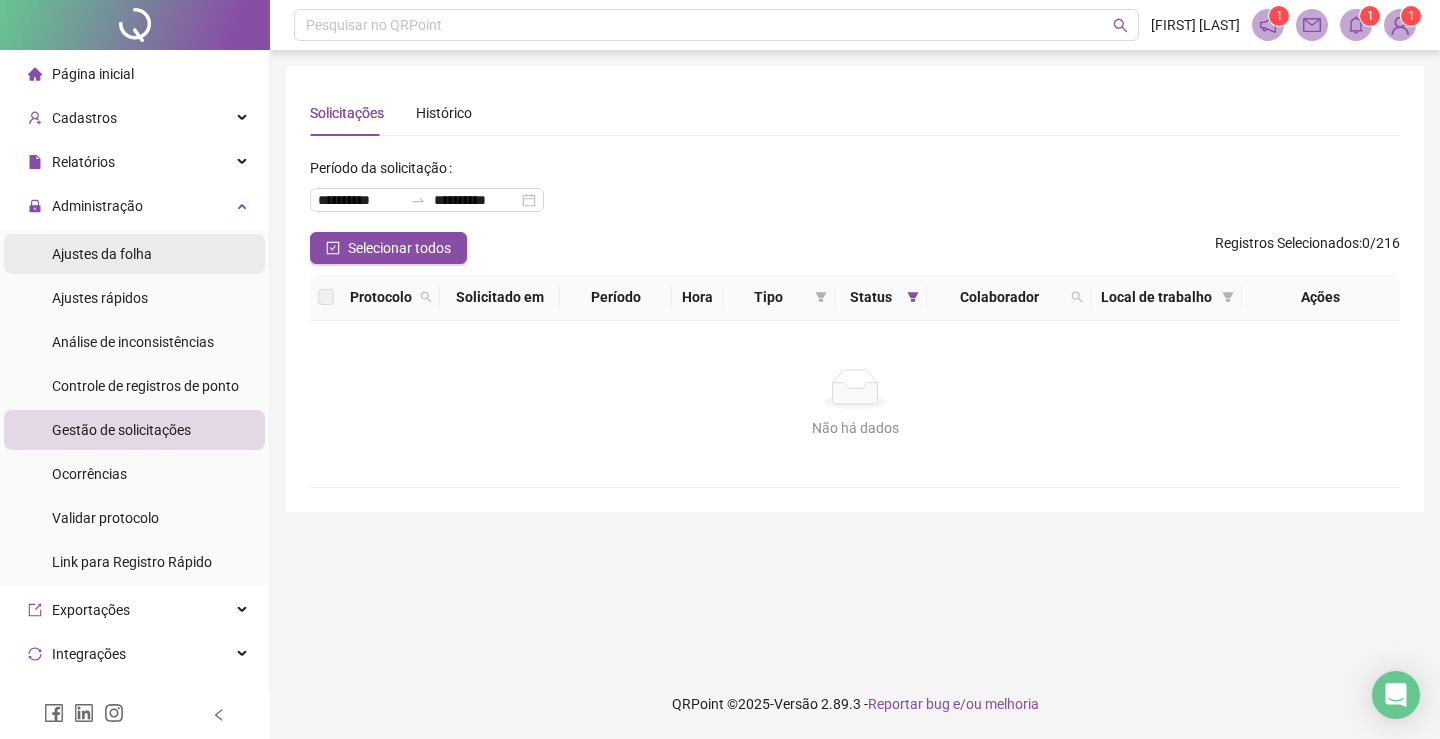 click on "Ajustes da folha" at bounding box center [102, 254] 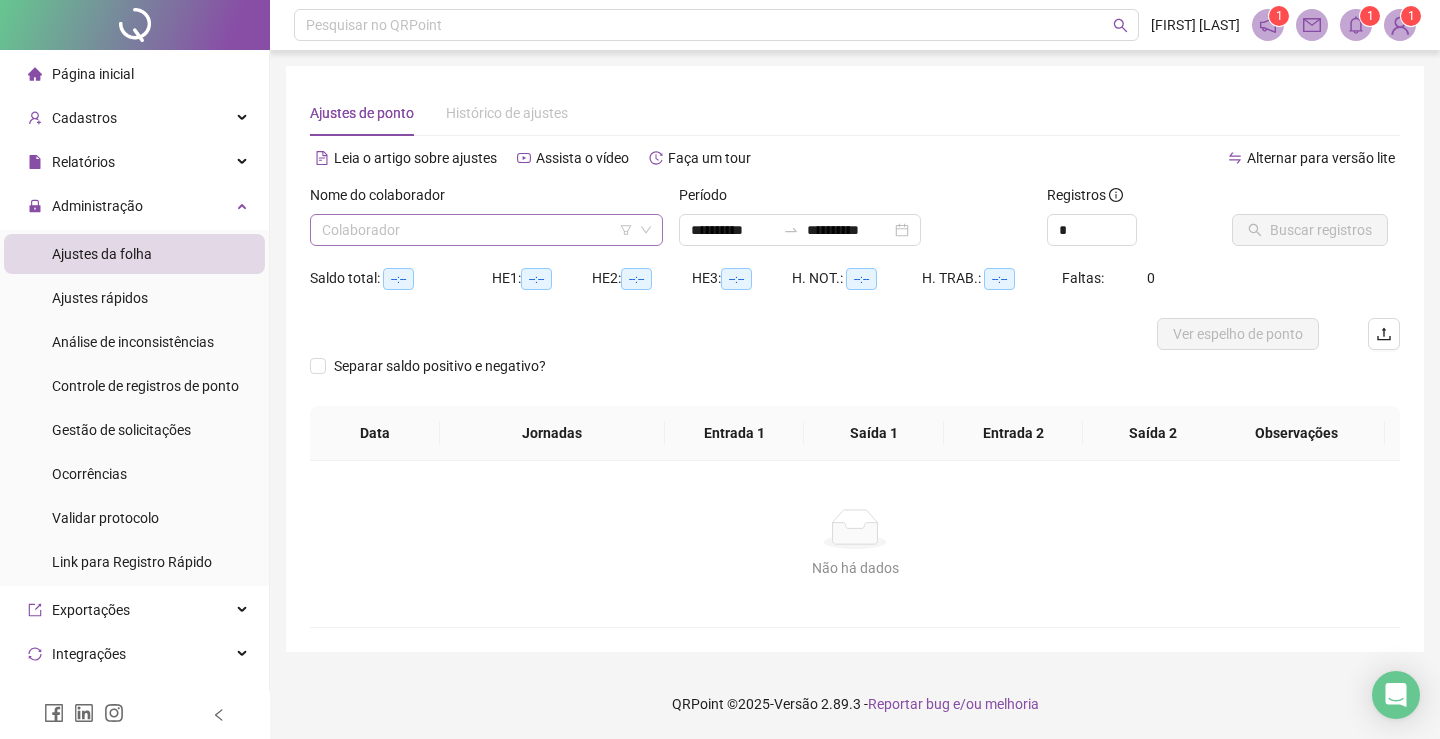click at bounding box center (477, 230) 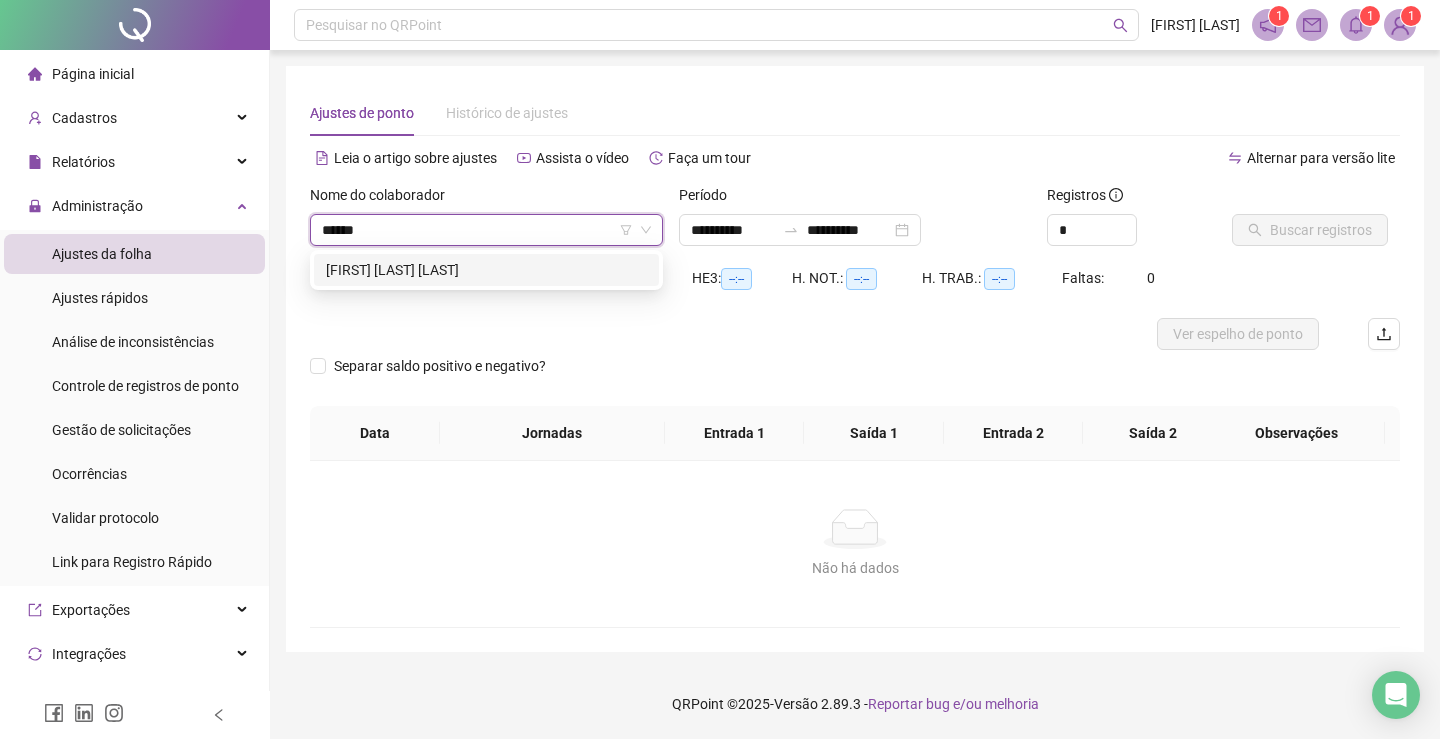 type on "*******" 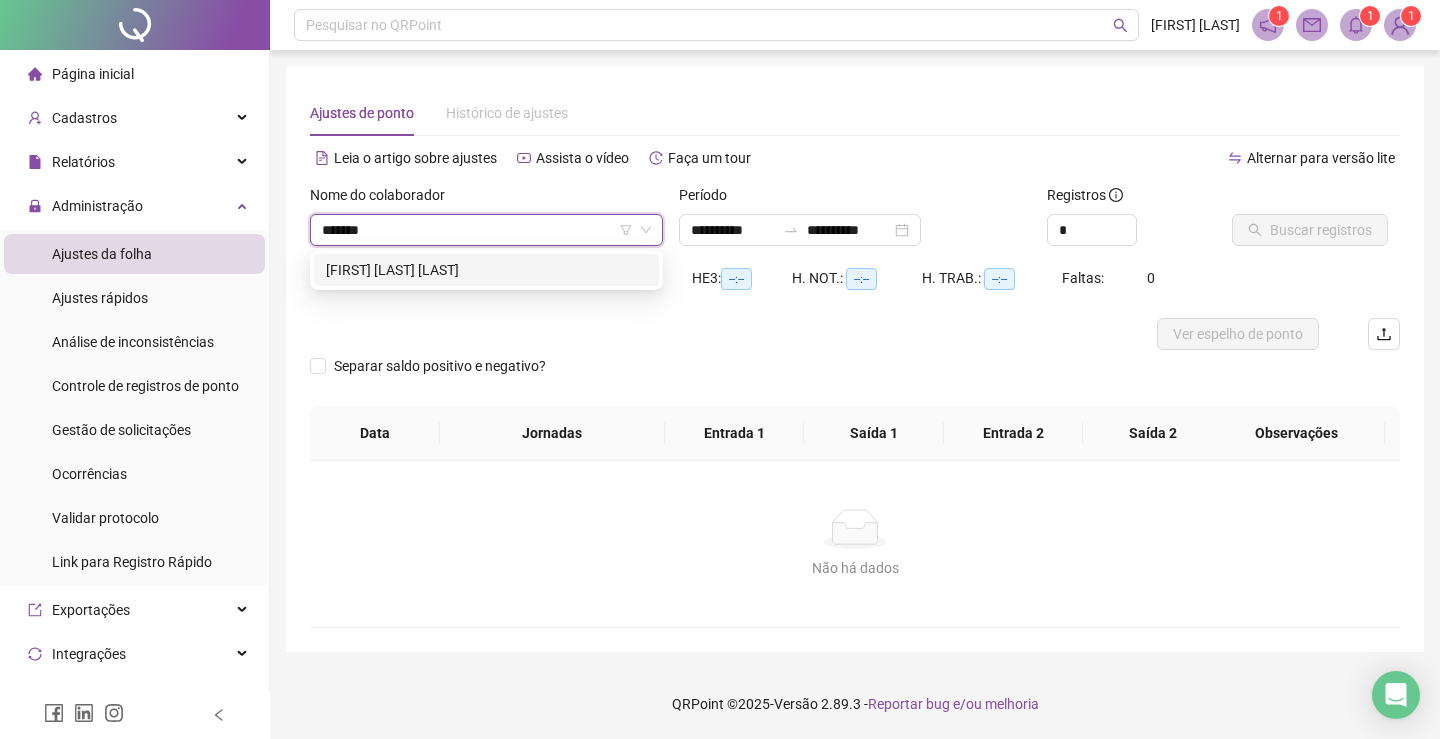 click on "[FIRST] [LAST] [LAST]" at bounding box center [486, 270] 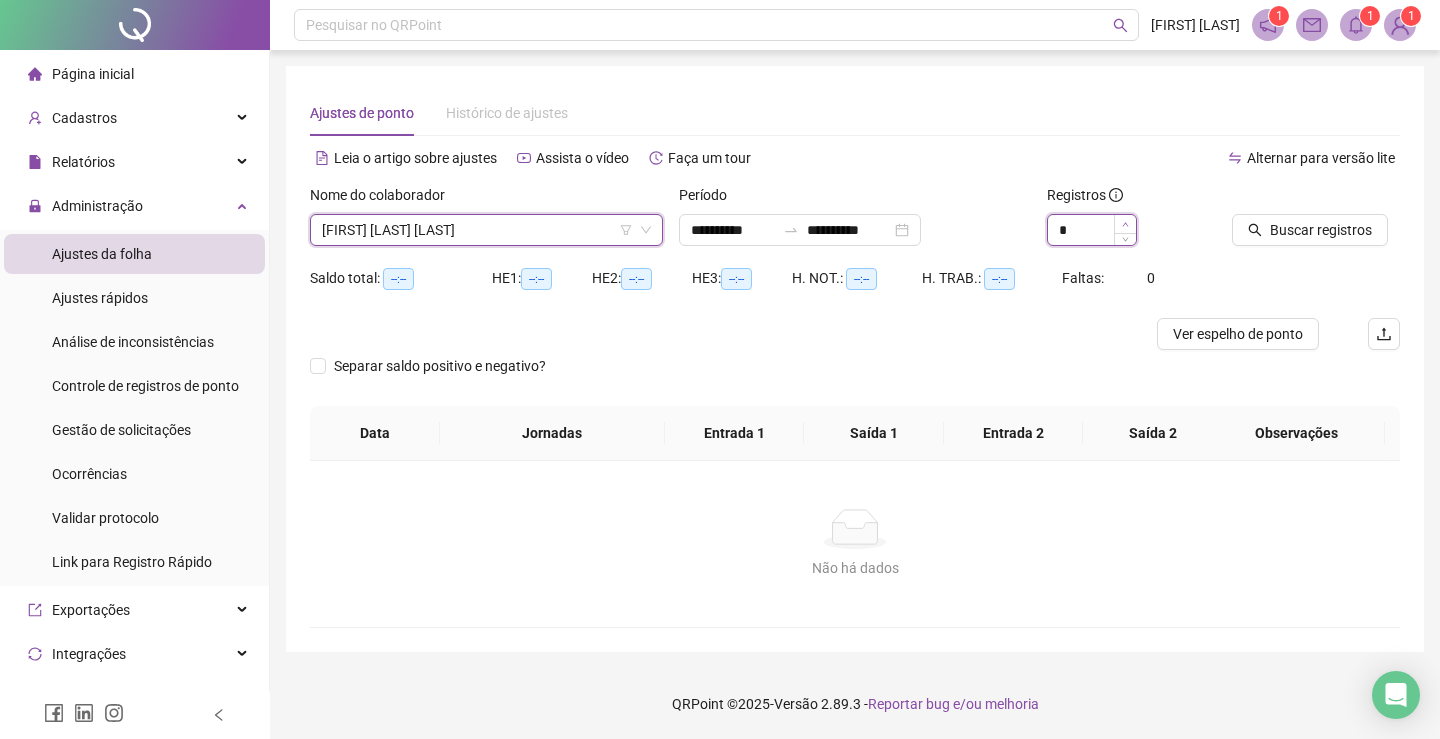 click on "*" at bounding box center [1092, 230] 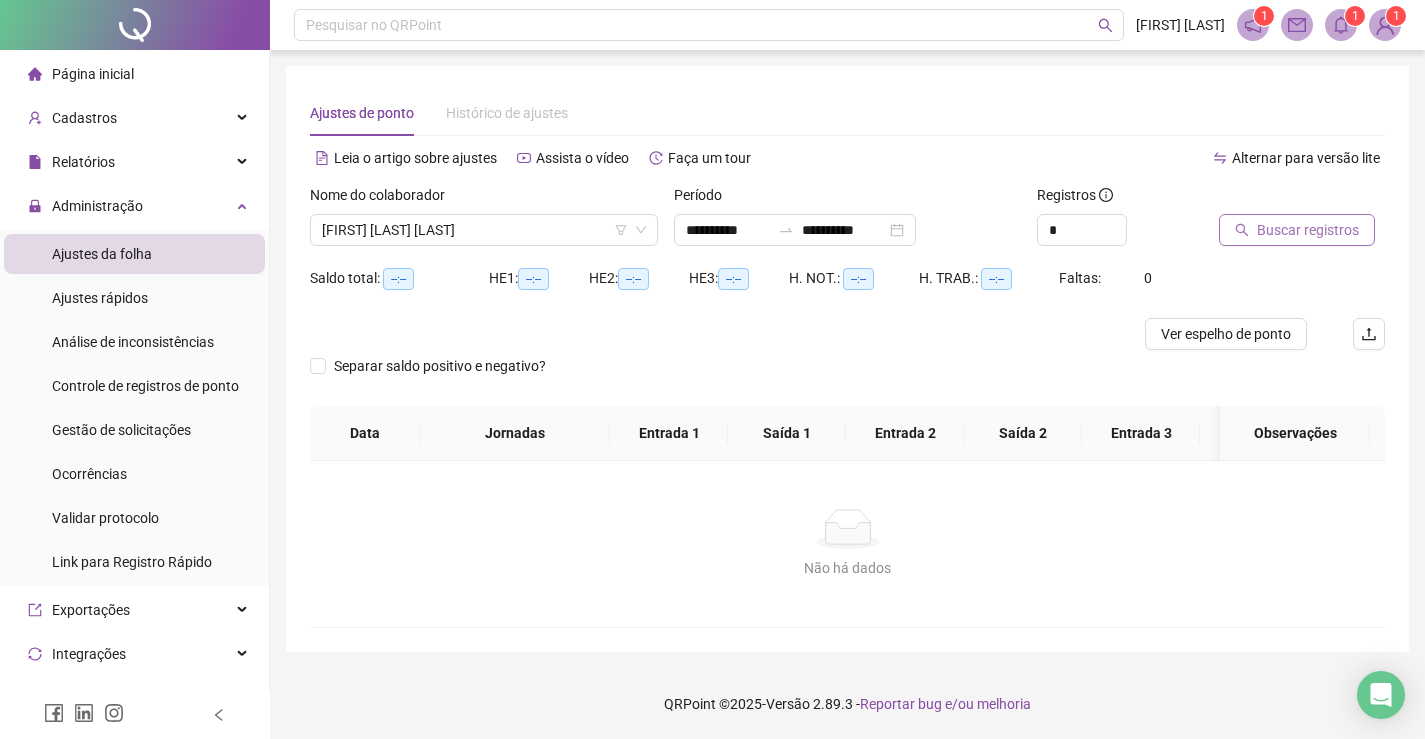 click on "Buscar registros" at bounding box center [1308, 230] 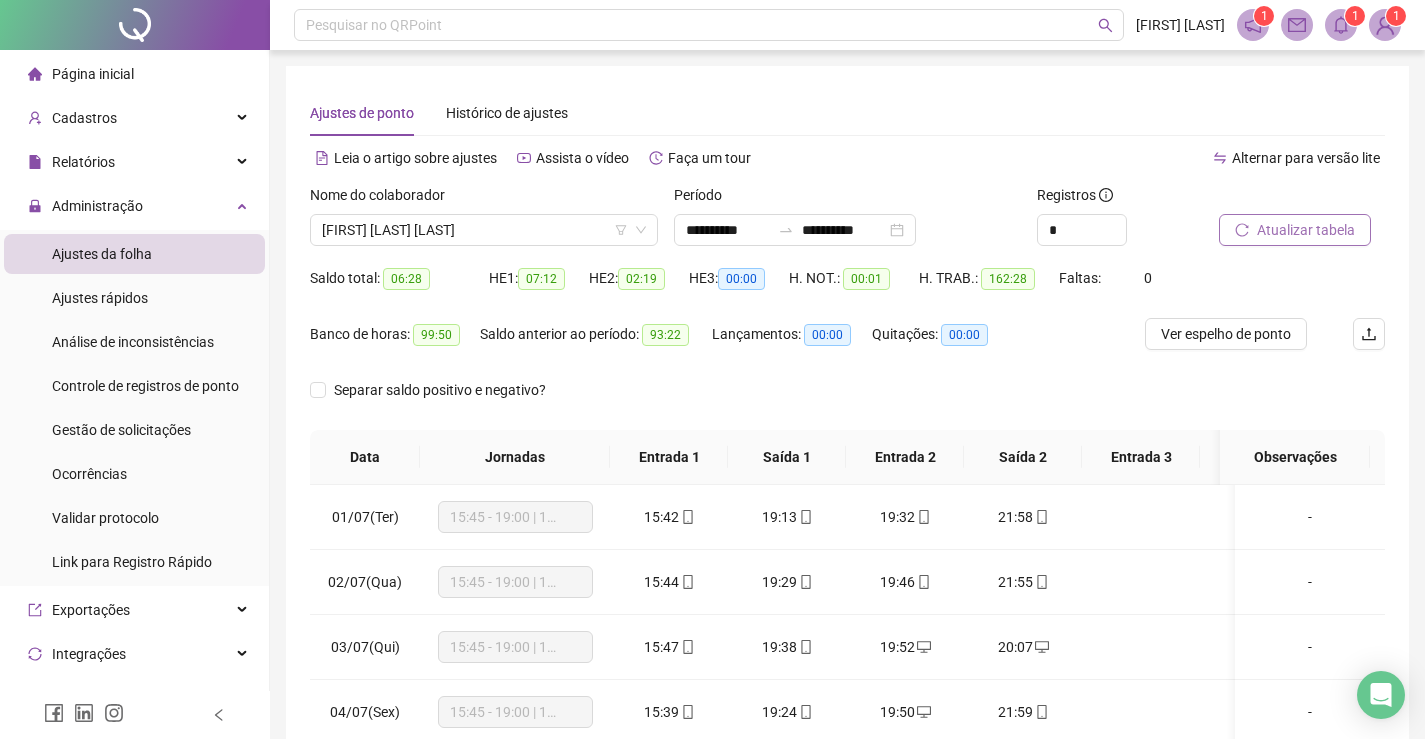 scroll, scrollTop: 200, scrollLeft: 0, axis: vertical 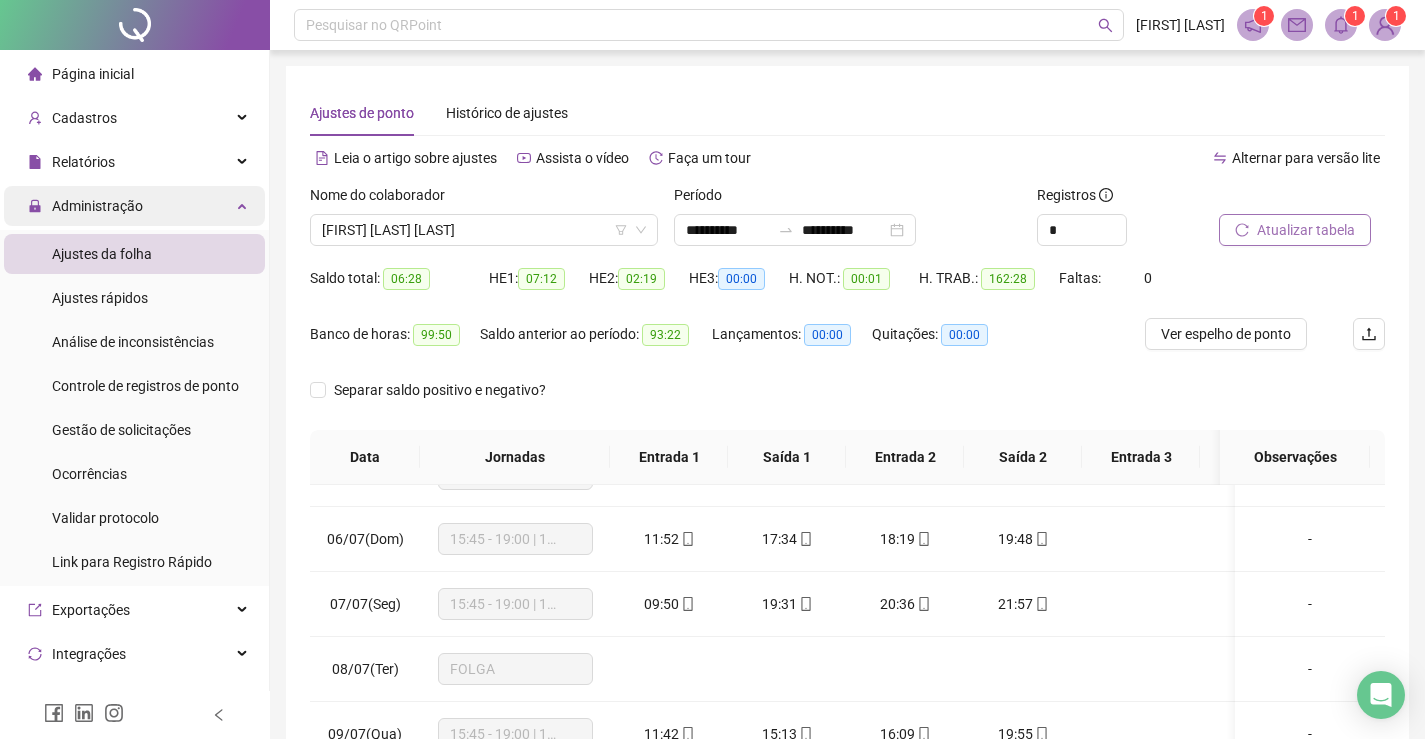 click on "Administração" at bounding box center [134, 206] 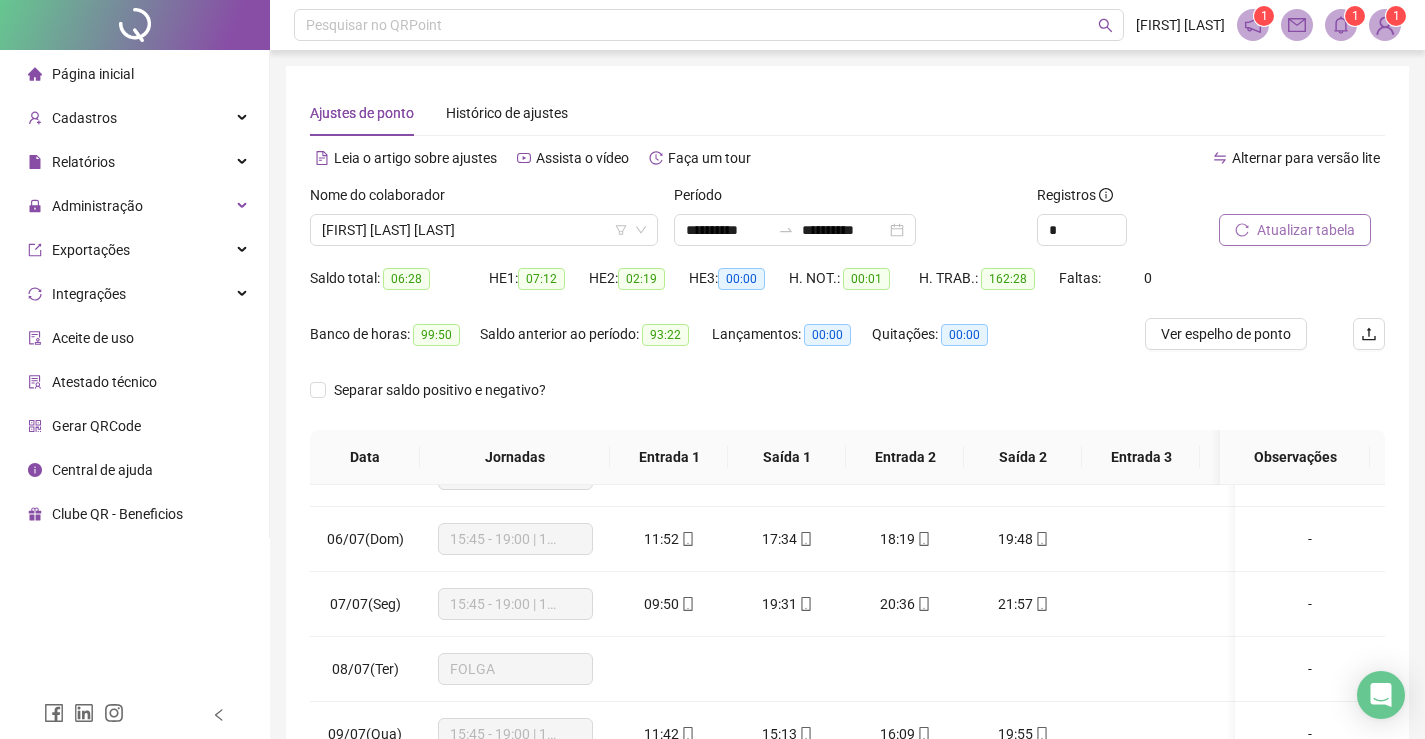 scroll, scrollTop: 100, scrollLeft: 0, axis: vertical 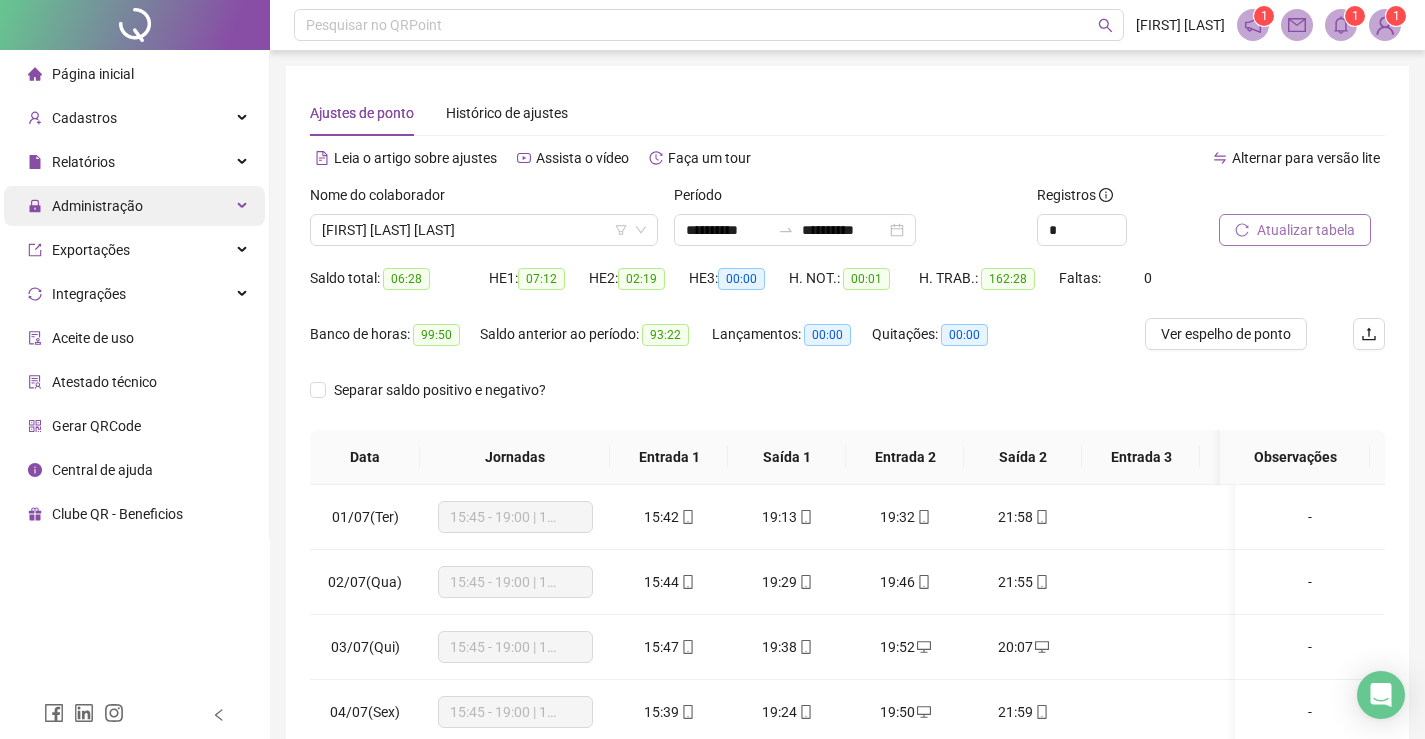 click on "Administração" at bounding box center (97, 206) 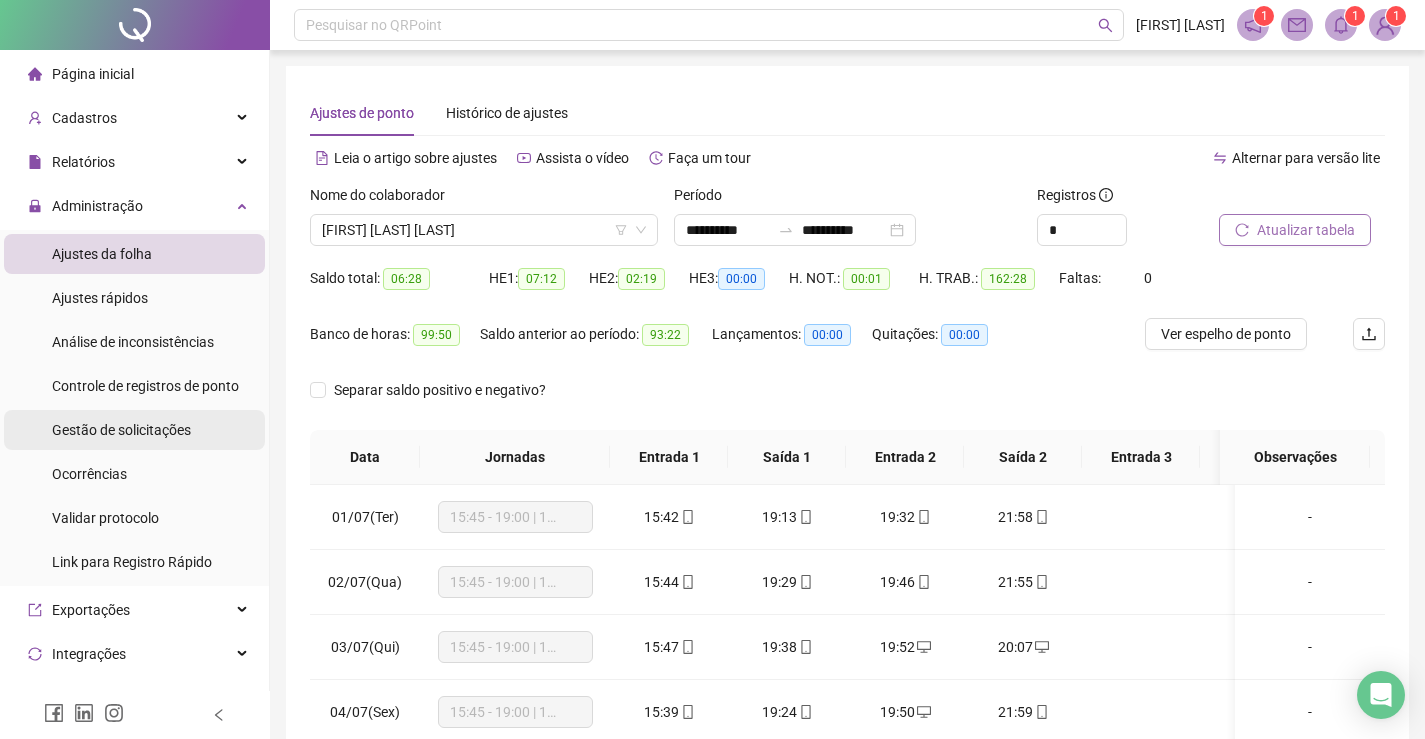 click on "Gestão de solicitações" at bounding box center [121, 430] 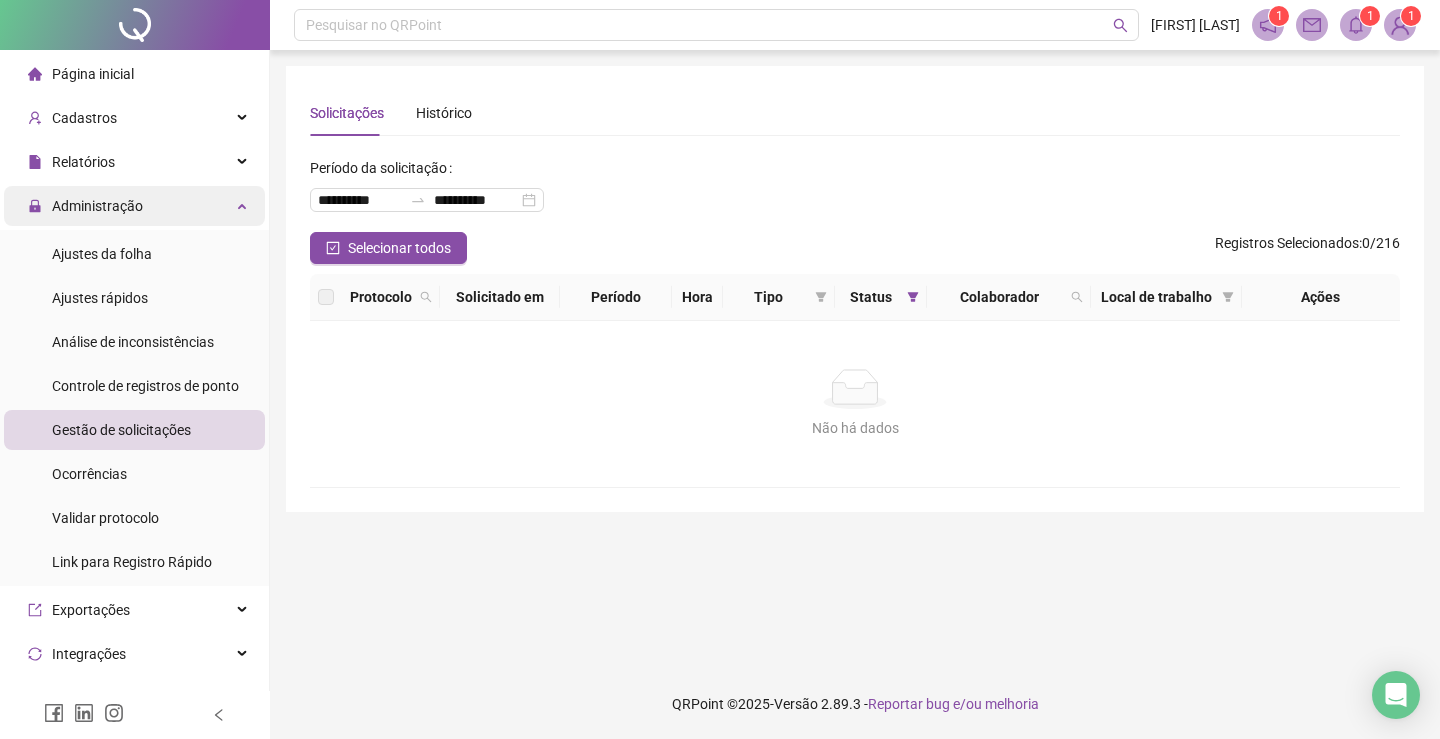 click at bounding box center [244, 204] 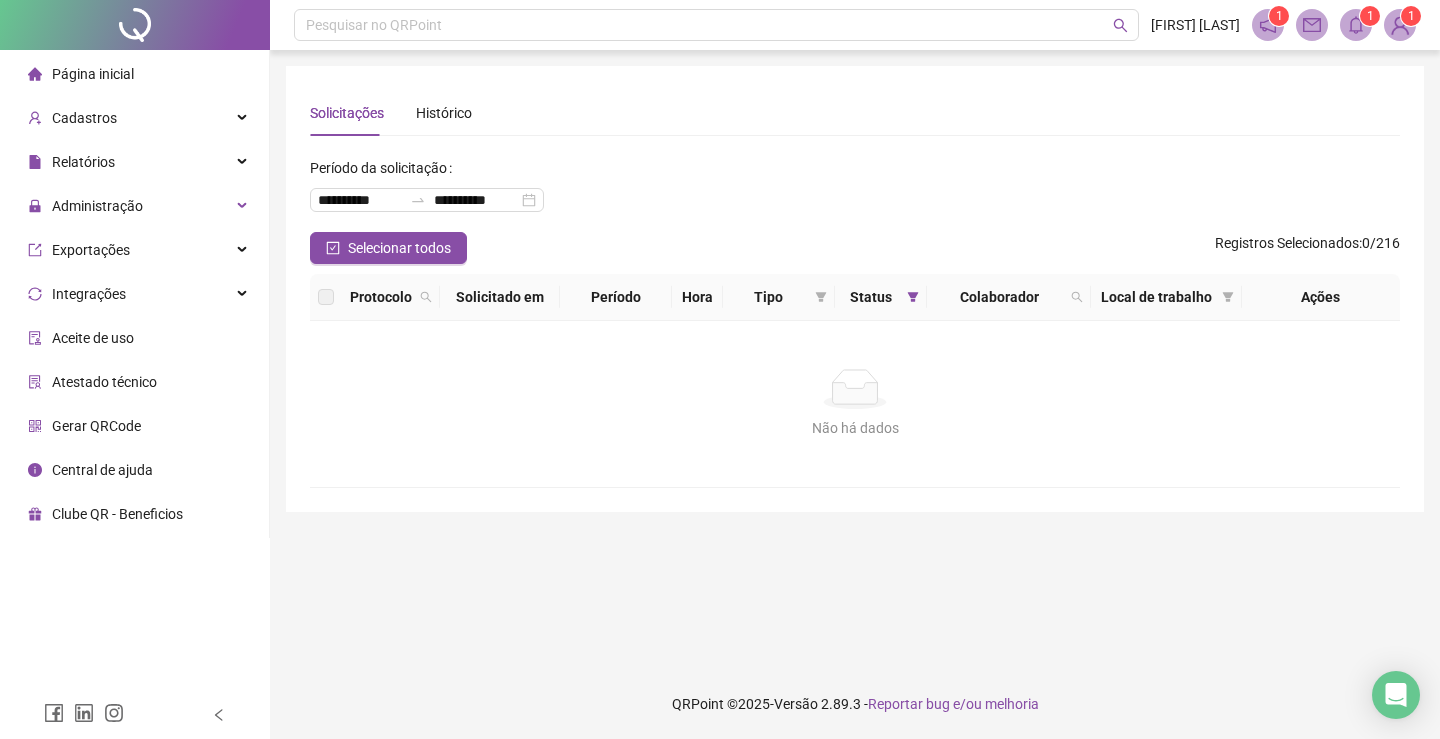 click on "Página inicial" at bounding box center (93, 74) 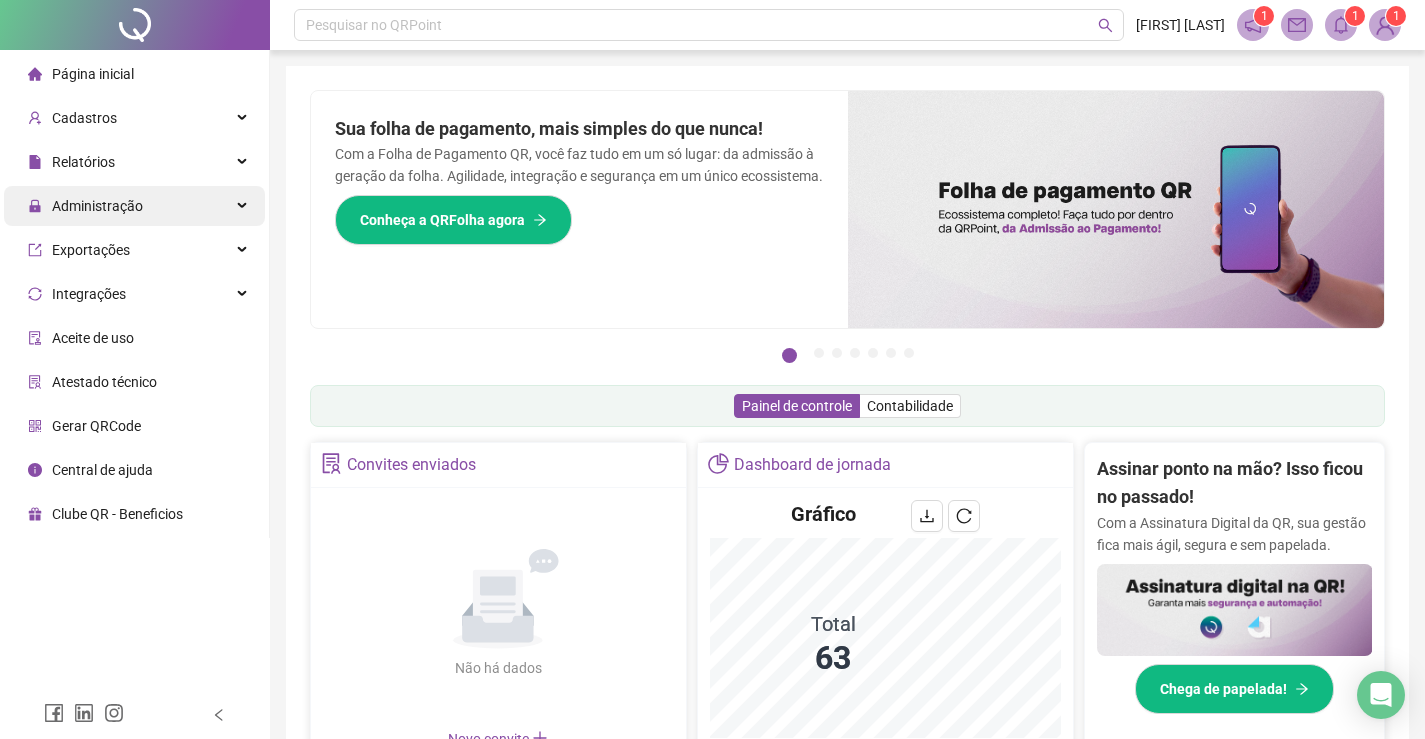 click on "Administração" at bounding box center [134, 206] 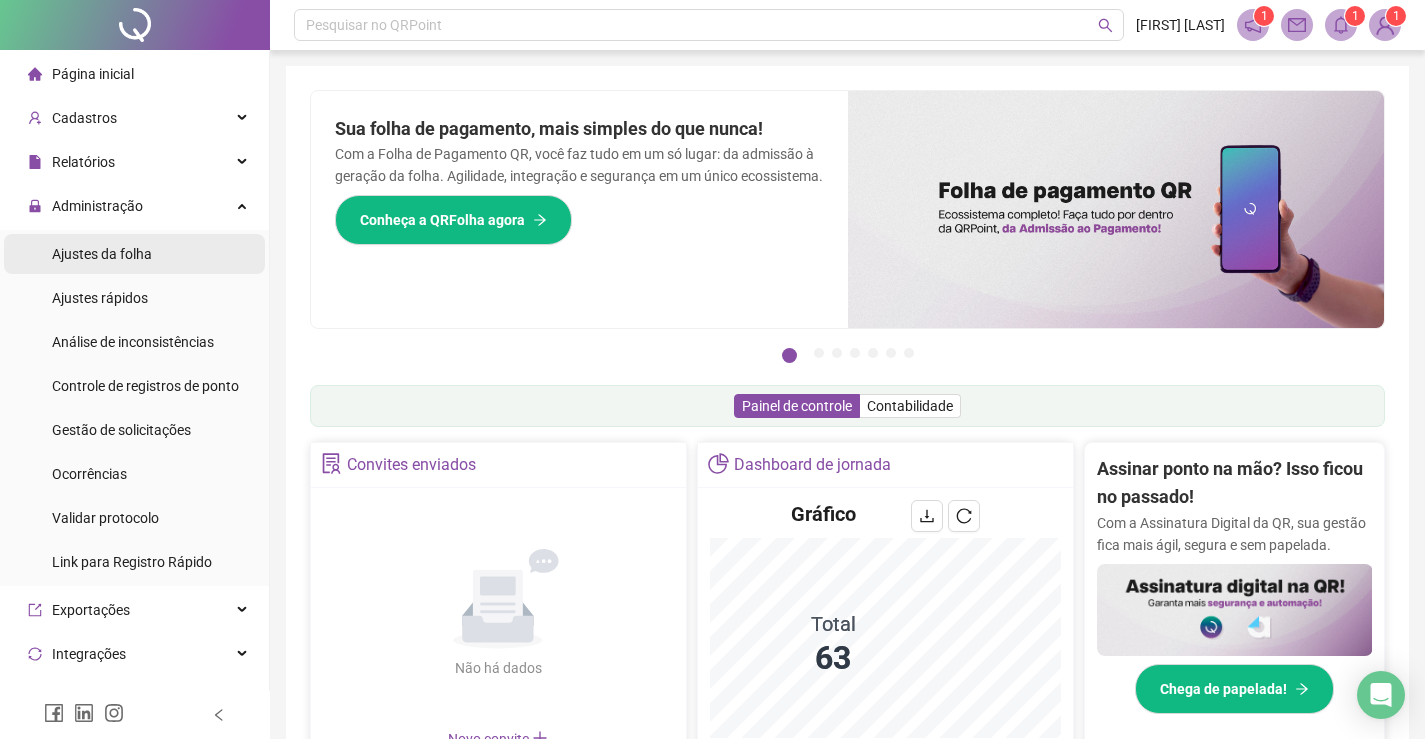 click on "Ajustes da folha" at bounding box center [102, 254] 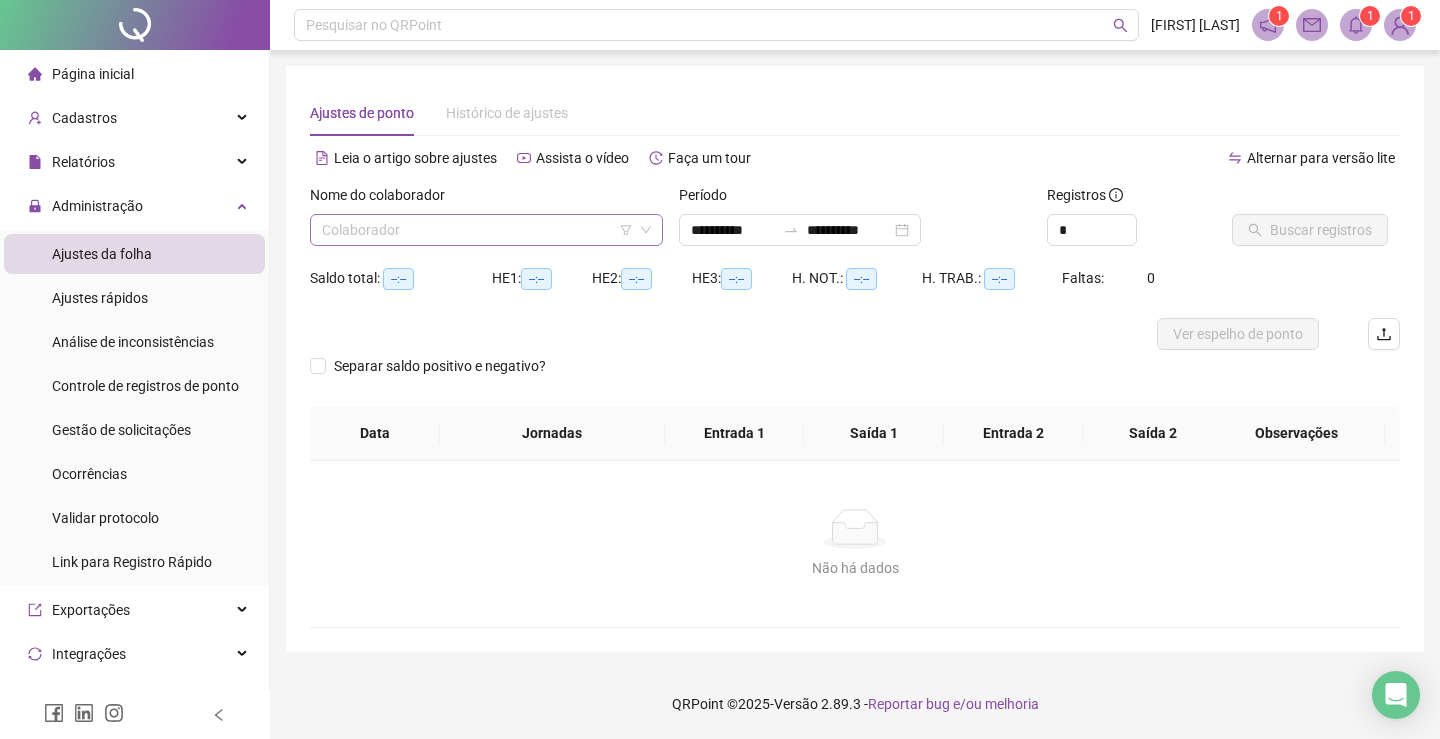 click at bounding box center [477, 230] 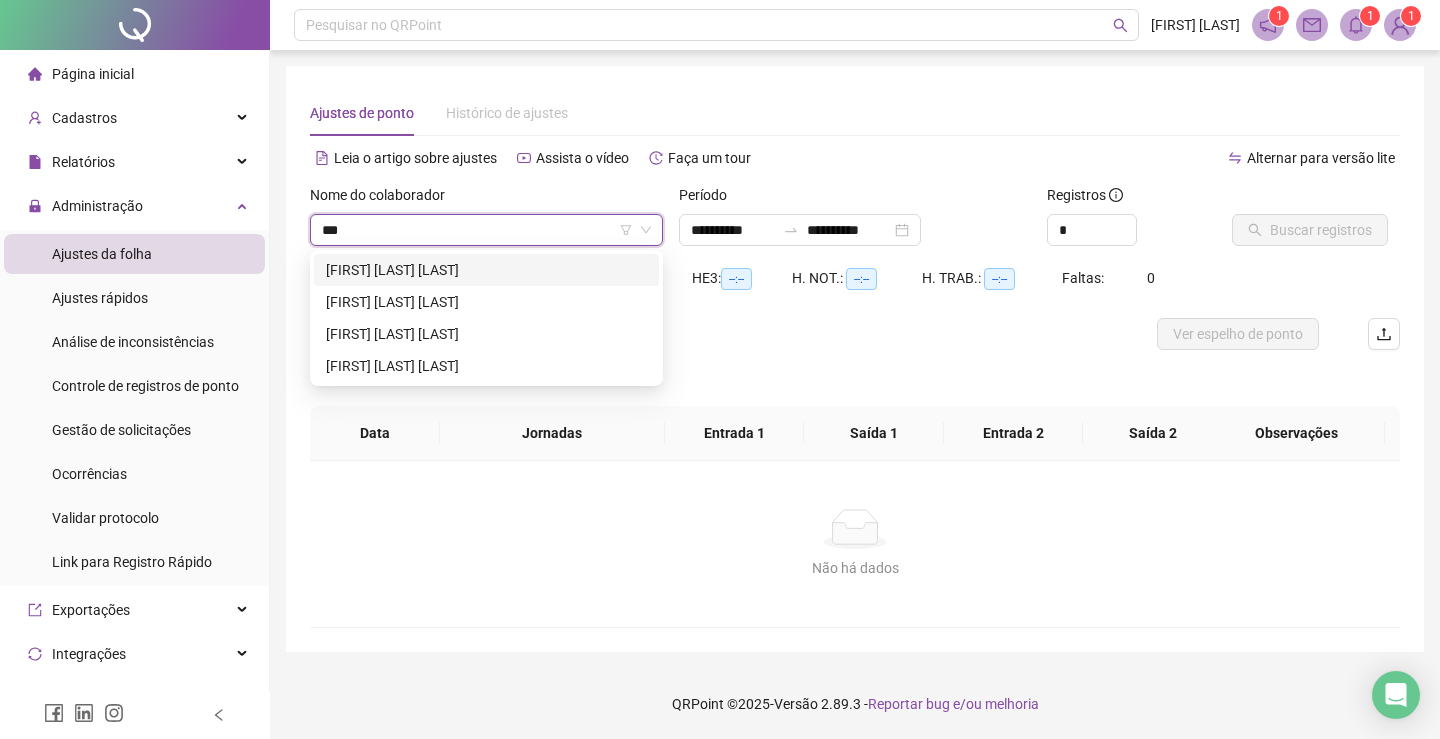type on "****" 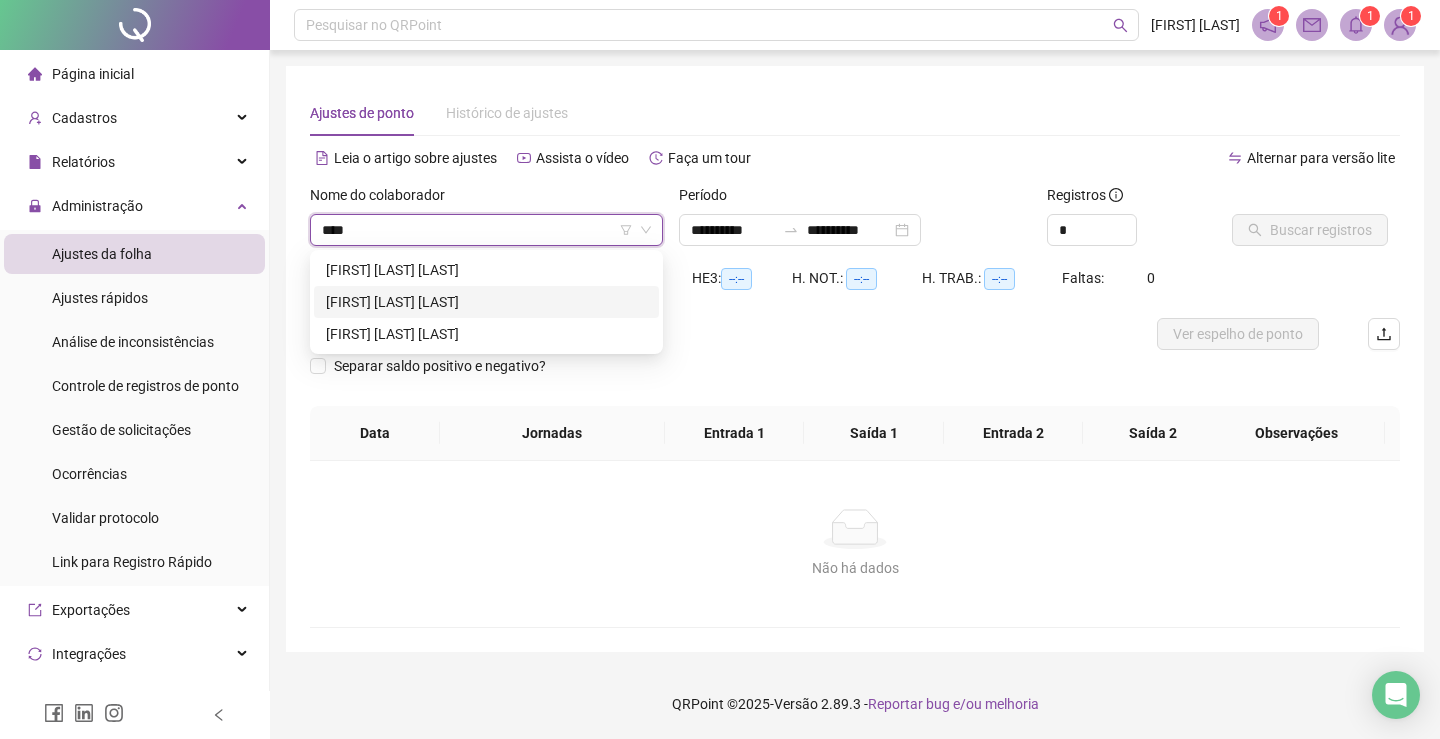 click on "[FIRST] [LAST] [LAST]" at bounding box center (486, 302) 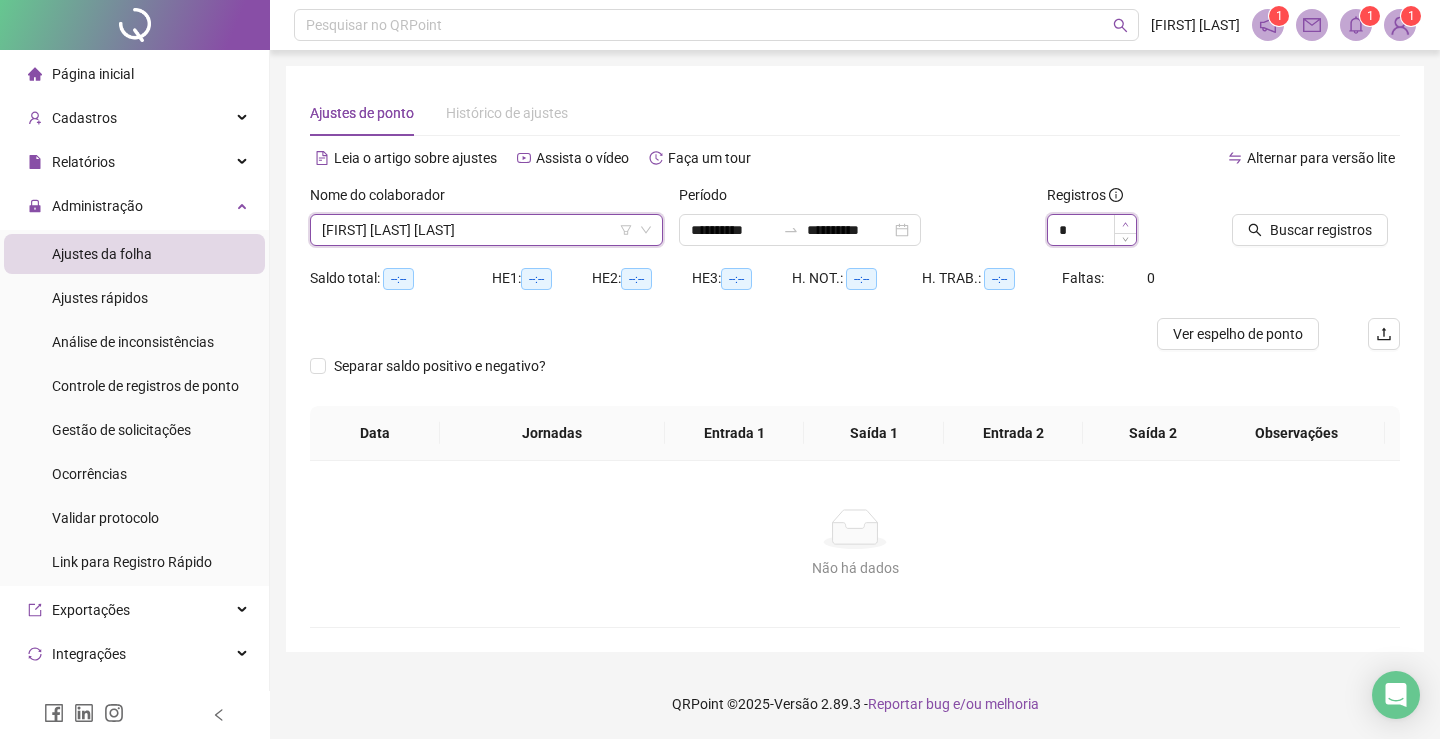 type on "*" 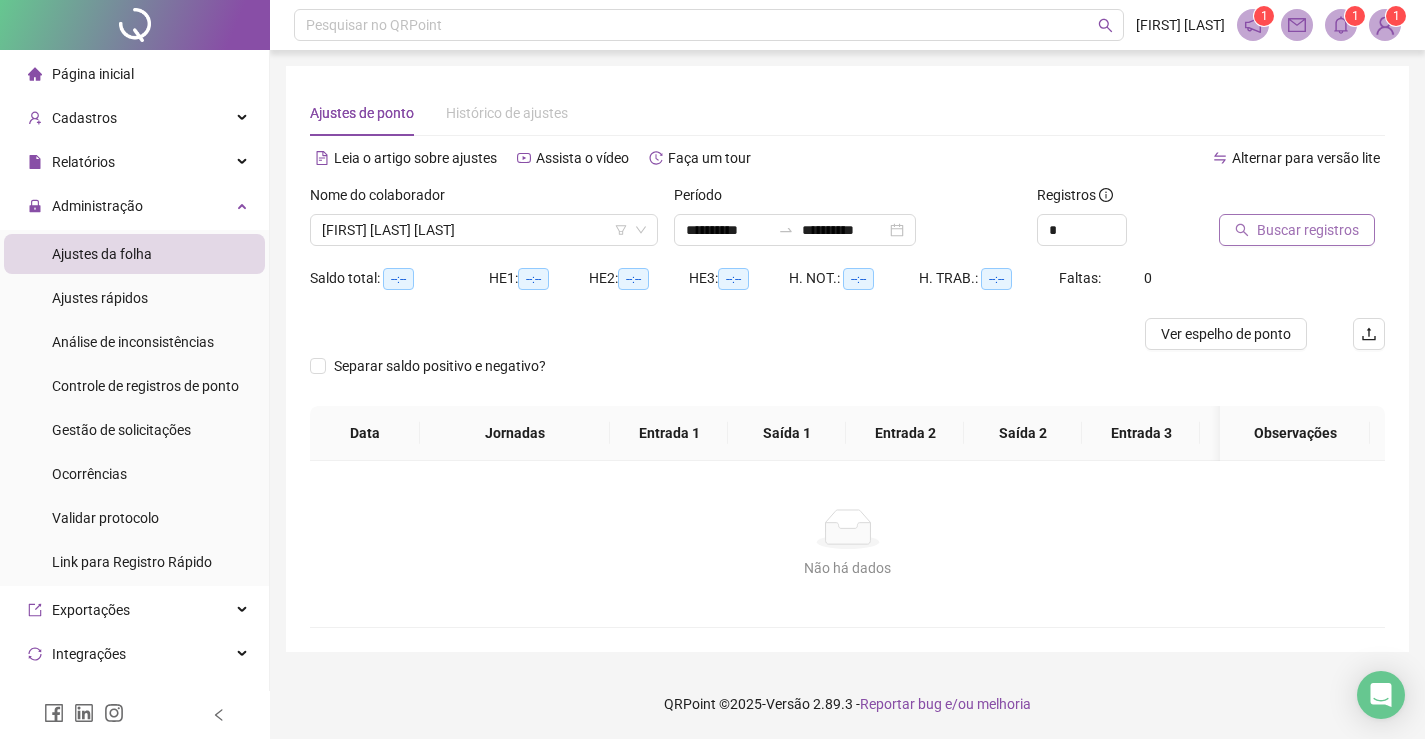 click on "Buscar registros" at bounding box center [1308, 230] 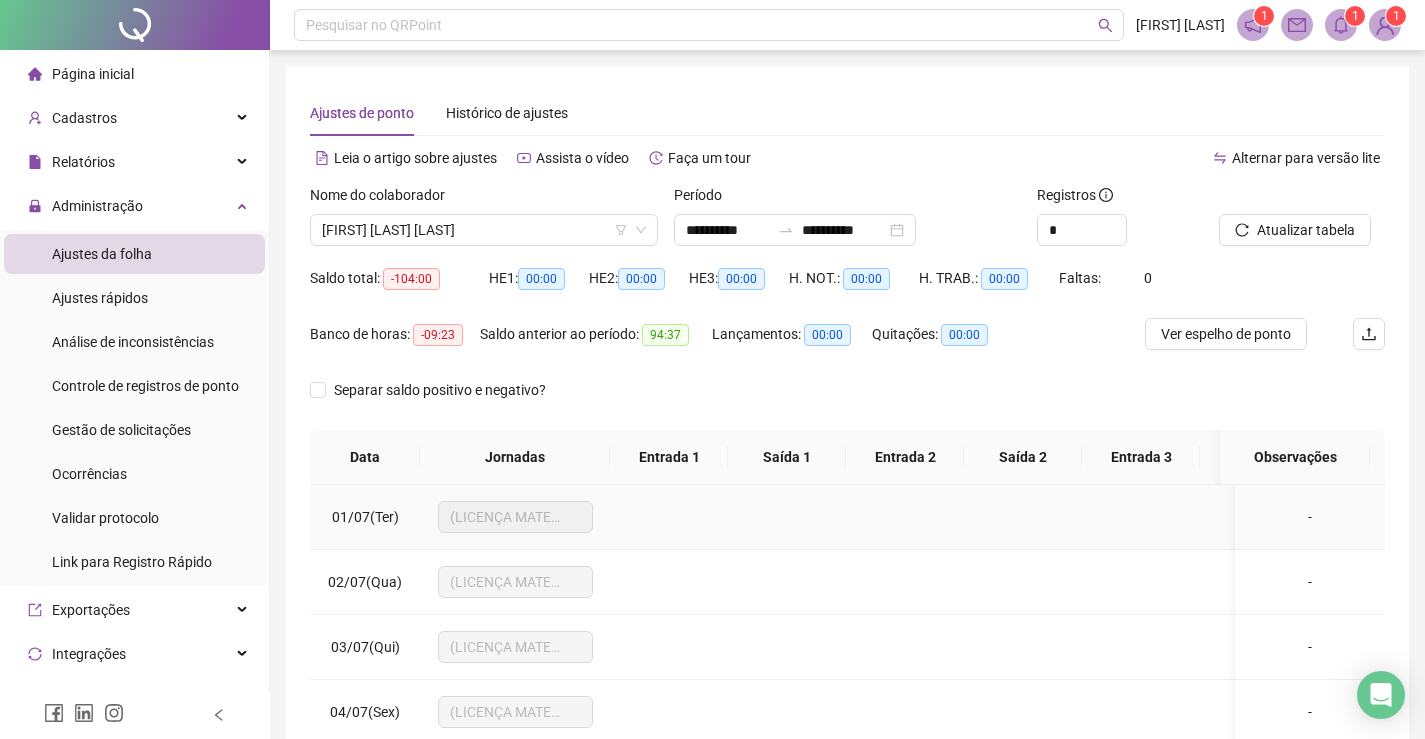 scroll, scrollTop: 200, scrollLeft: 0, axis: vertical 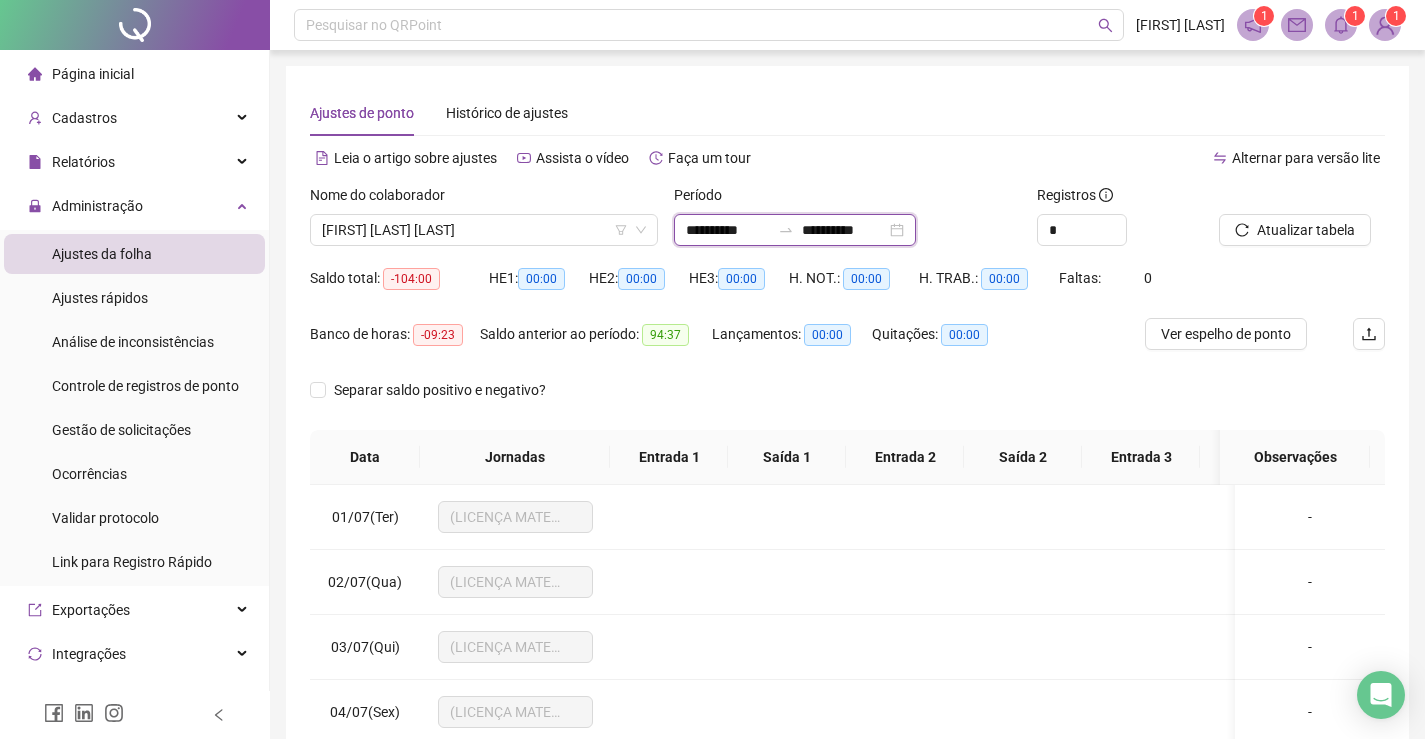 click on "**********" at bounding box center [844, 230] 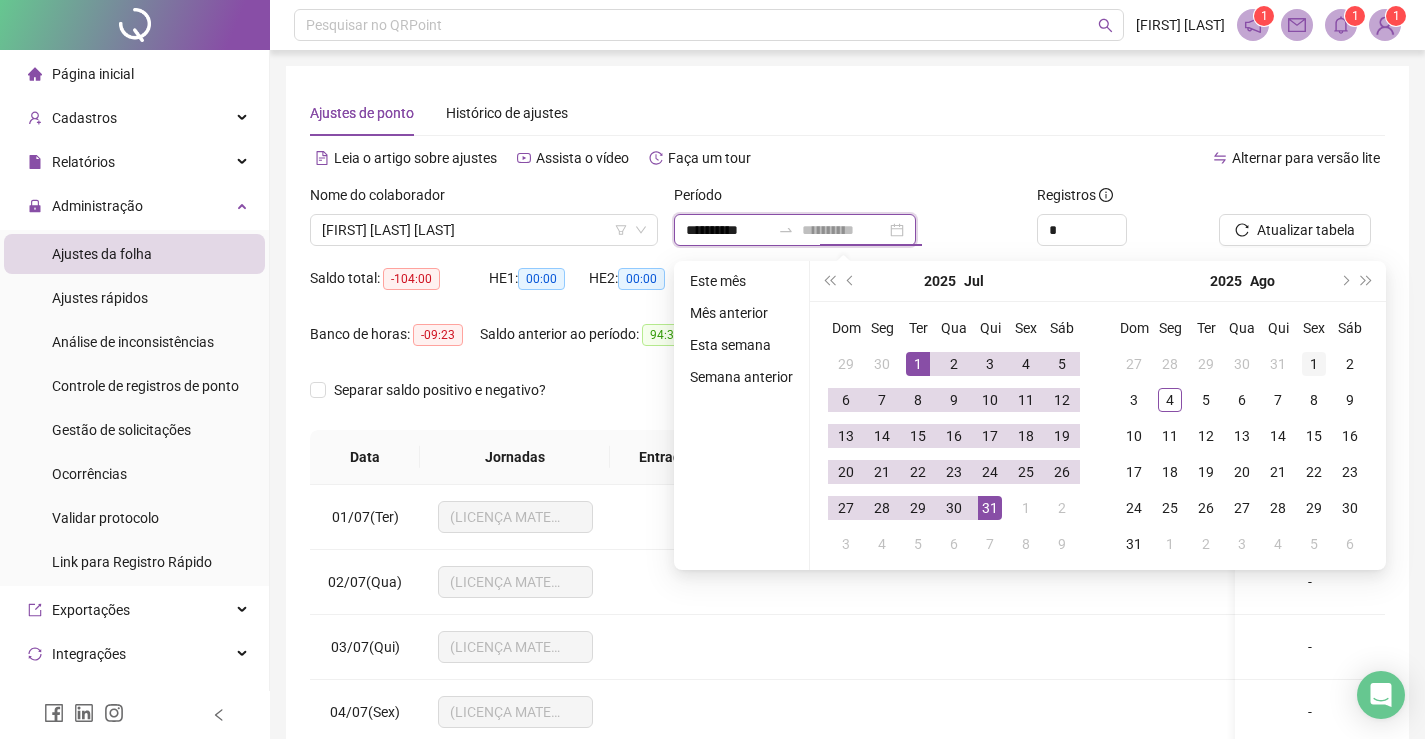 type on "**********" 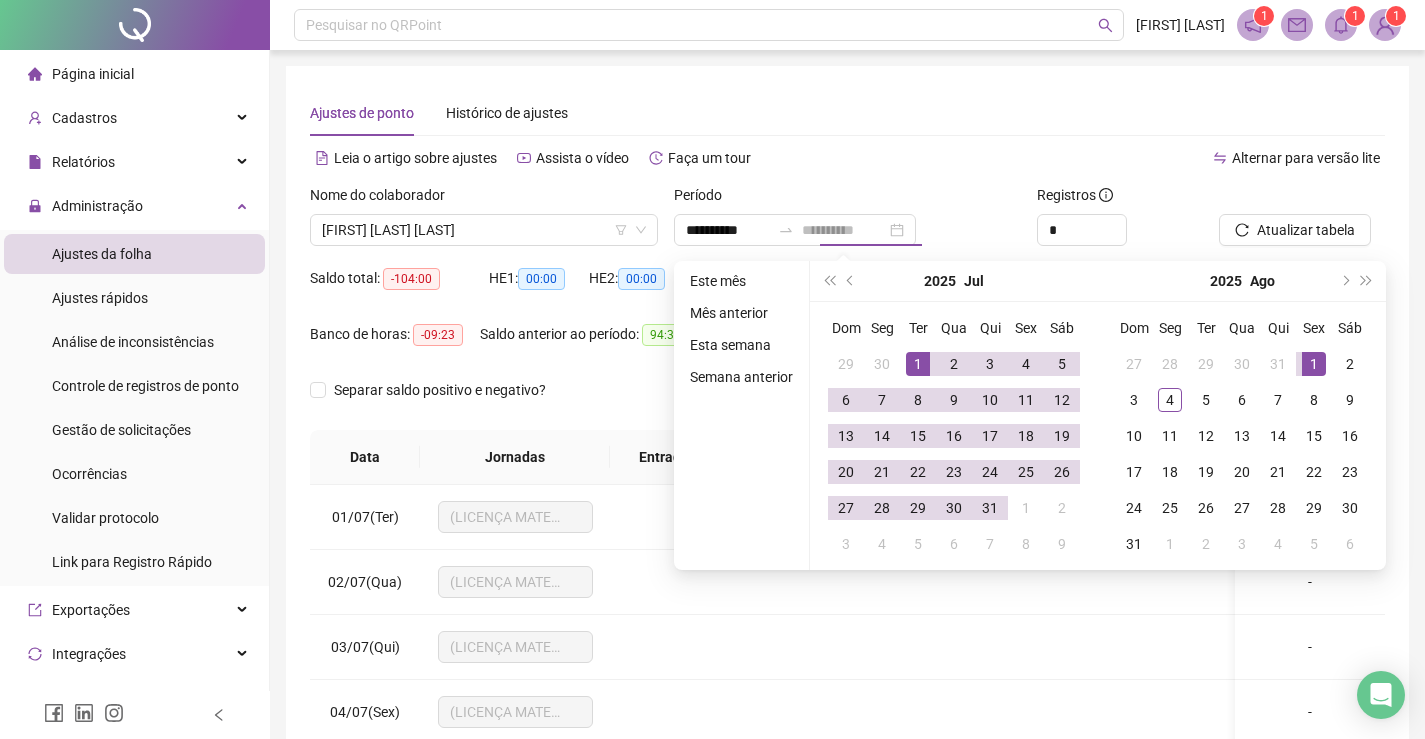 click on "1" at bounding box center (1314, 364) 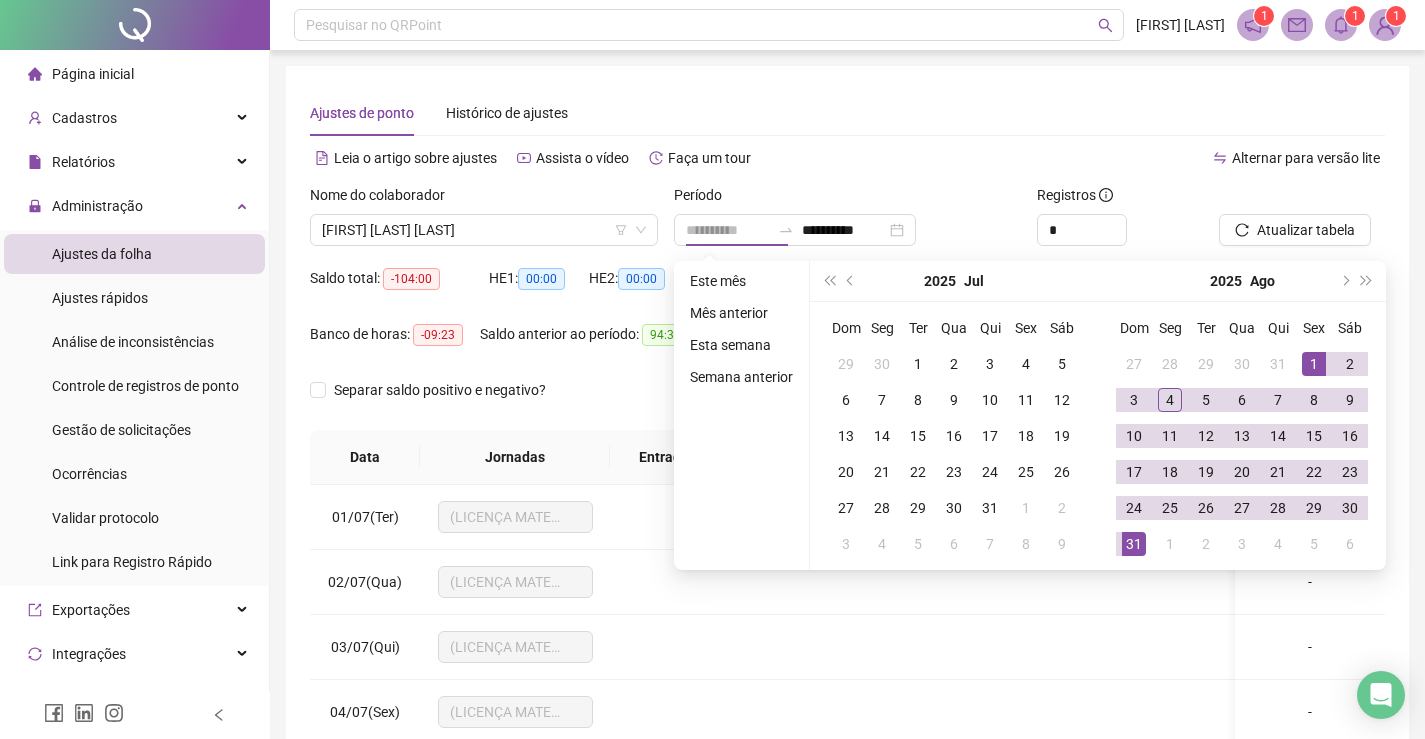 click on "31" at bounding box center [1134, 544] 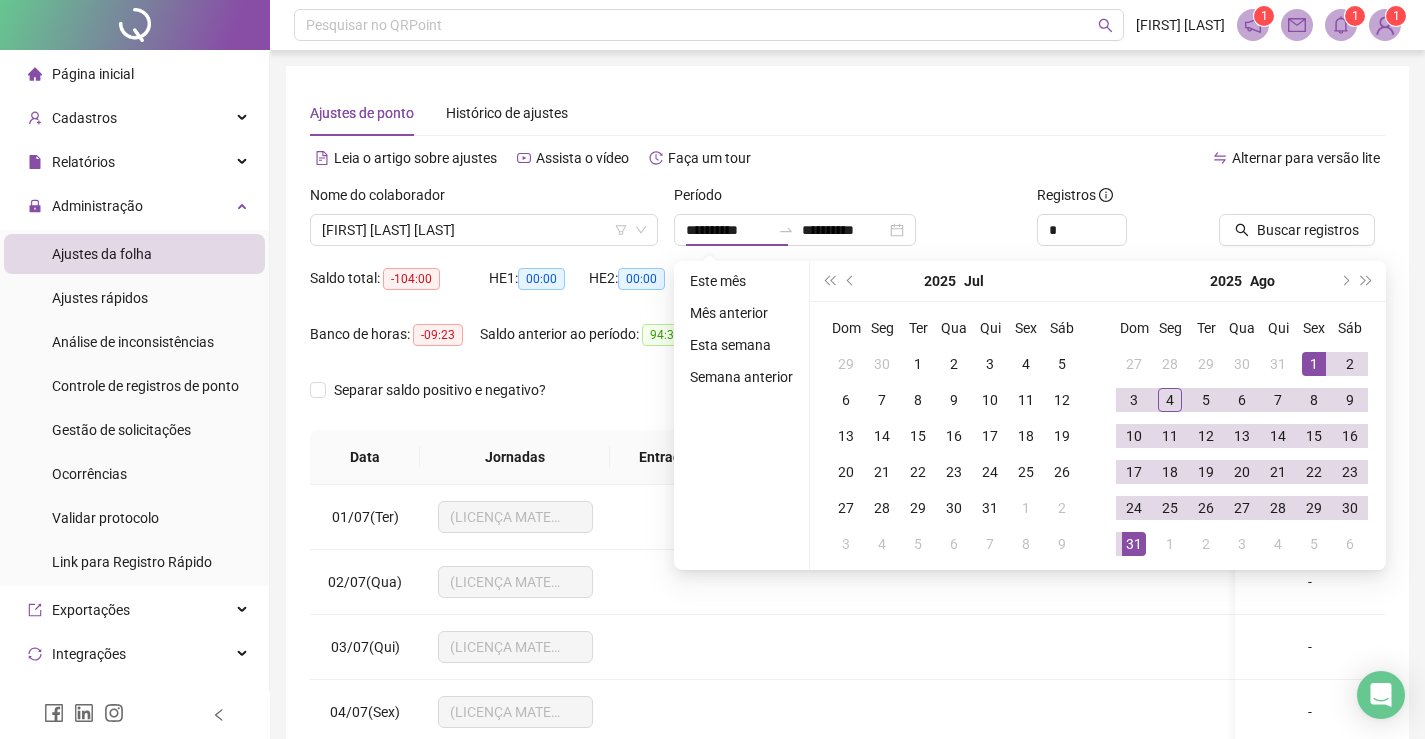 type on "**********" 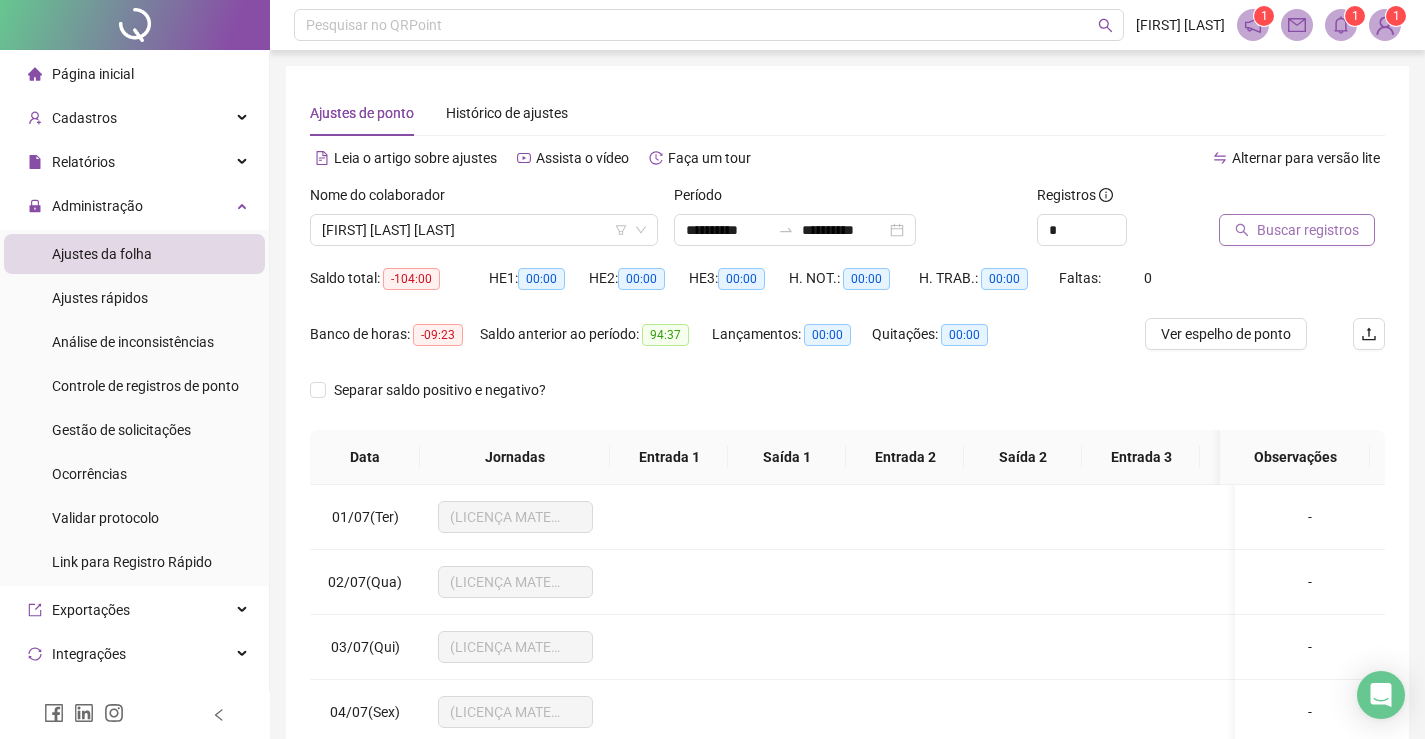click on "Buscar registros" at bounding box center [1308, 230] 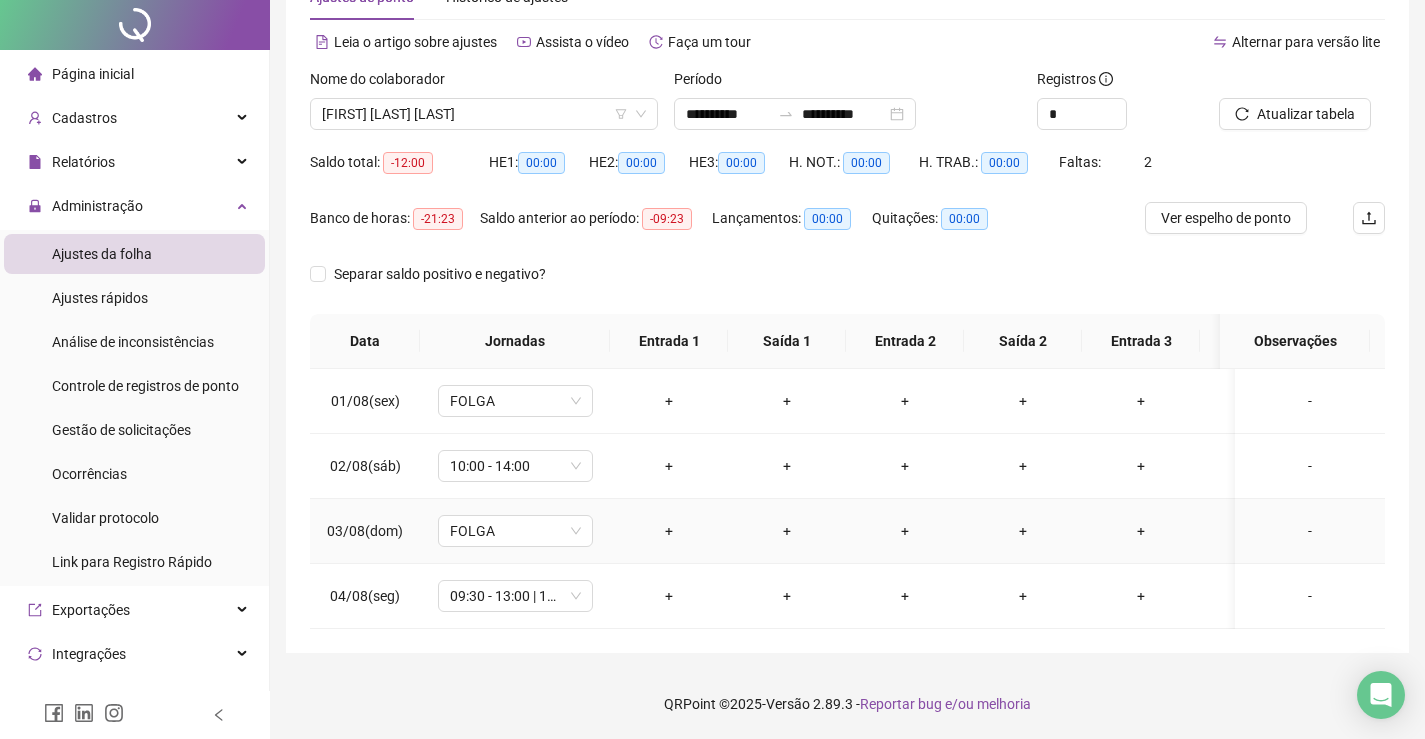 scroll, scrollTop: 0, scrollLeft: 0, axis: both 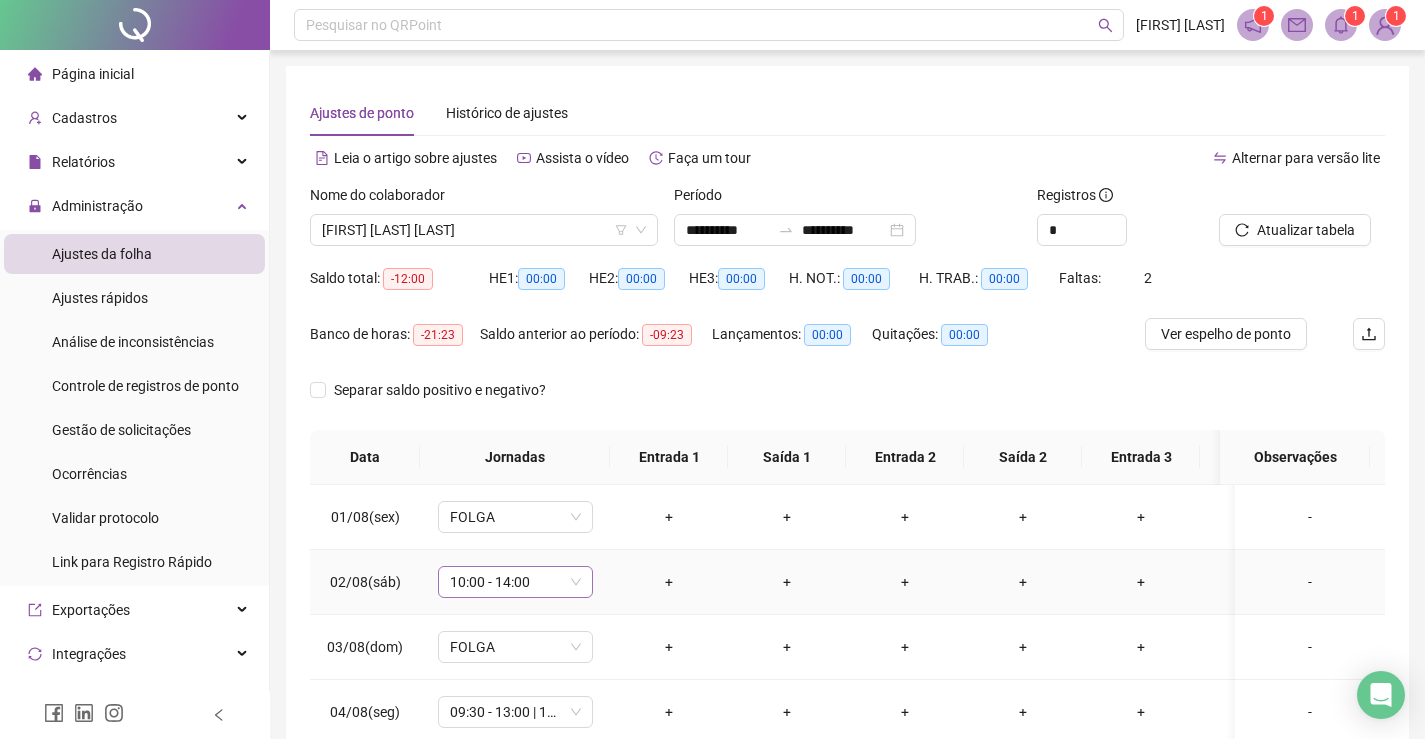 click on "10:00 - 14:00" at bounding box center [515, 582] 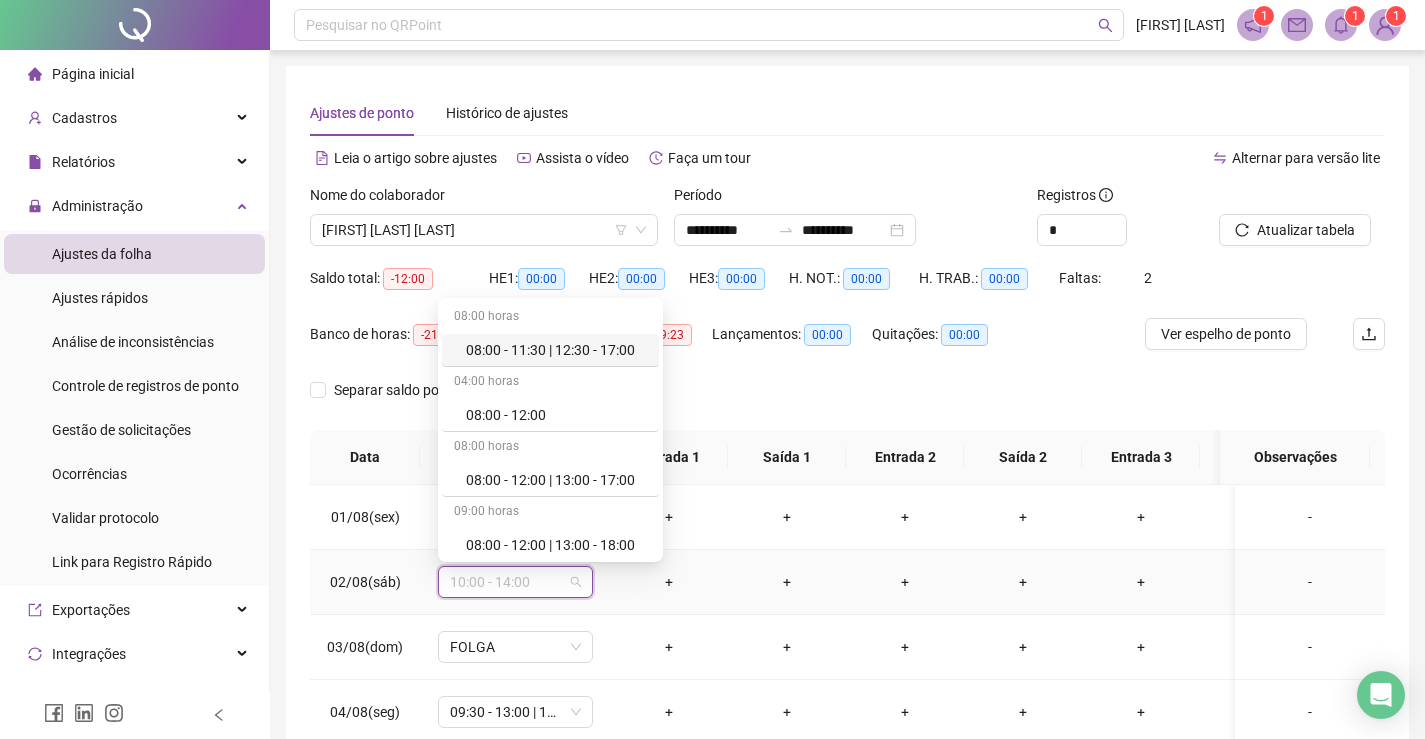 type on "*" 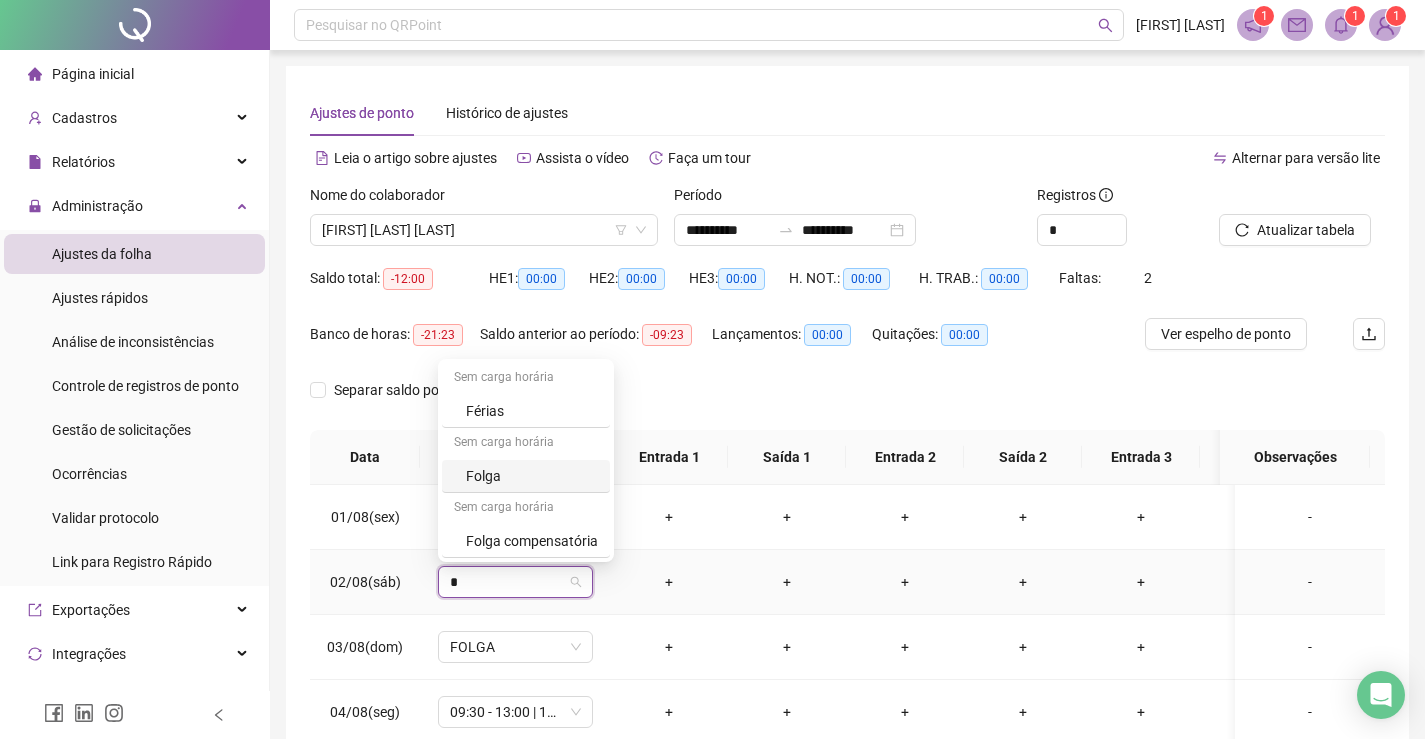 click on "Folga" at bounding box center [532, 476] 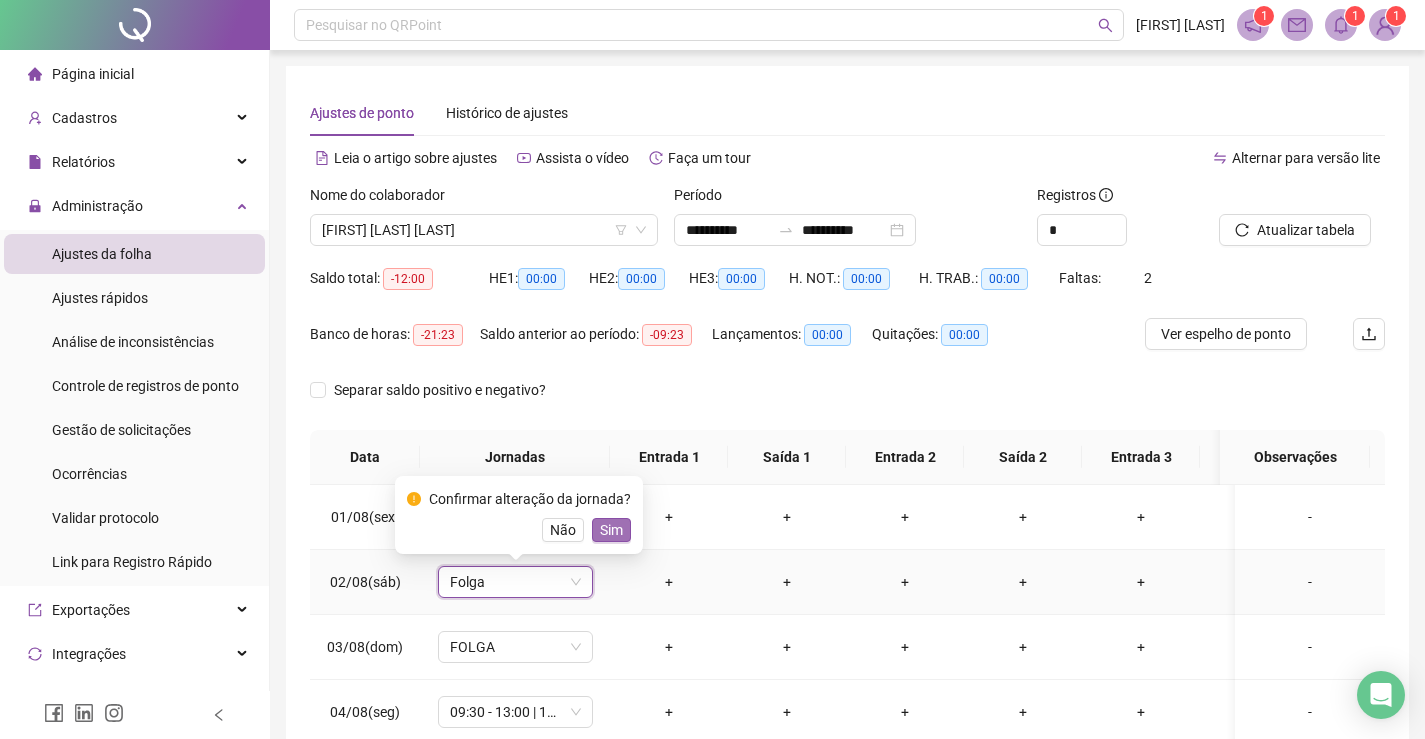 click on "Sim" at bounding box center [611, 530] 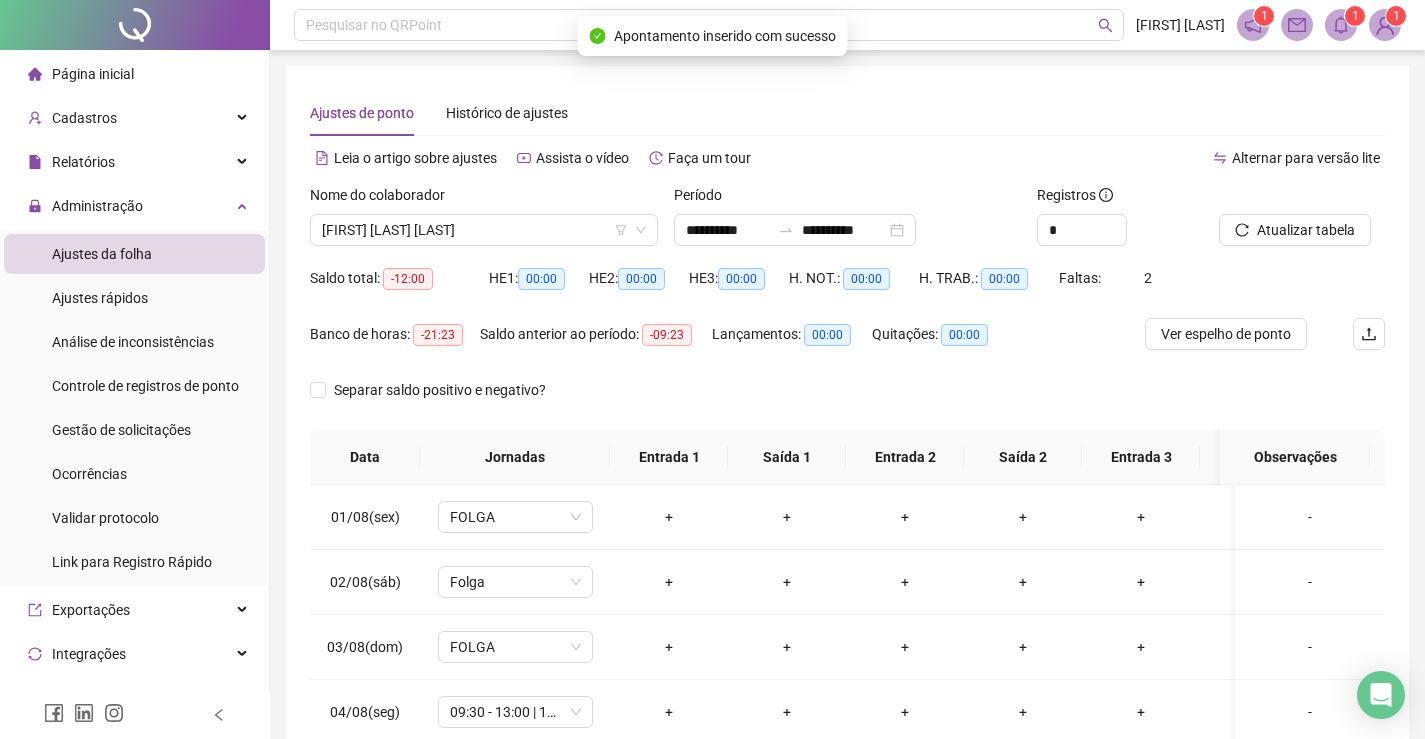 scroll, scrollTop: 131, scrollLeft: 0, axis: vertical 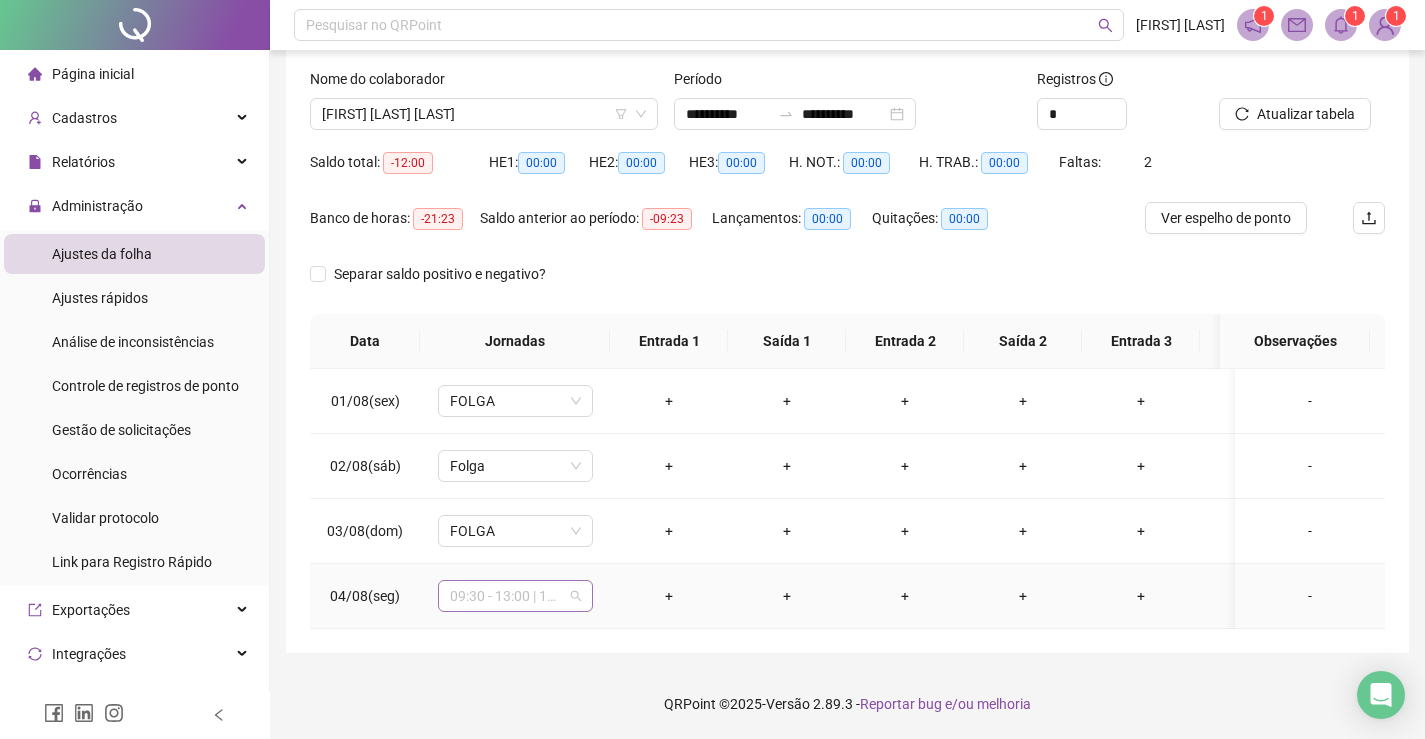 click on "09:30 - 13:00 | 14:00 - 18:30" at bounding box center (515, 596) 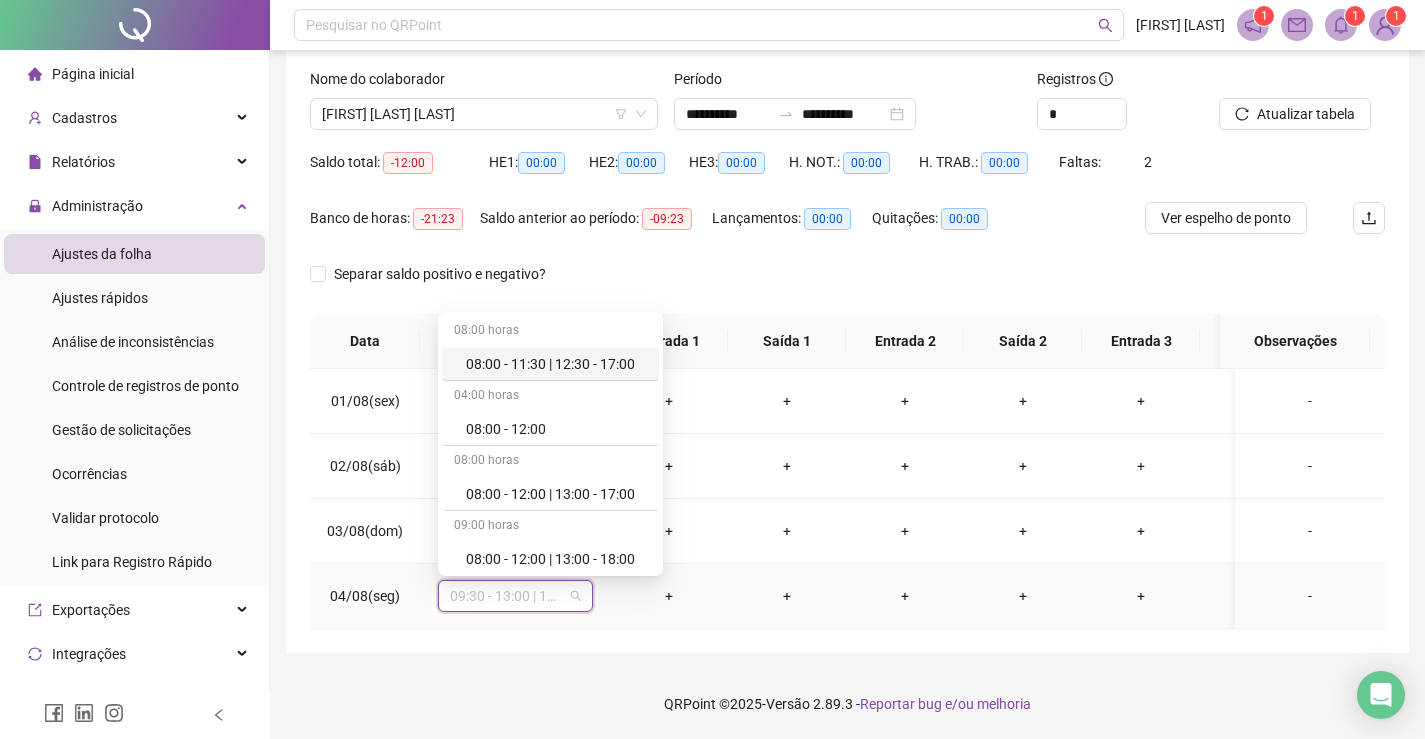 type on "*" 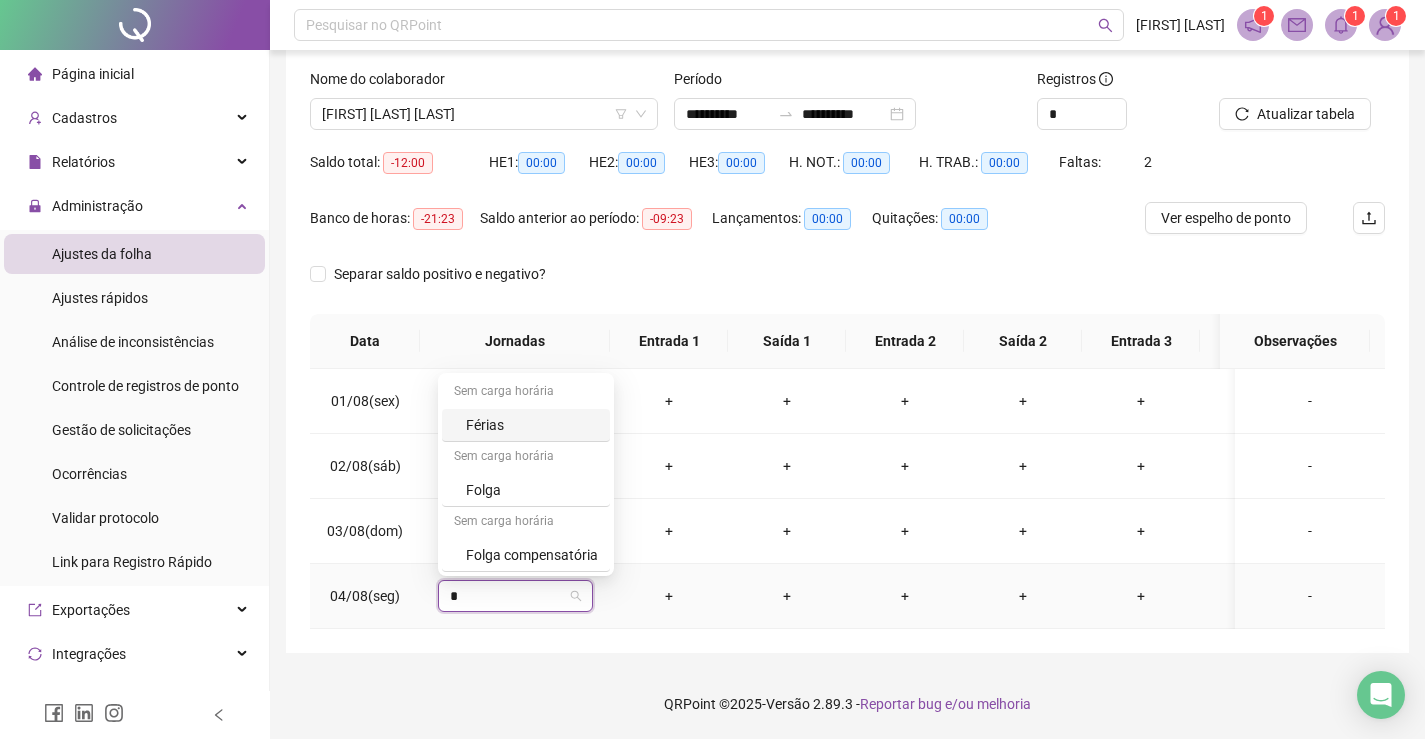 click on "Férias" at bounding box center [532, 425] 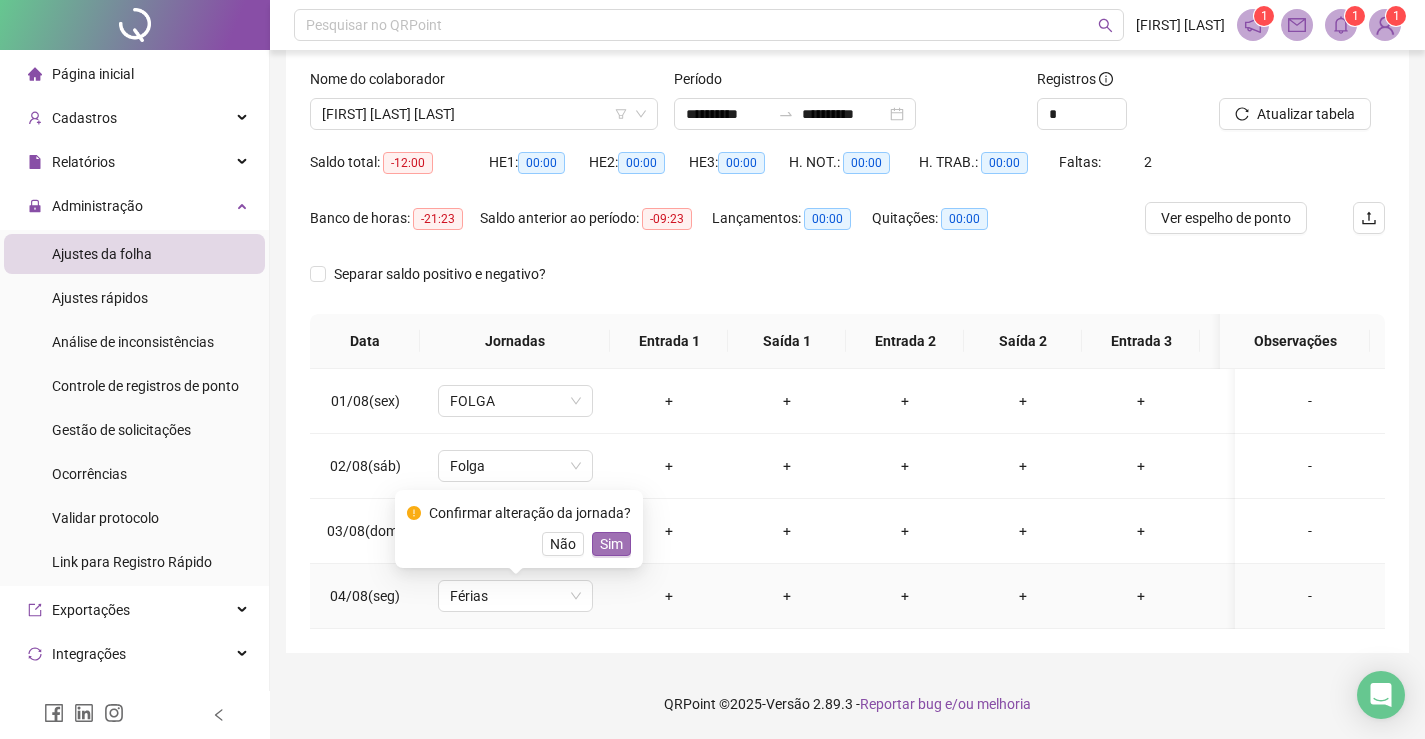 click on "Sim" at bounding box center [611, 544] 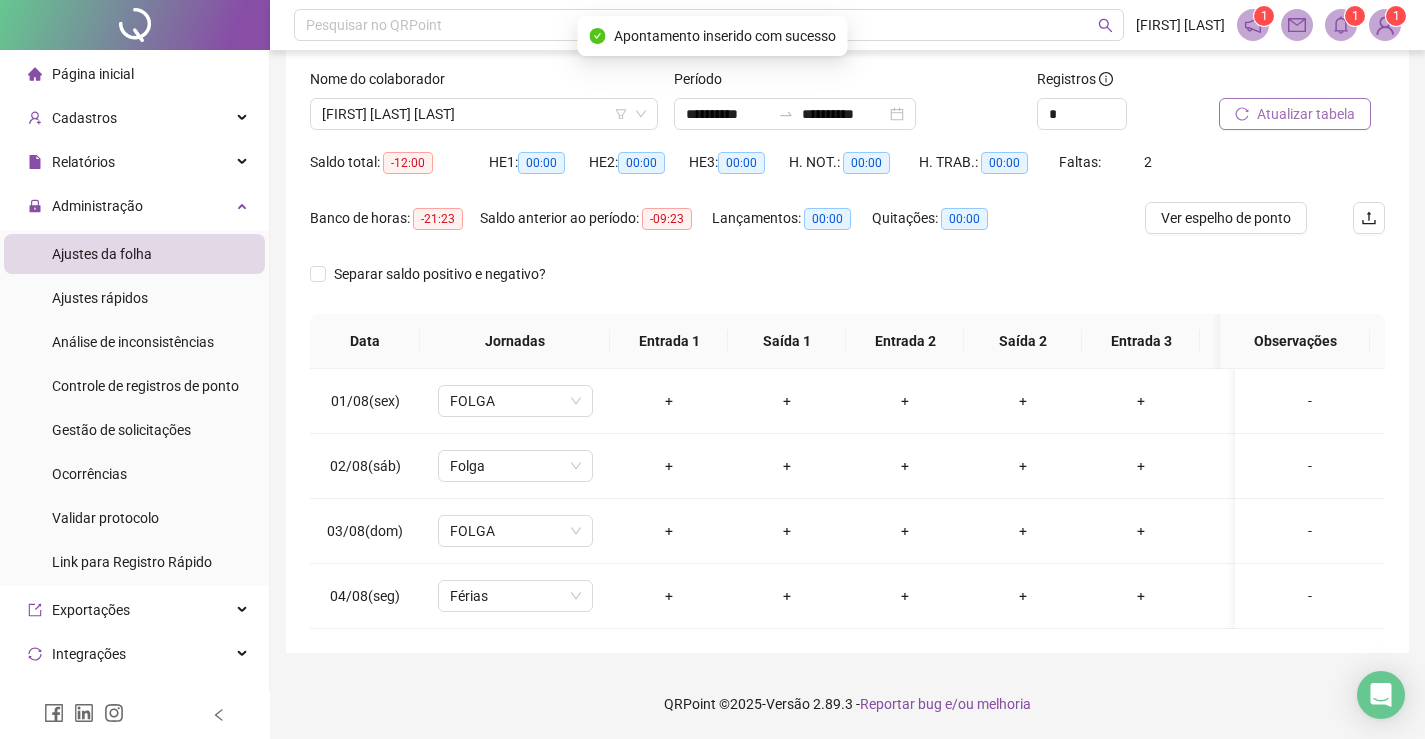 click on "Atualizar tabela" at bounding box center [1306, 114] 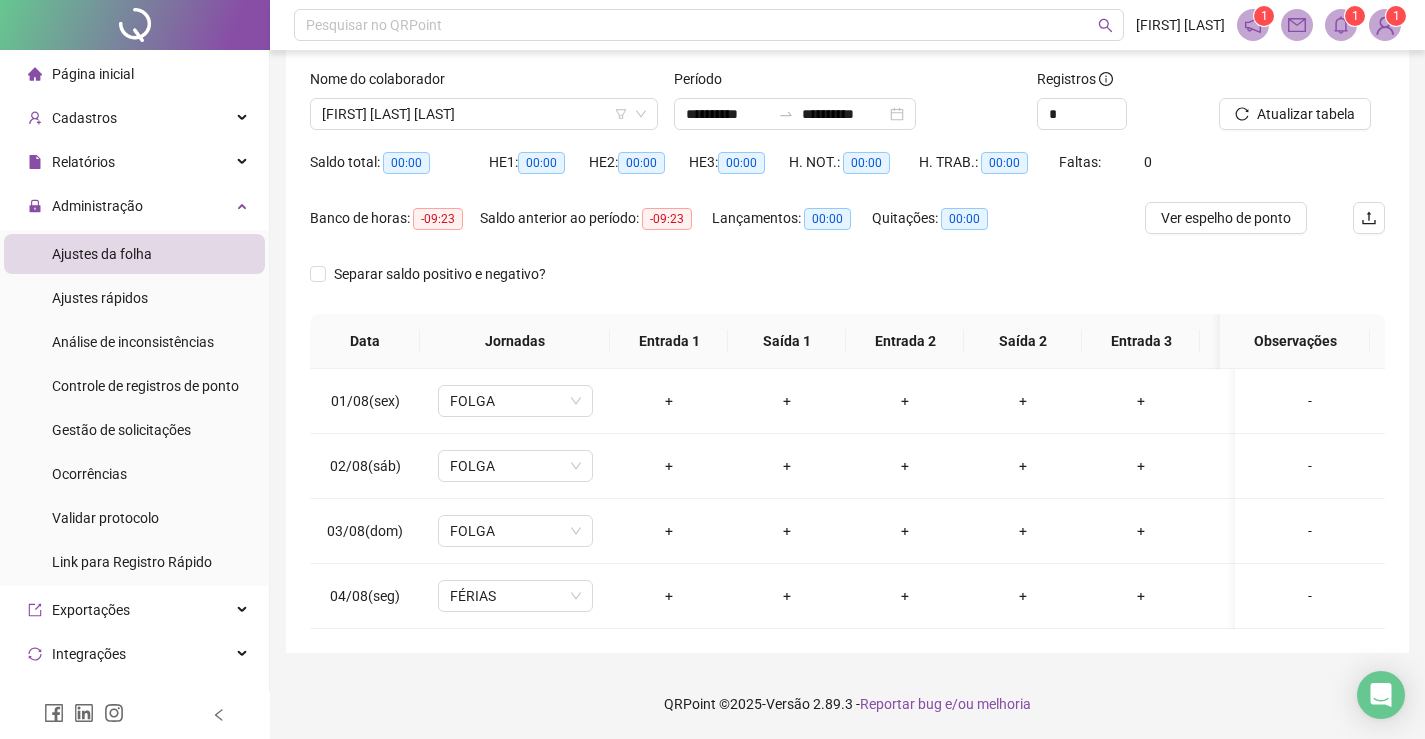 scroll, scrollTop: 0, scrollLeft: 0, axis: both 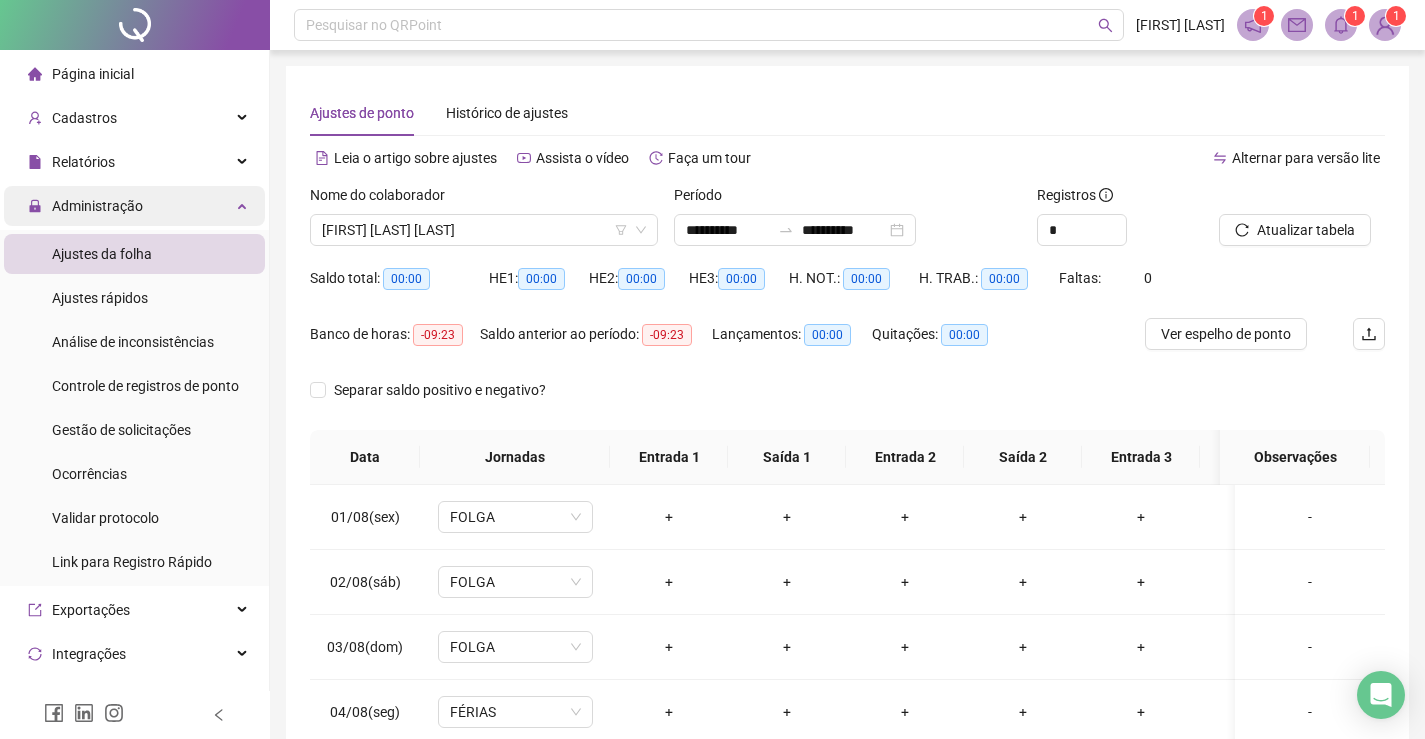 click at bounding box center (244, 204) 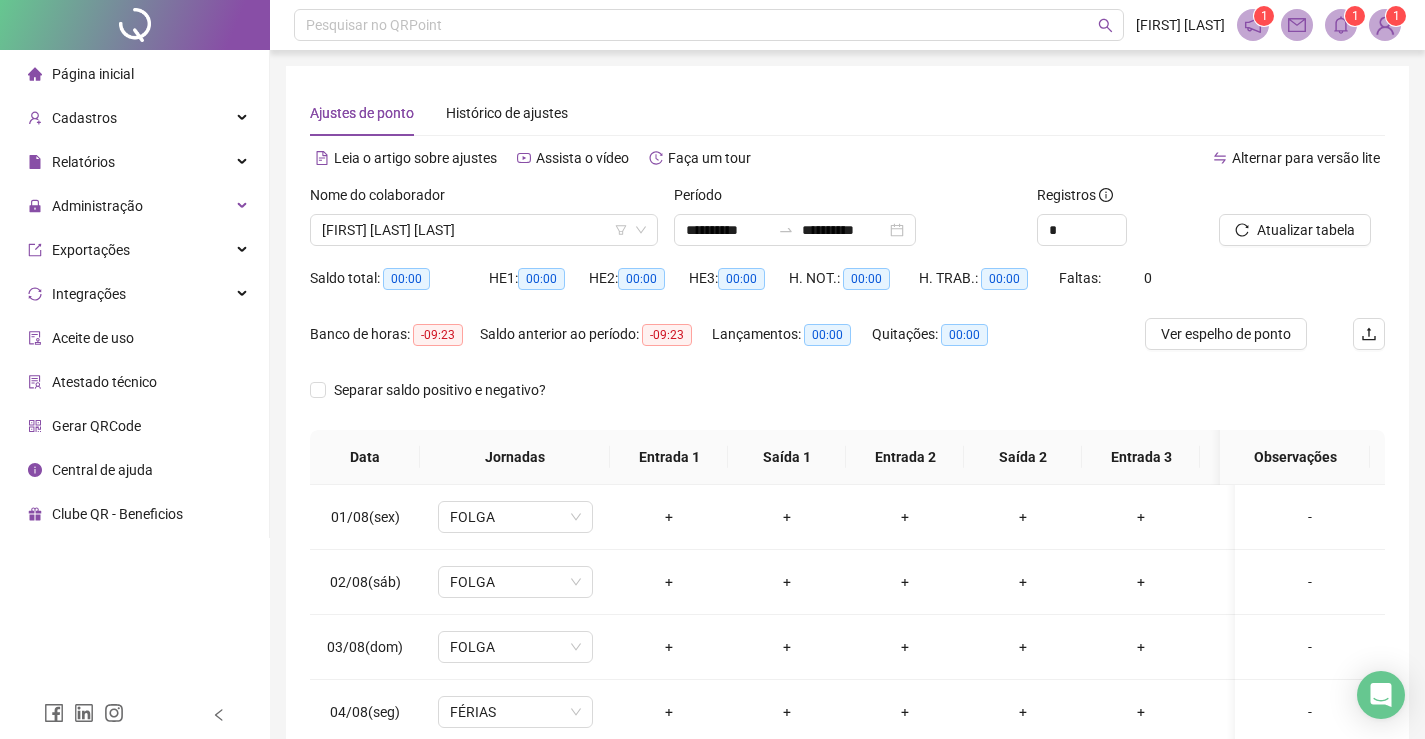 click on "Página inicial" at bounding box center [93, 74] 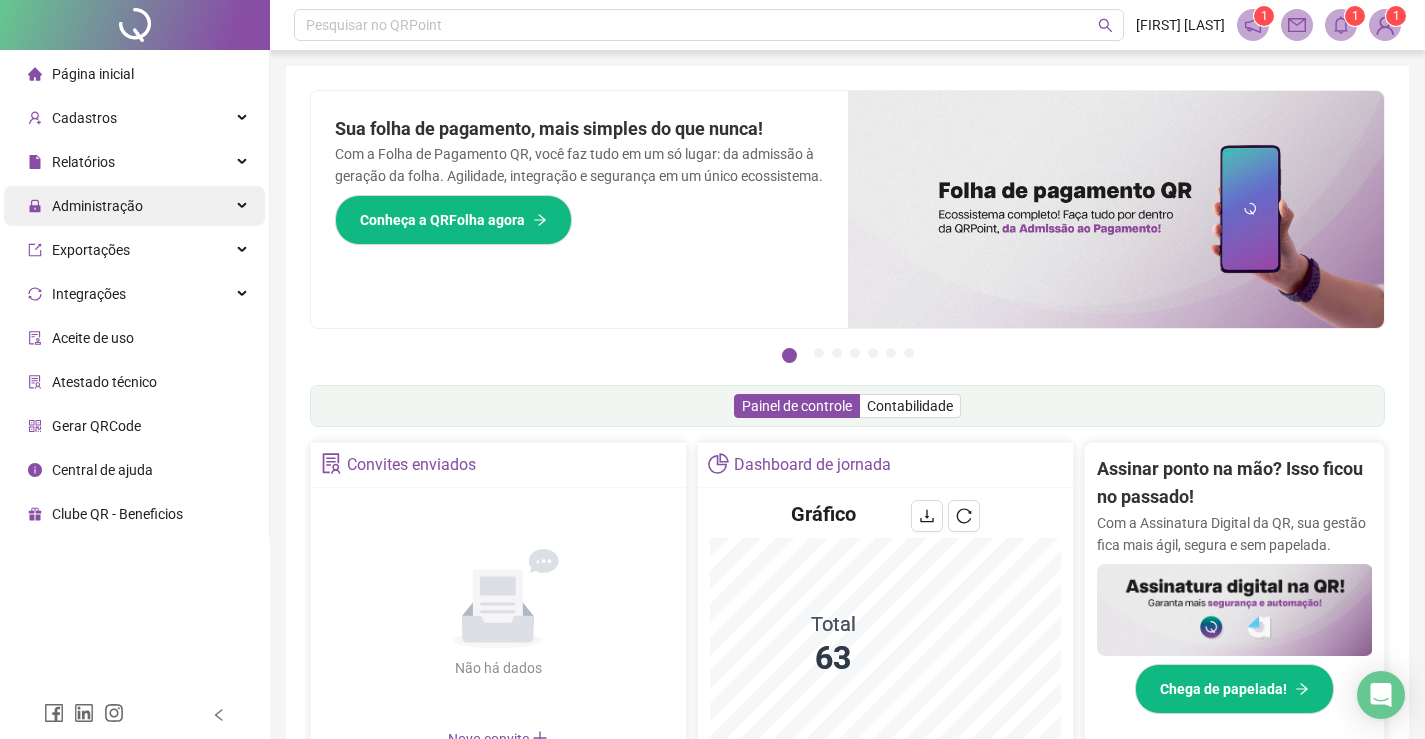 click on "Administração" at bounding box center [134, 206] 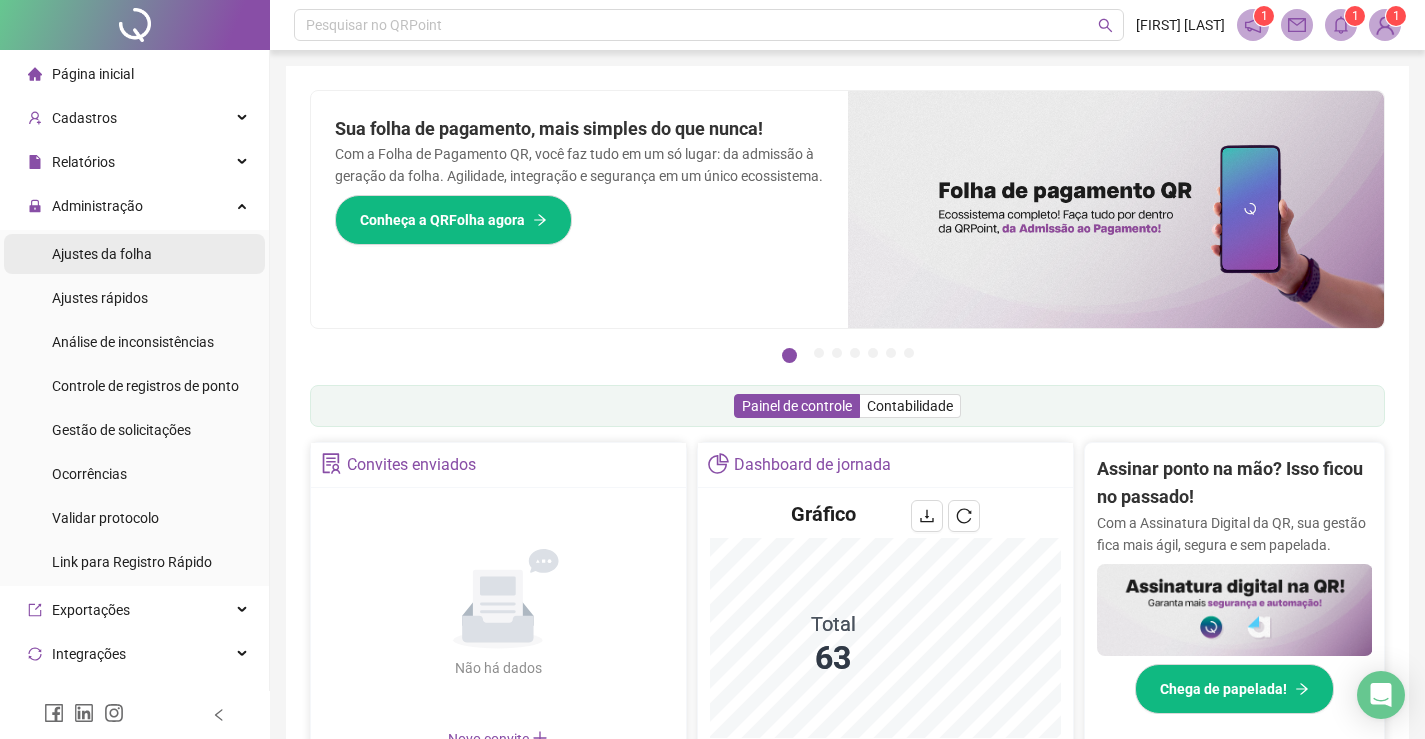 click on "Ajustes da folha" at bounding box center (102, 254) 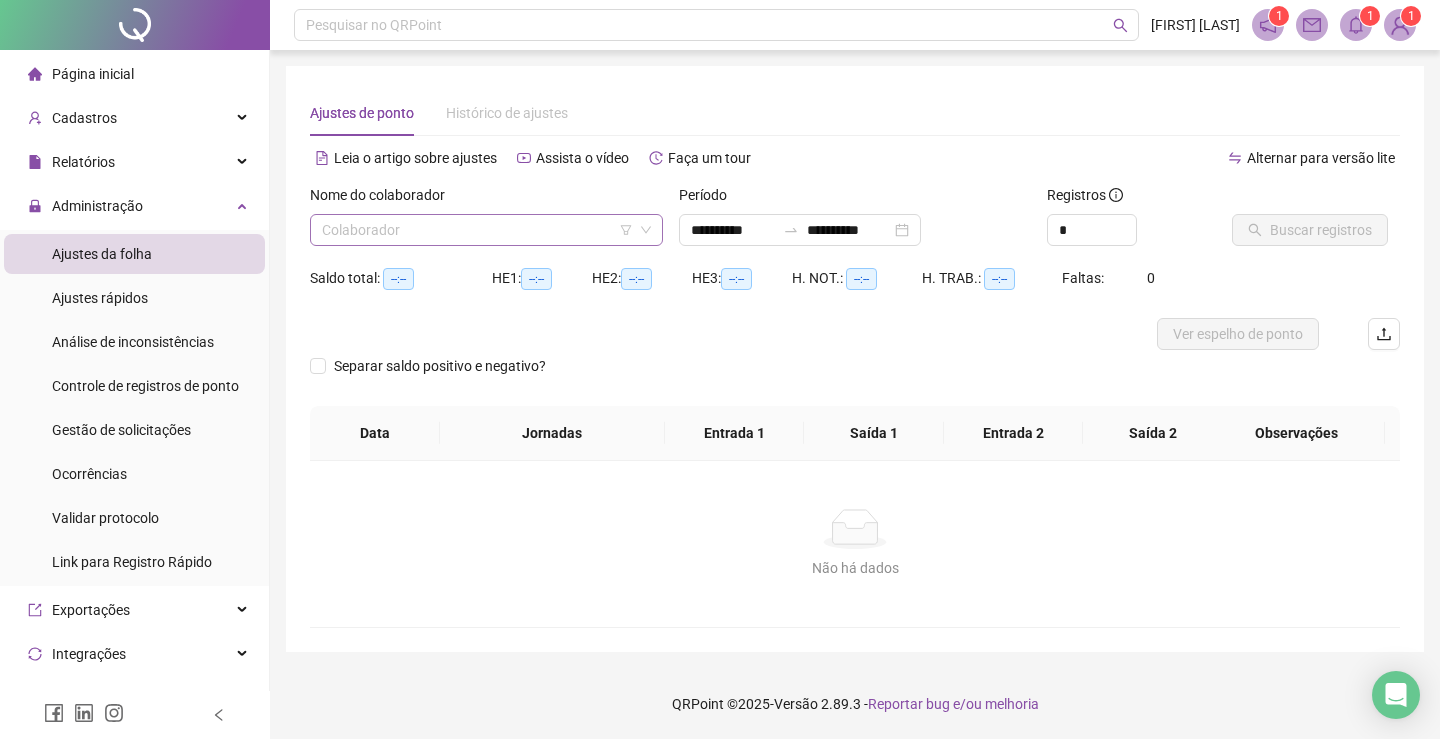 click at bounding box center [477, 230] 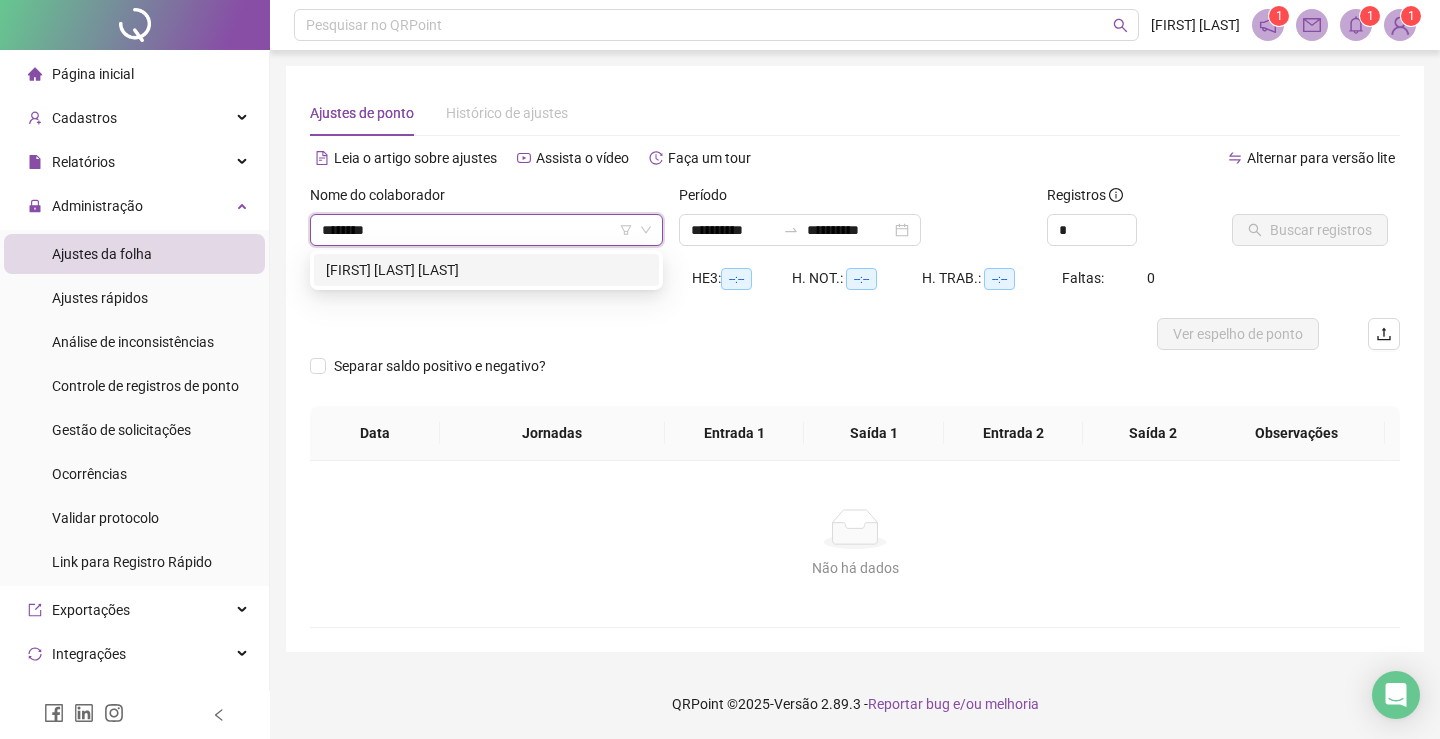 type on "*********" 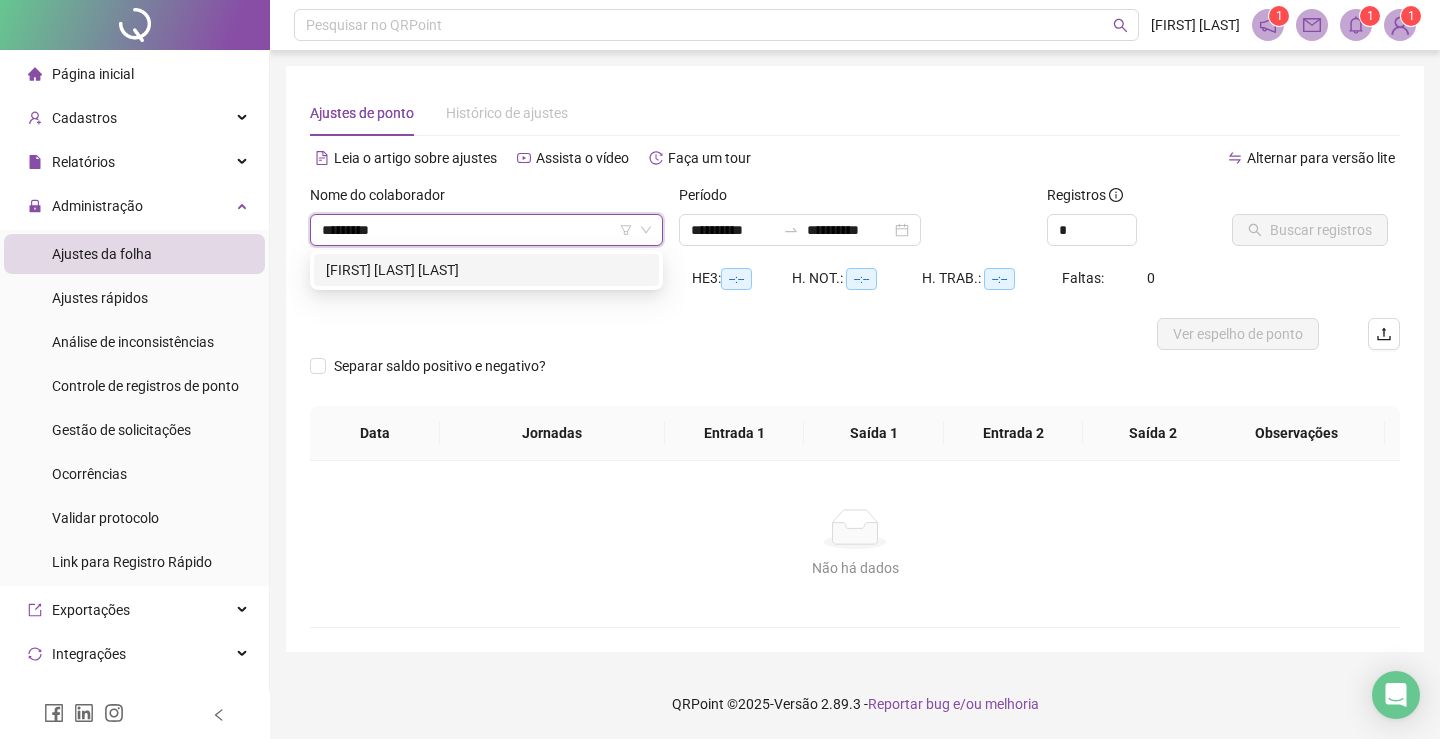 click on "[FIRST] [LAST] [LAST]" at bounding box center (486, 270) 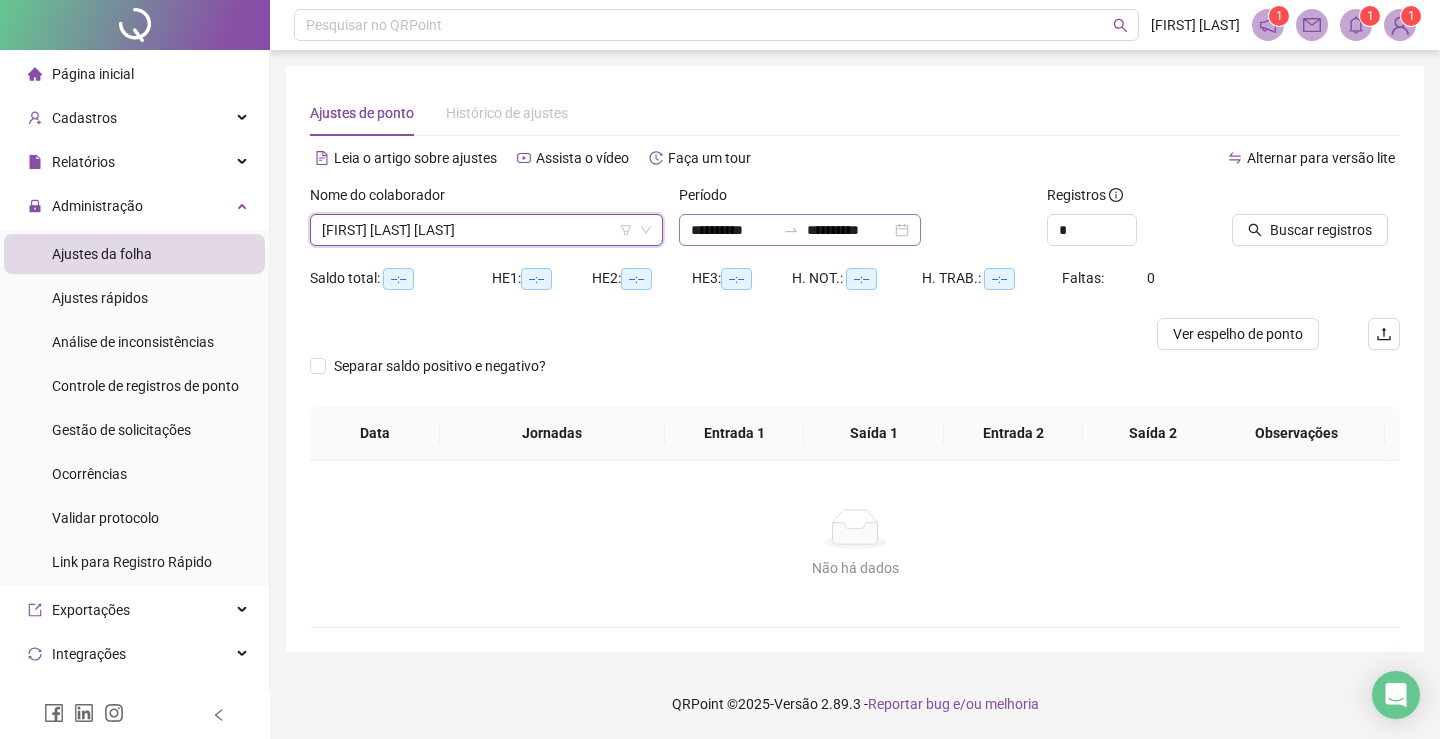click on "**********" at bounding box center [800, 230] 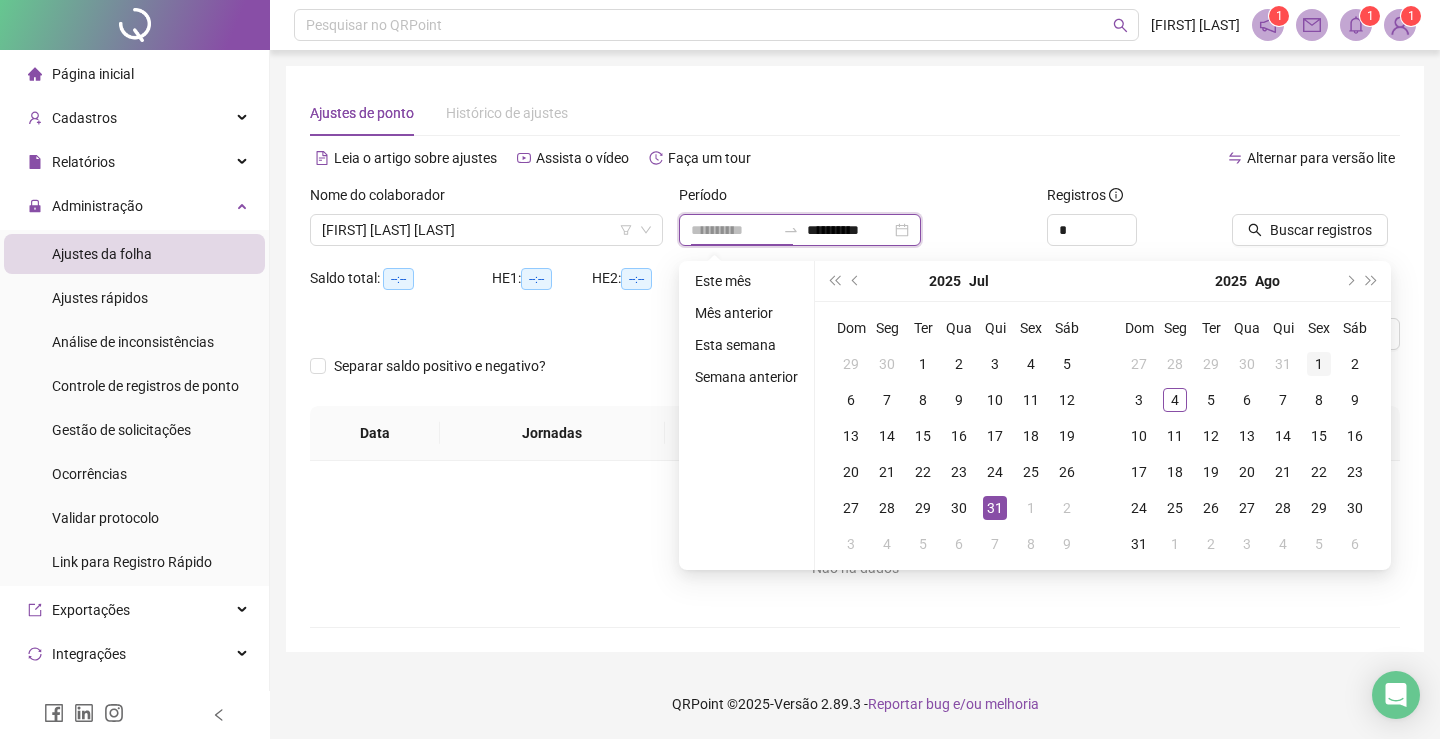 type on "**********" 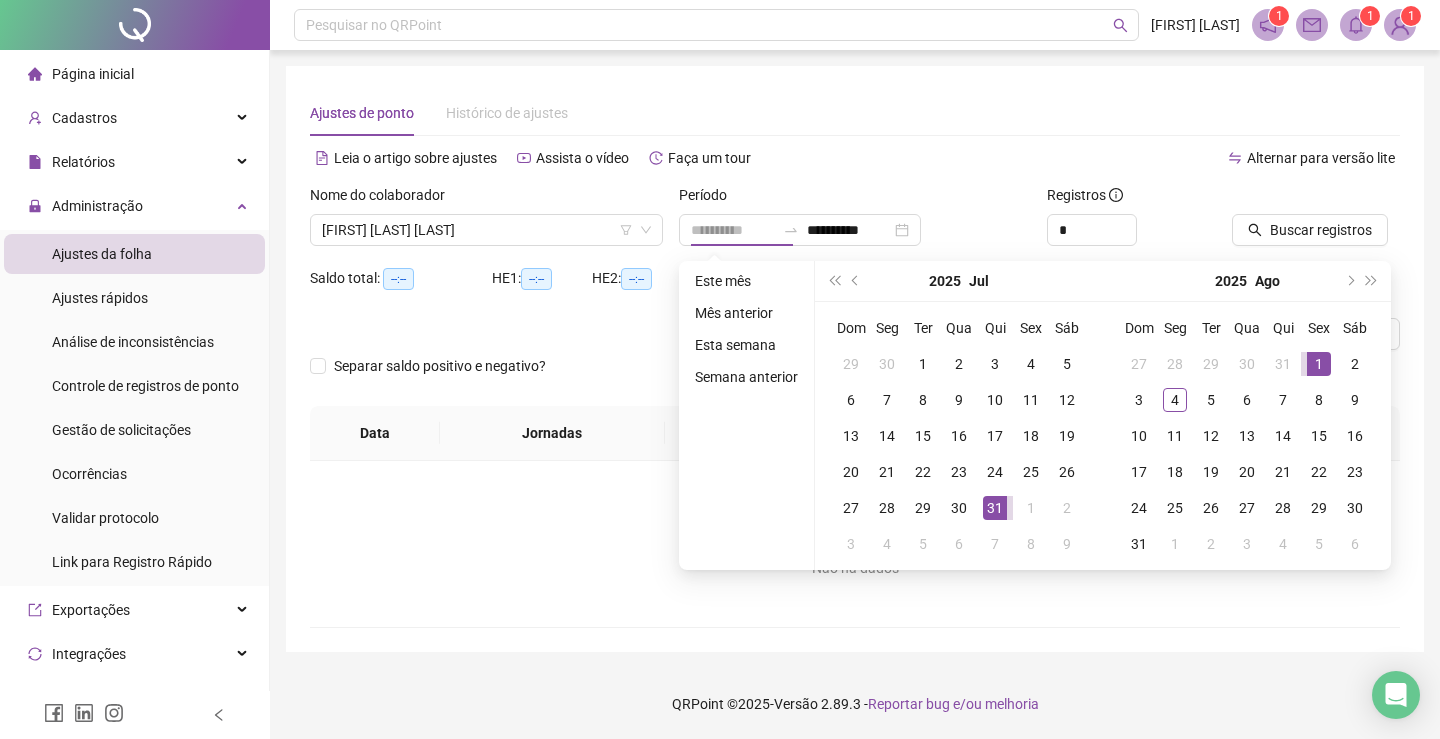 click on "1" at bounding box center [1319, 364] 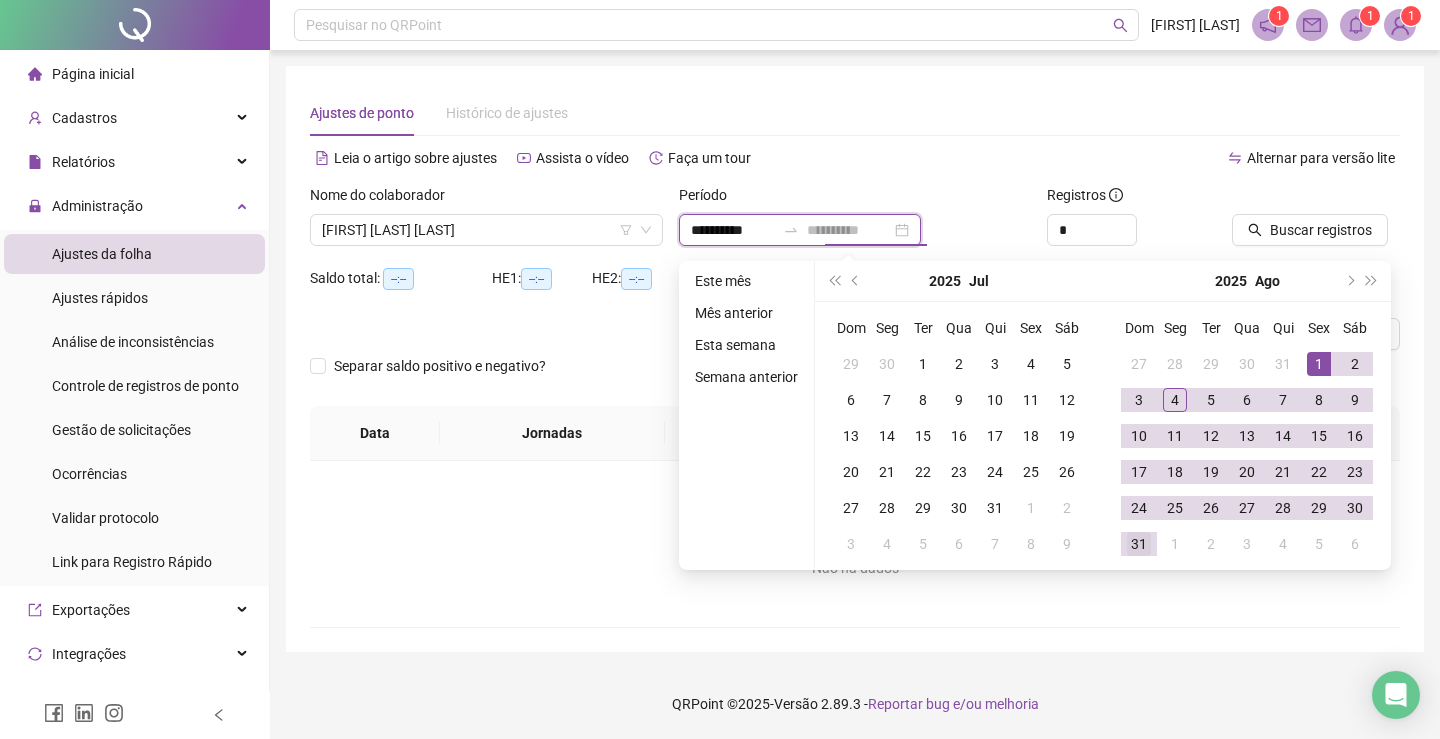 type on "**********" 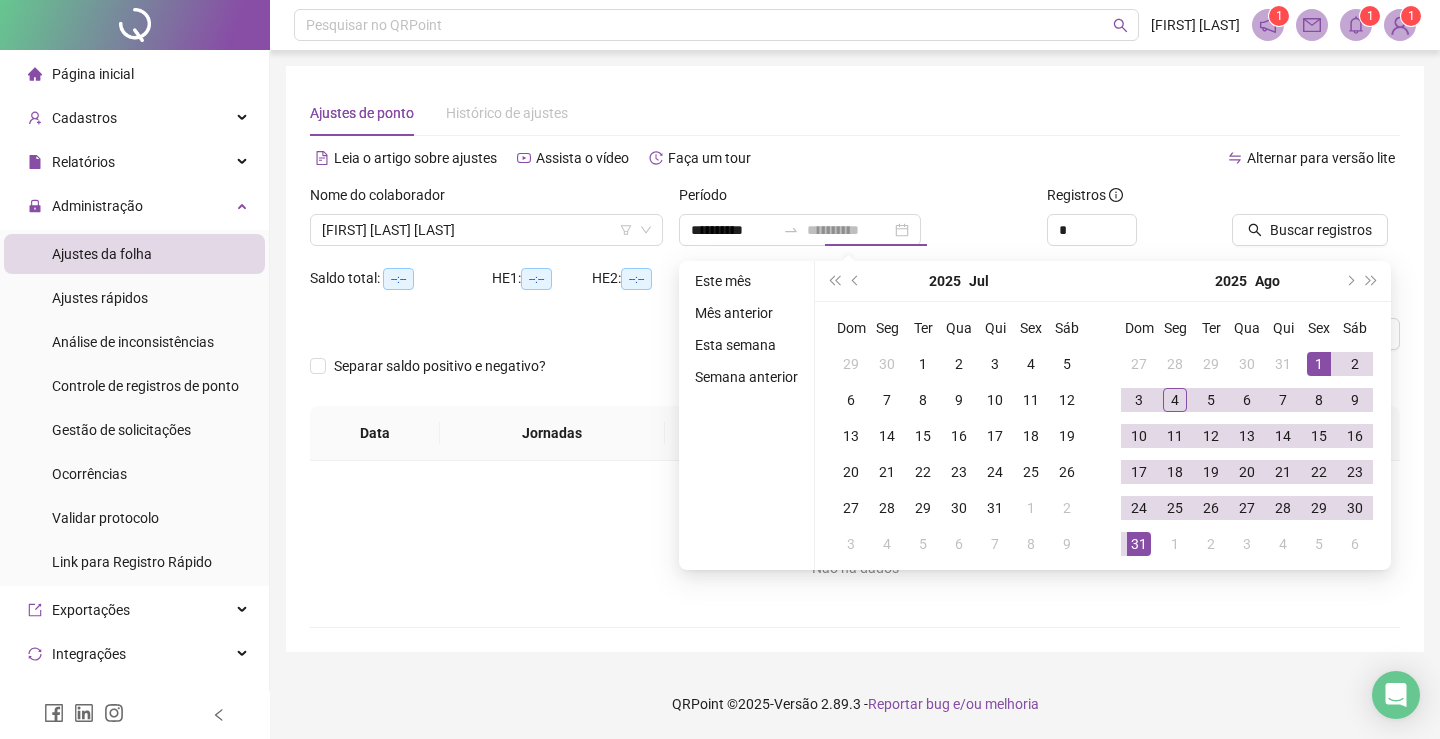 click on "31" at bounding box center [1139, 544] 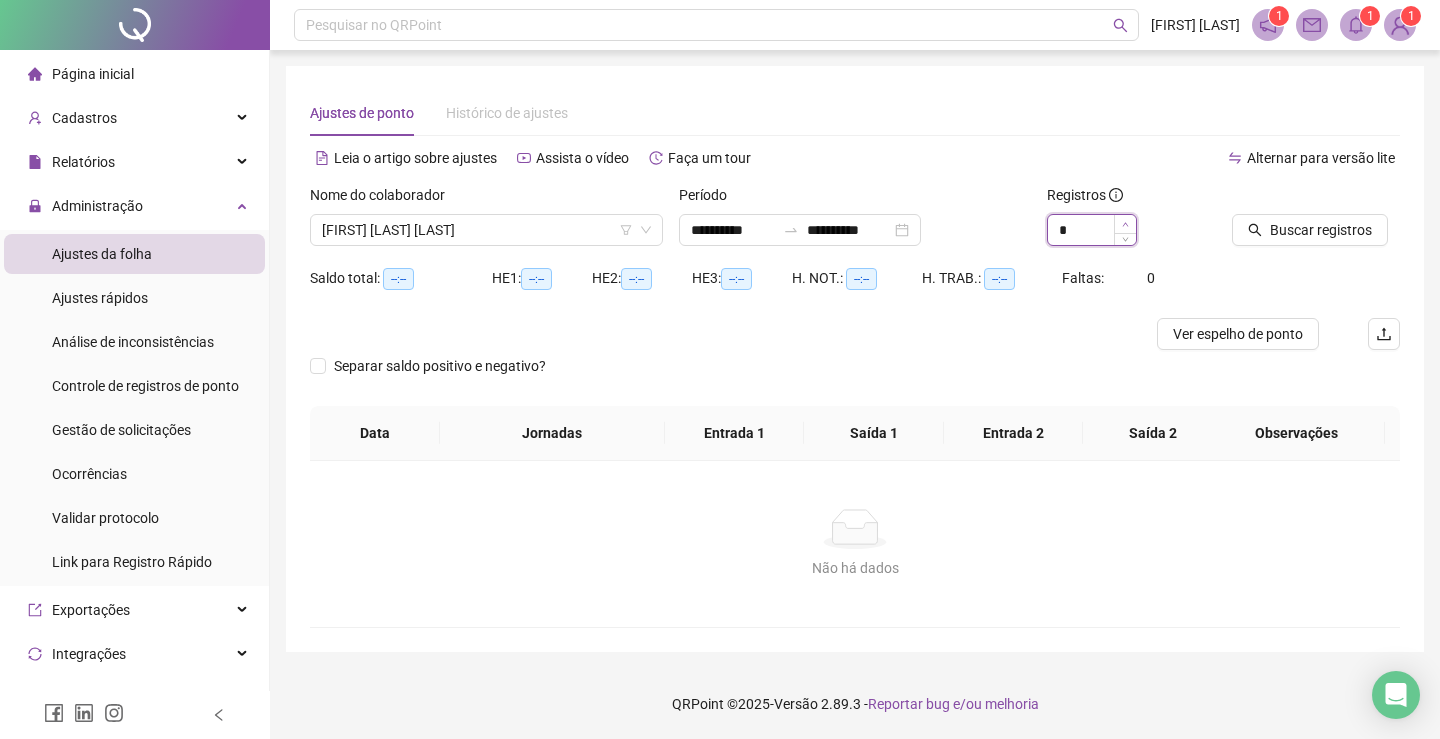 type on "*" 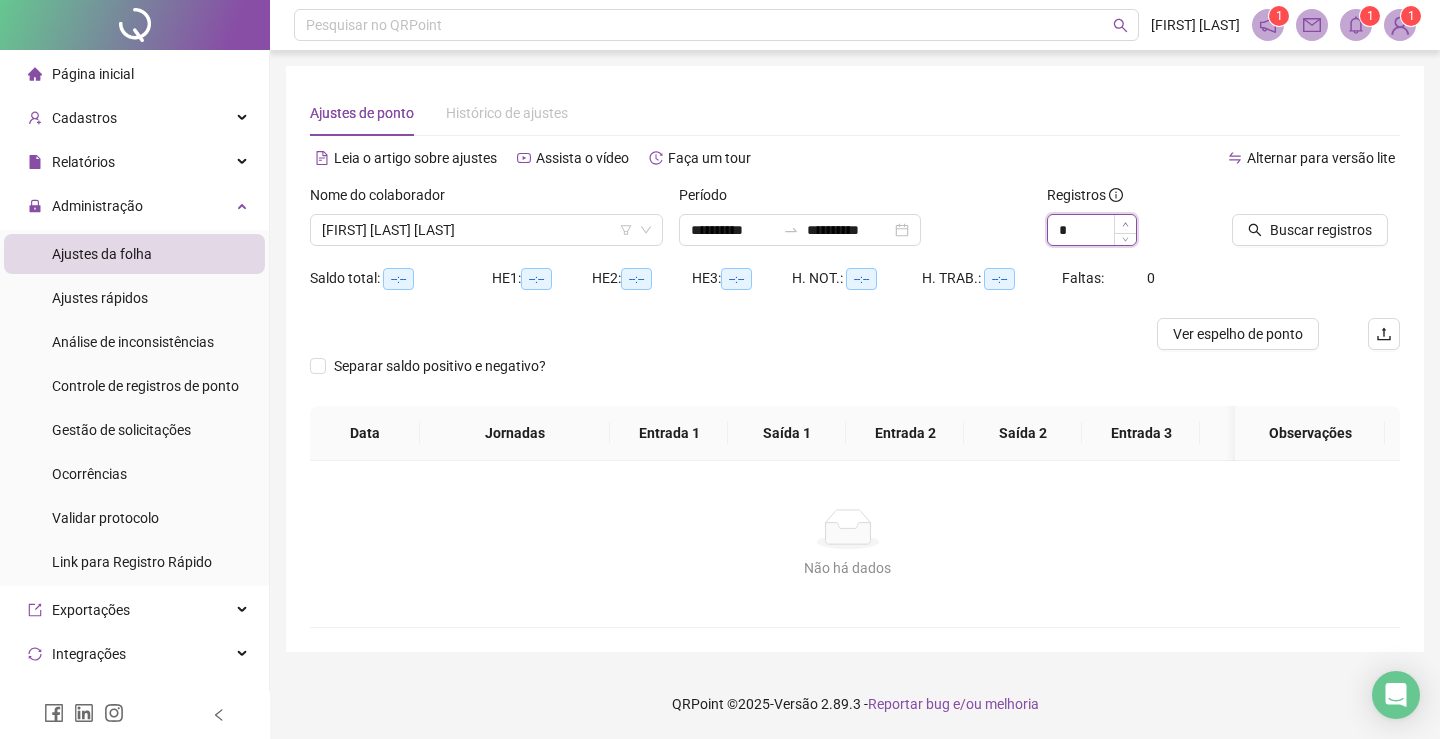 click at bounding box center [1125, 224] 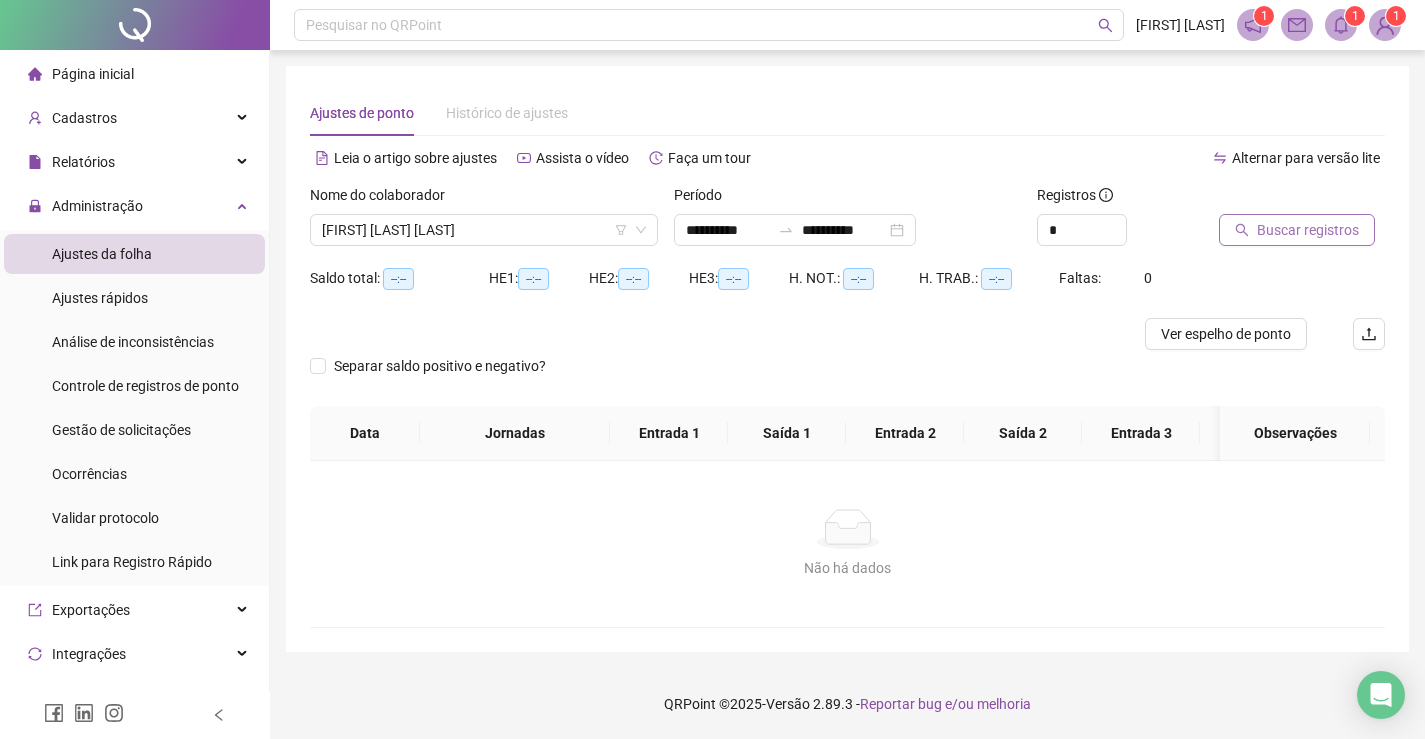 click on "Buscar registros" at bounding box center [1308, 230] 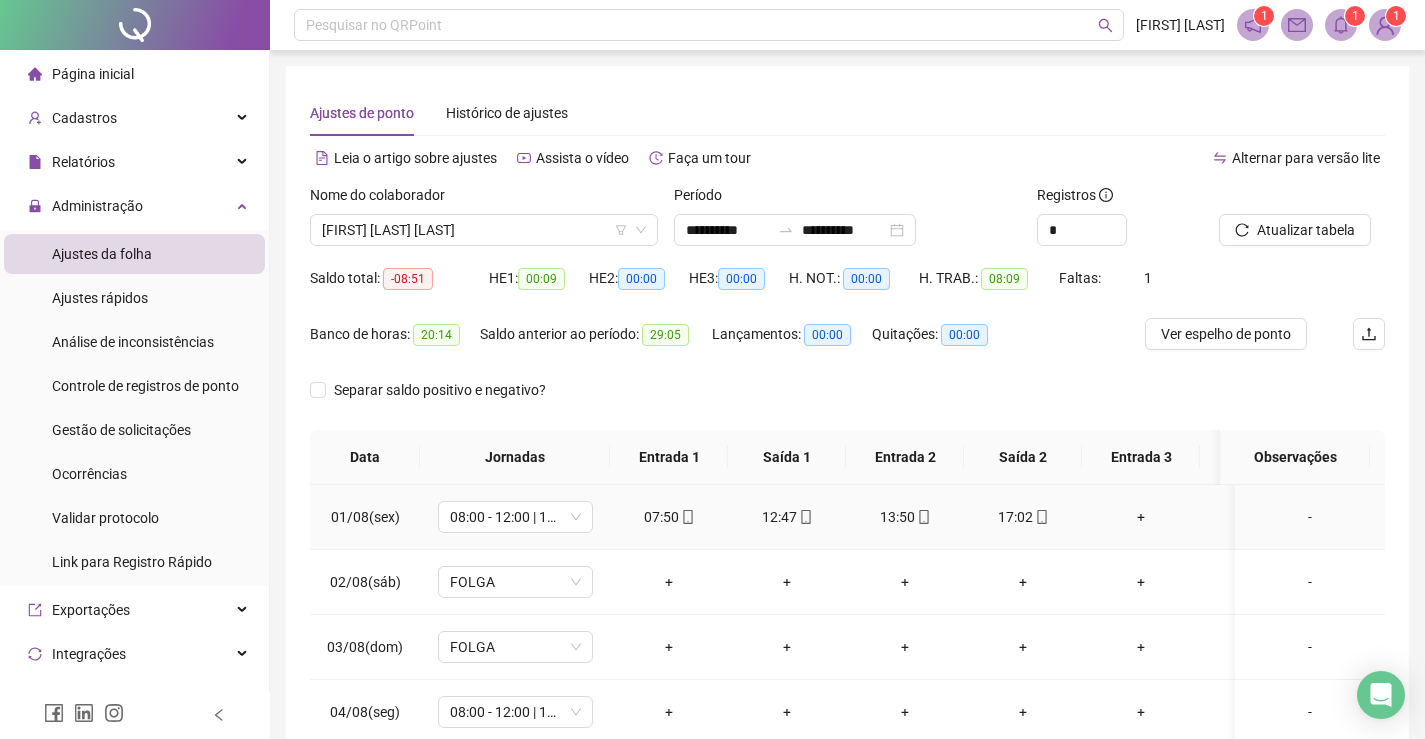 scroll, scrollTop: 100, scrollLeft: 0, axis: vertical 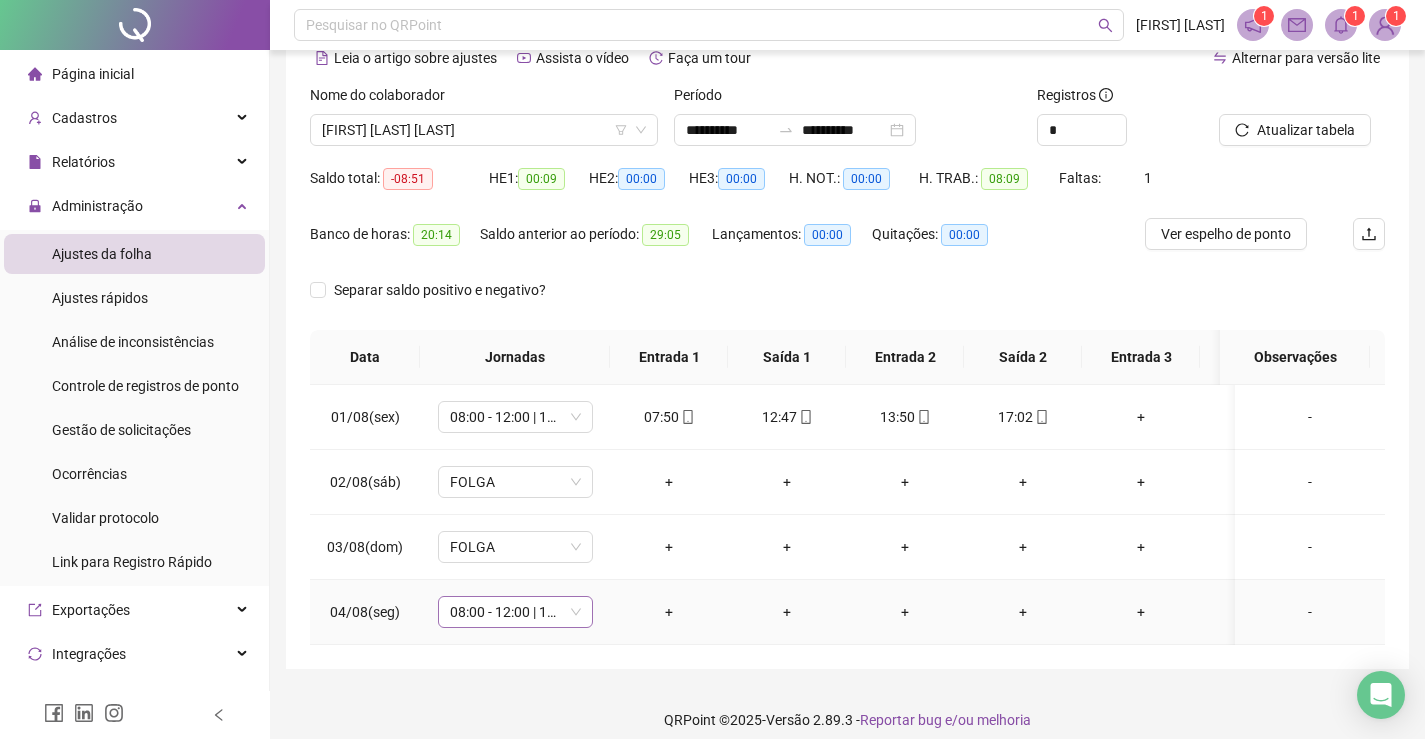 click on "08:00 - 12:00 | 13:00 - 18:00" at bounding box center [515, 612] 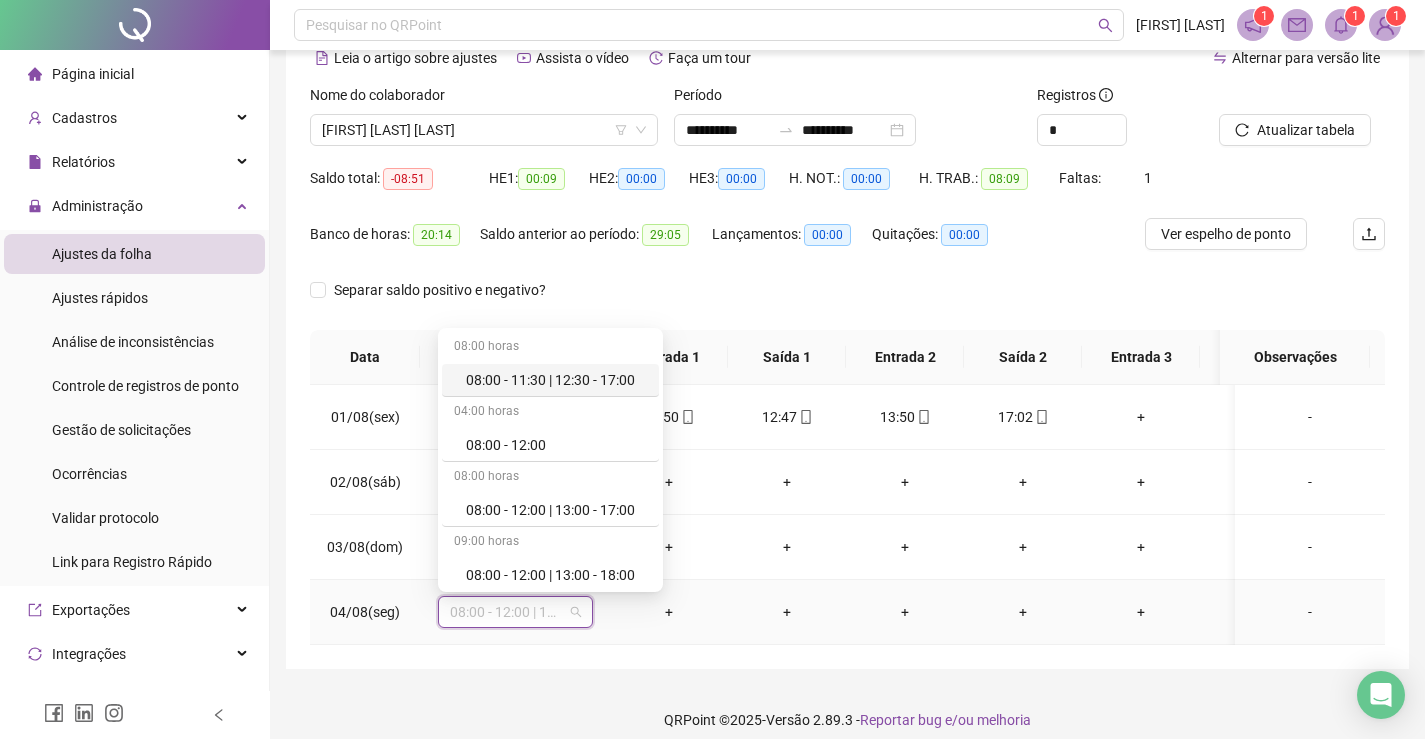 type on "*" 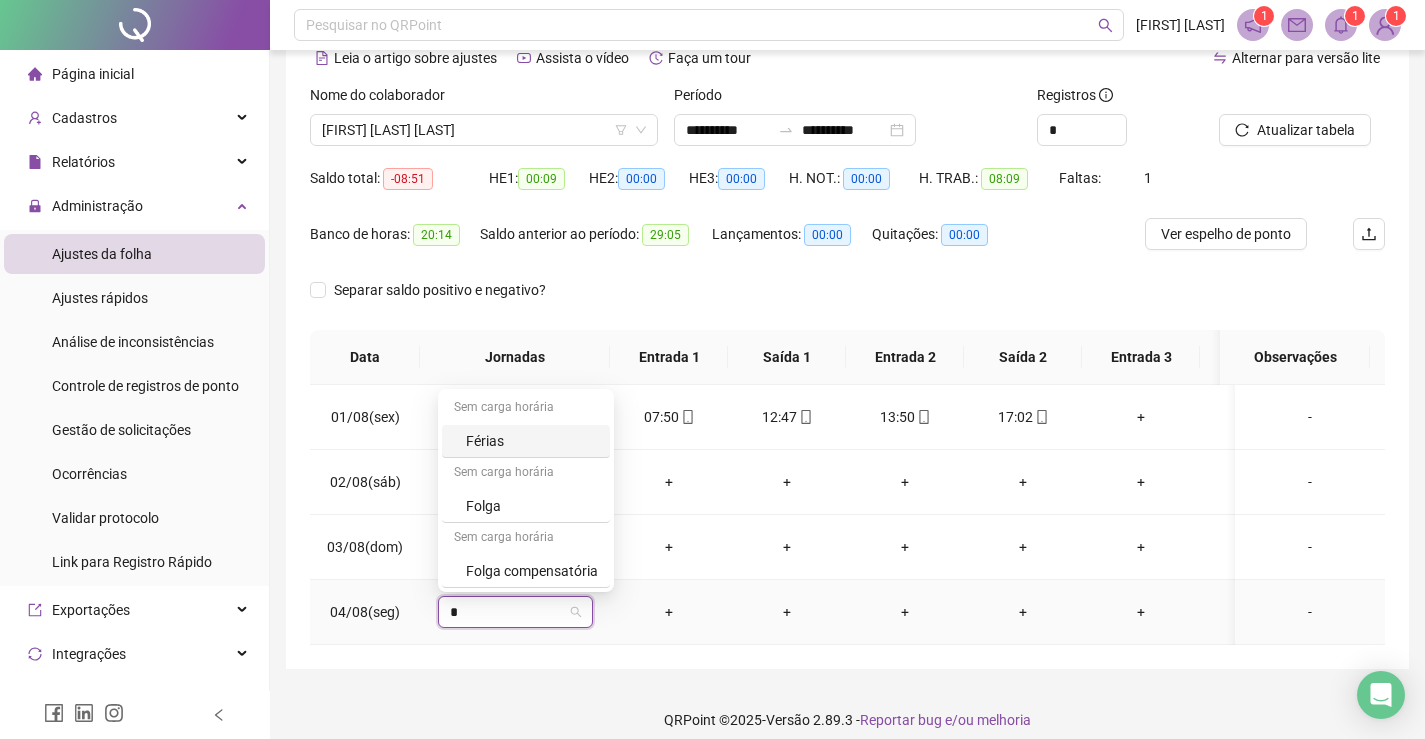 click on "Férias" at bounding box center [532, 441] 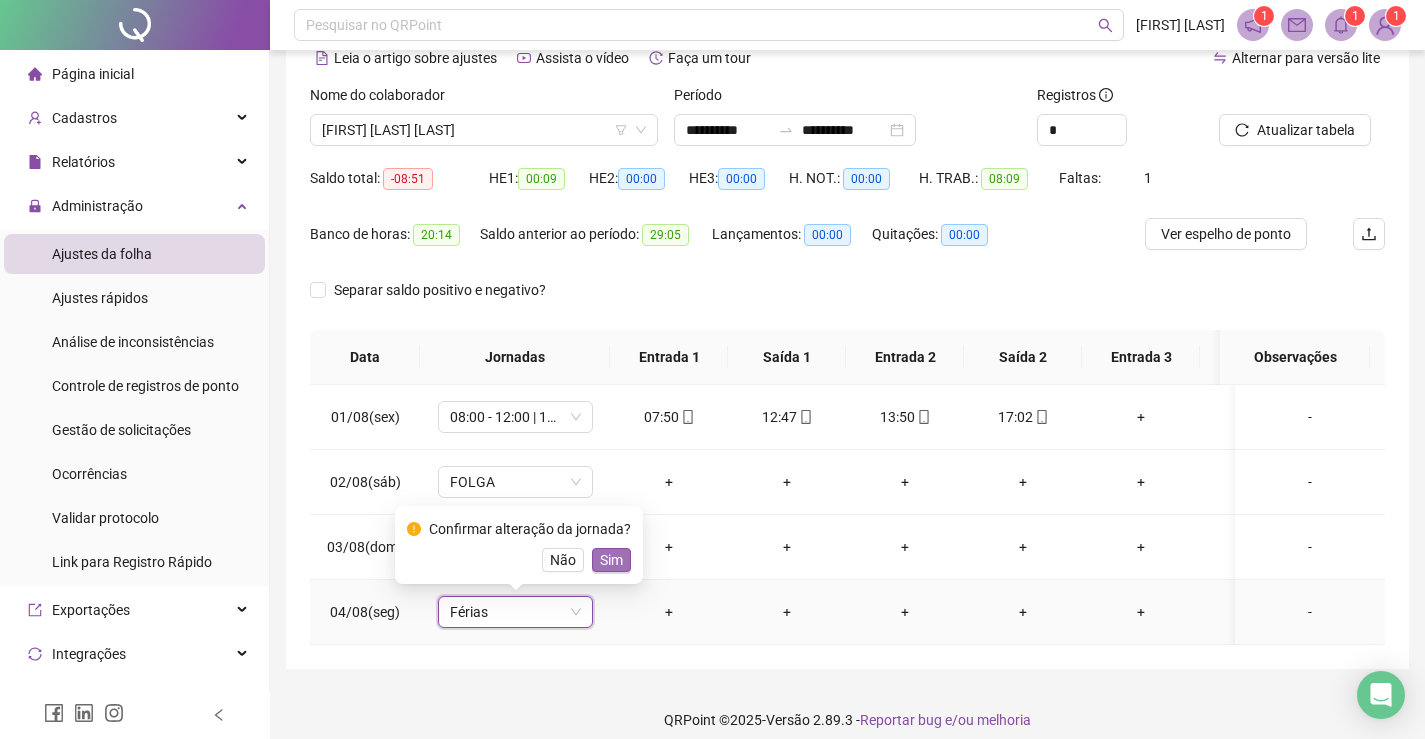 click on "Sim" at bounding box center [611, 560] 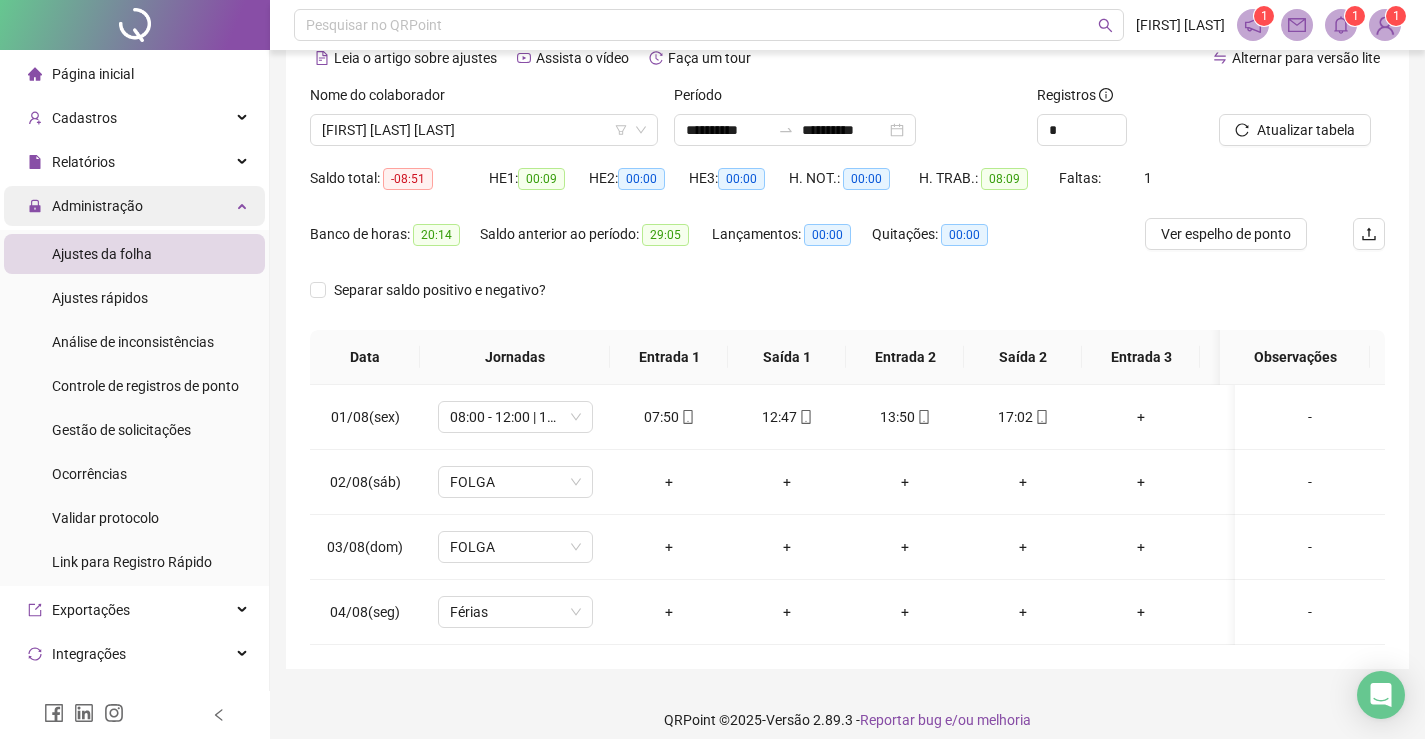 click on "Administração" at bounding box center [134, 206] 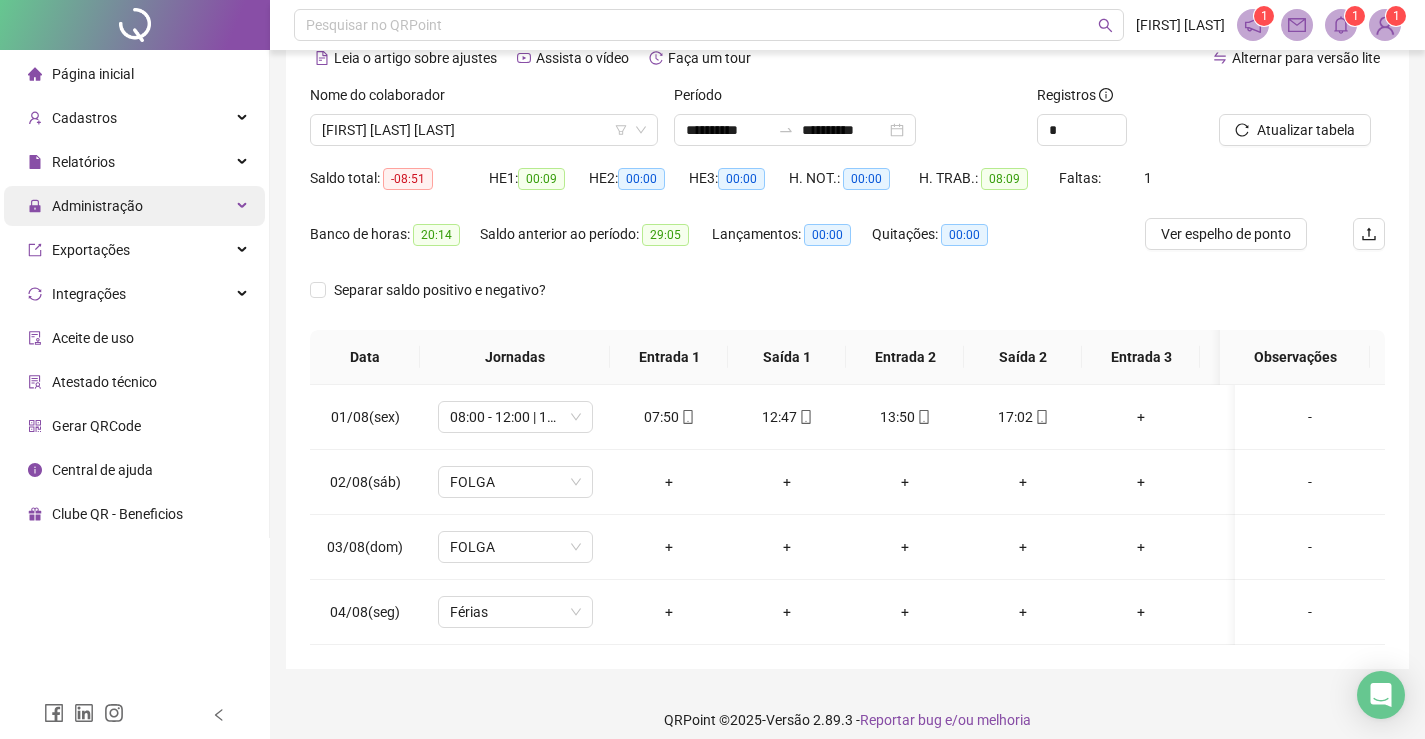 click on "Administração" at bounding box center (134, 206) 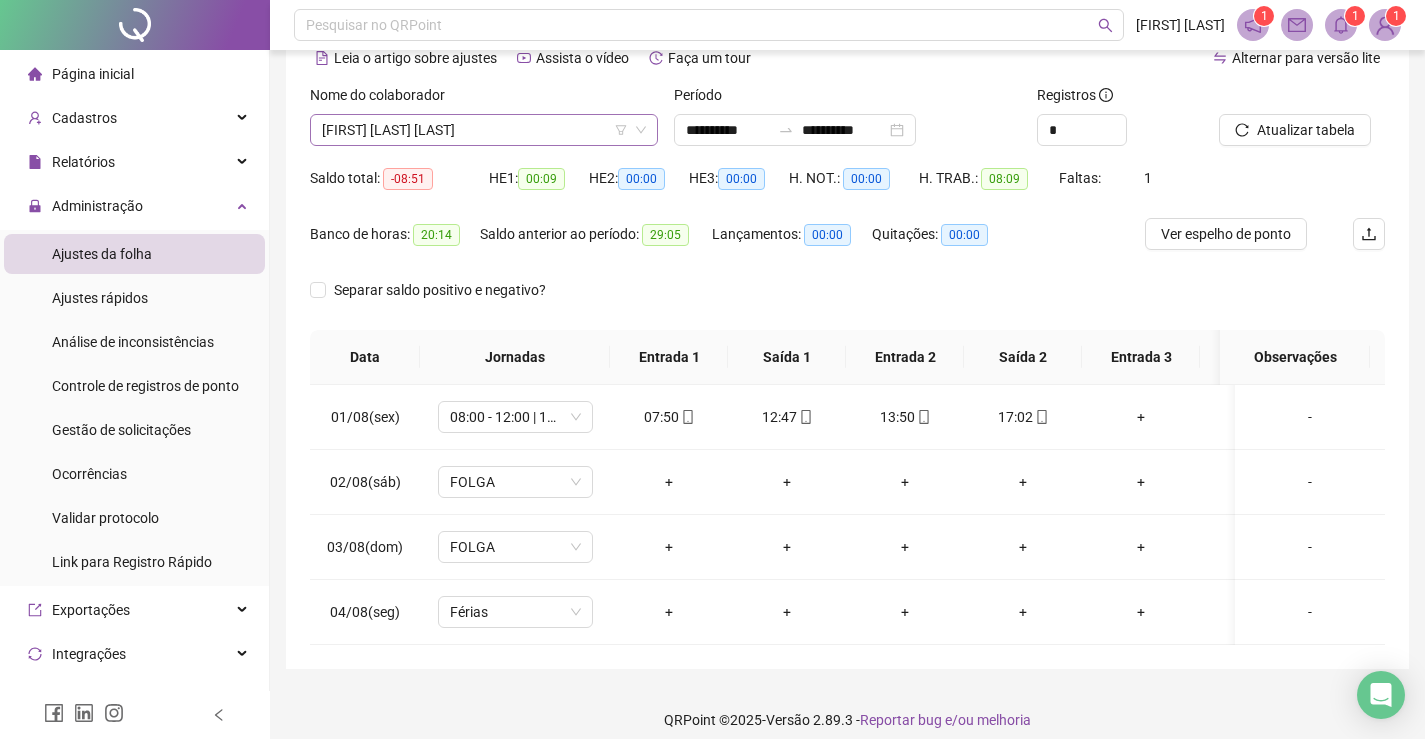 click on "[FIRST] [LAST] [LAST]" at bounding box center (484, 130) 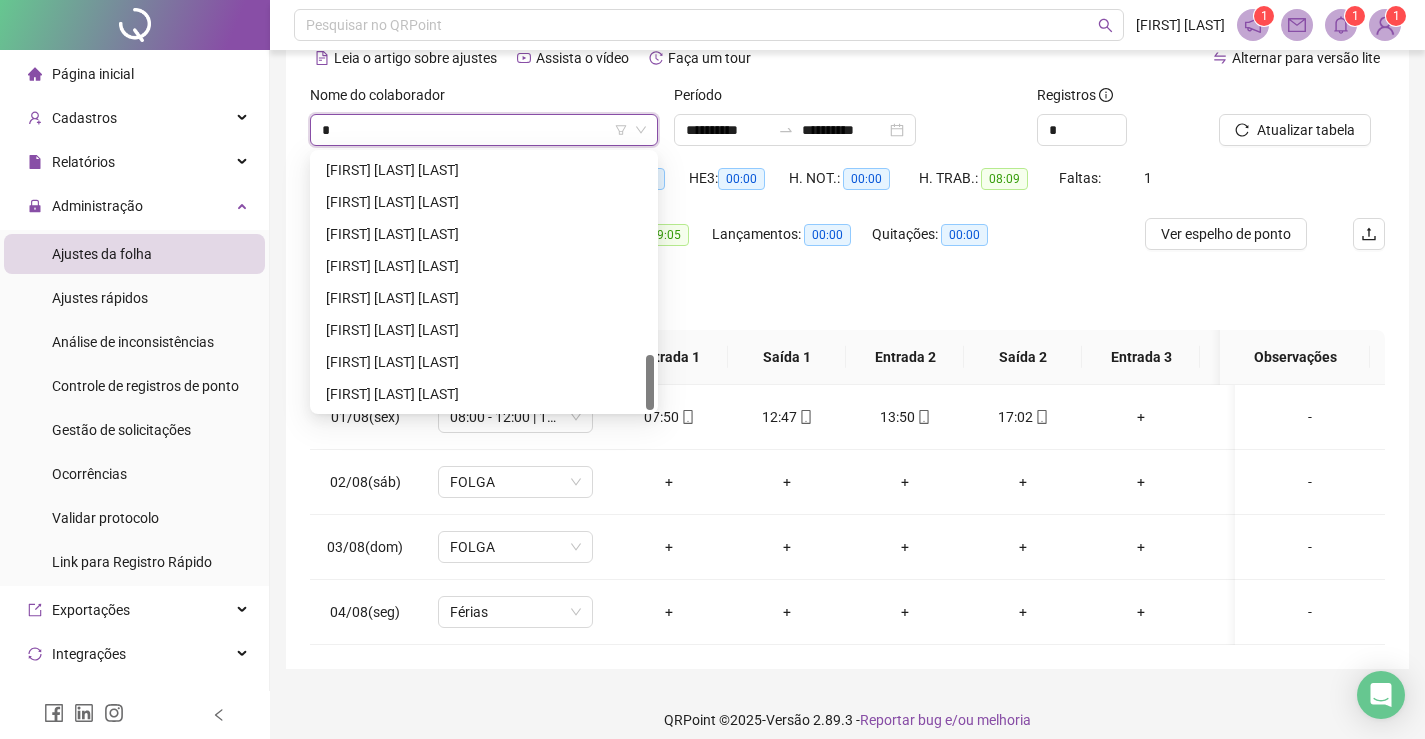 scroll, scrollTop: 0, scrollLeft: 0, axis: both 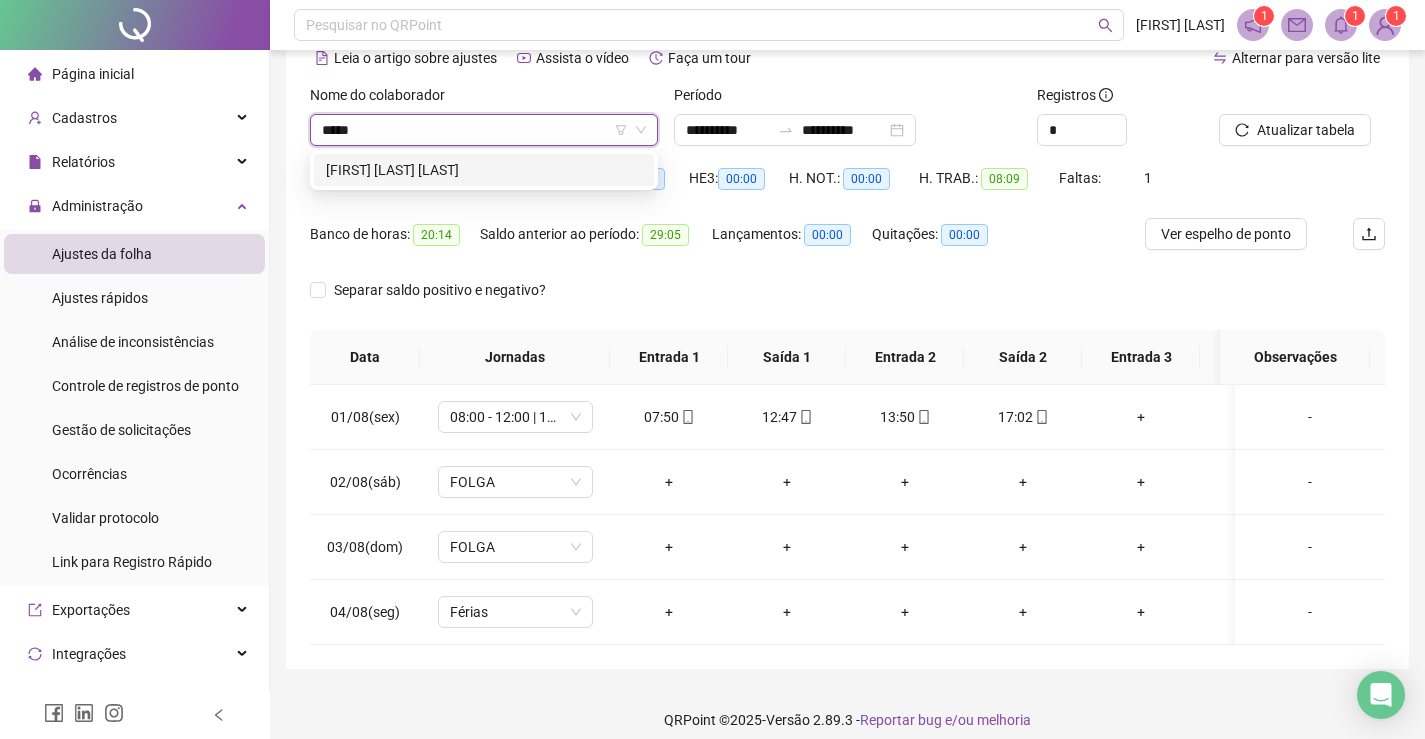 type on "******" 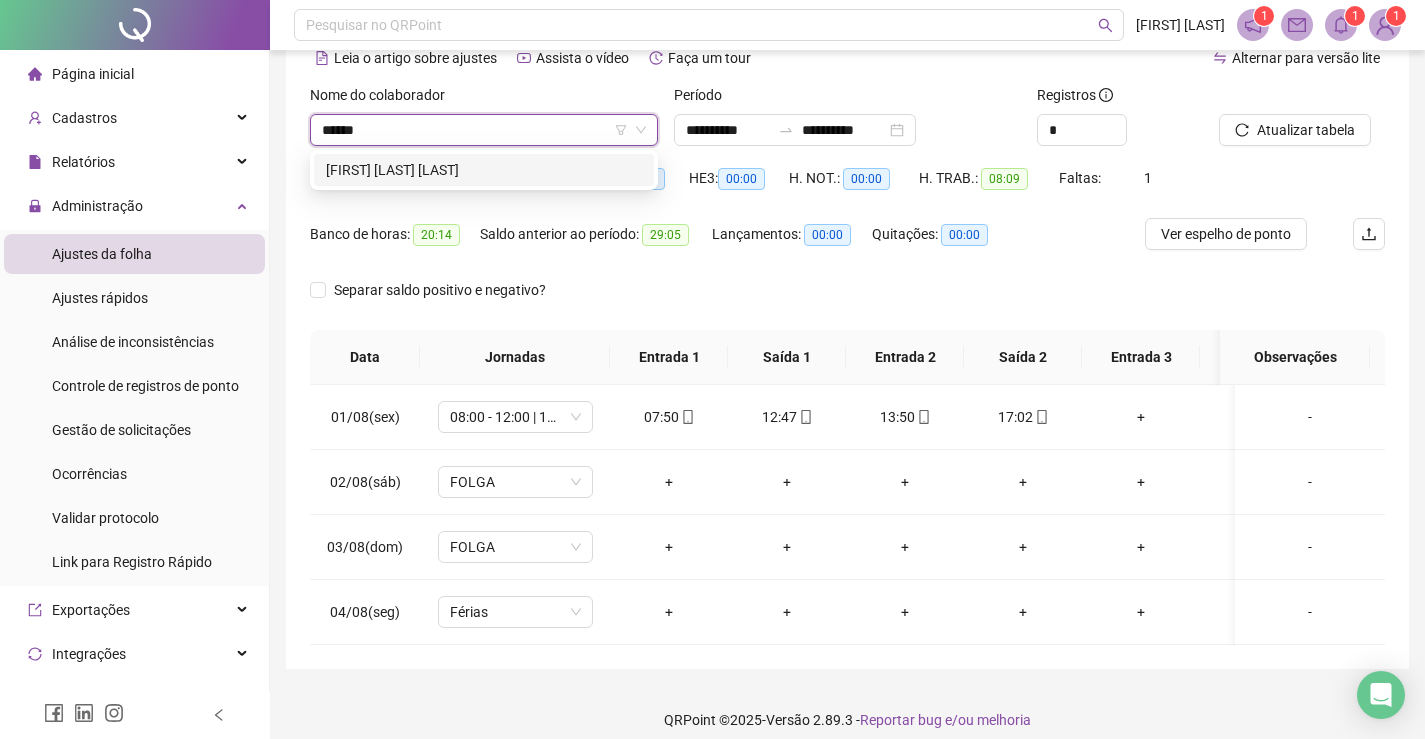 click on "[FIRST] [LAST] [LAST]" at bounding box center (484, 170) 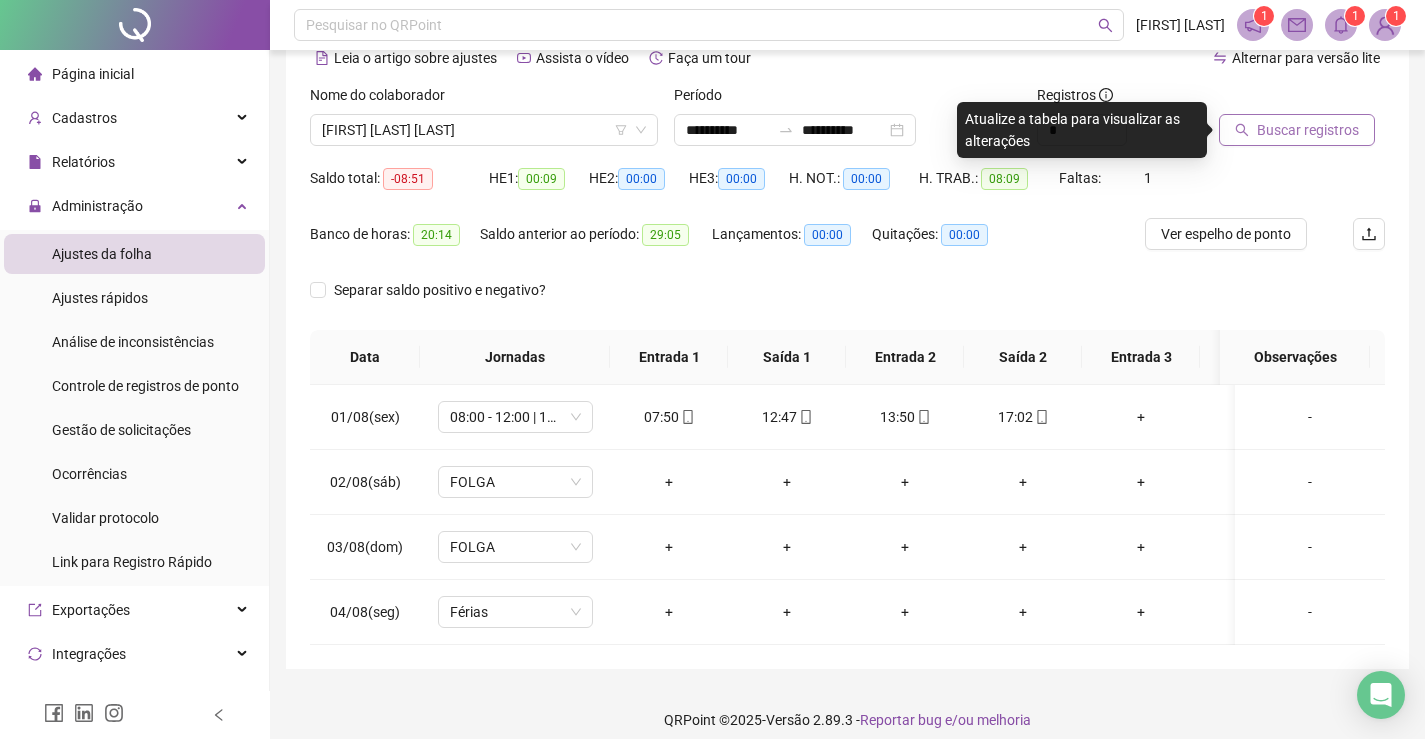 click on "Buscar registros" at bounding box center [1308, 130] 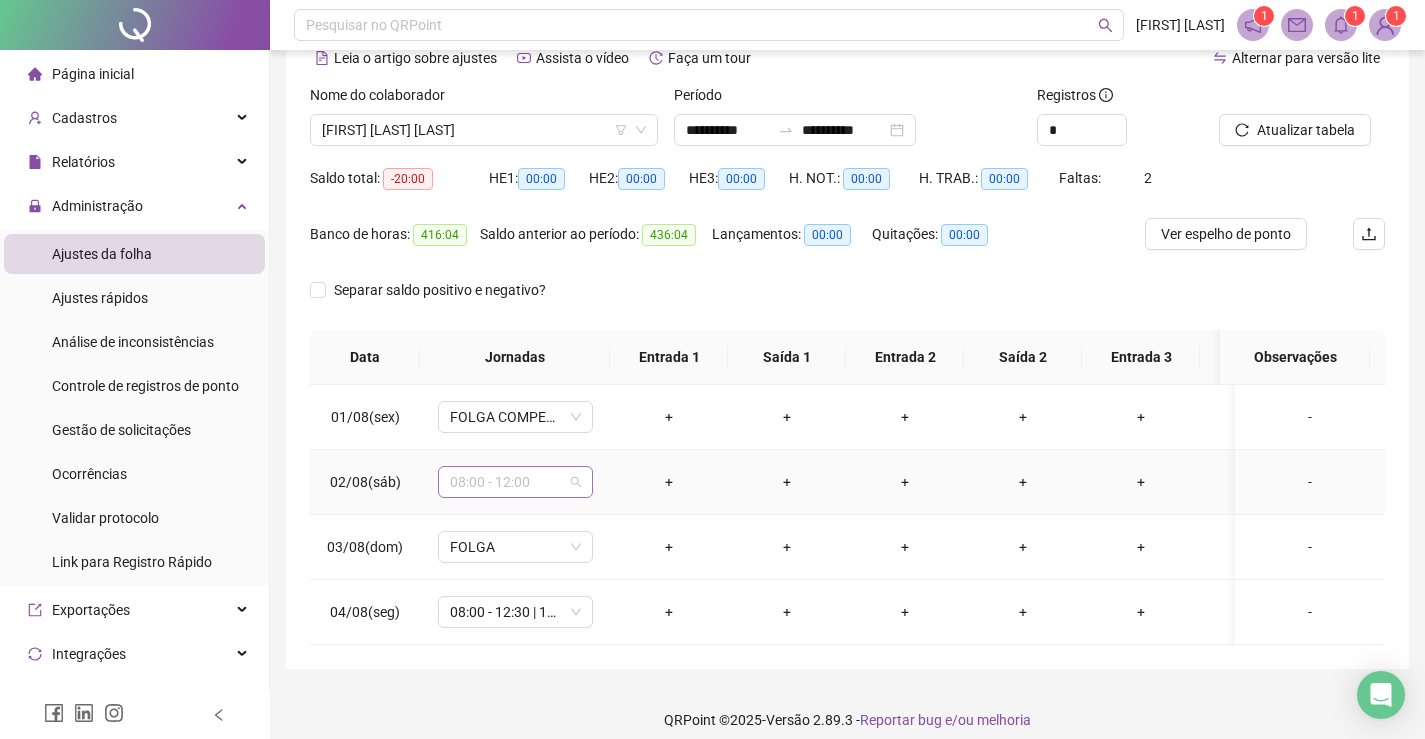 click on "08:00 - 12:00" at bounding box center (515, 482) 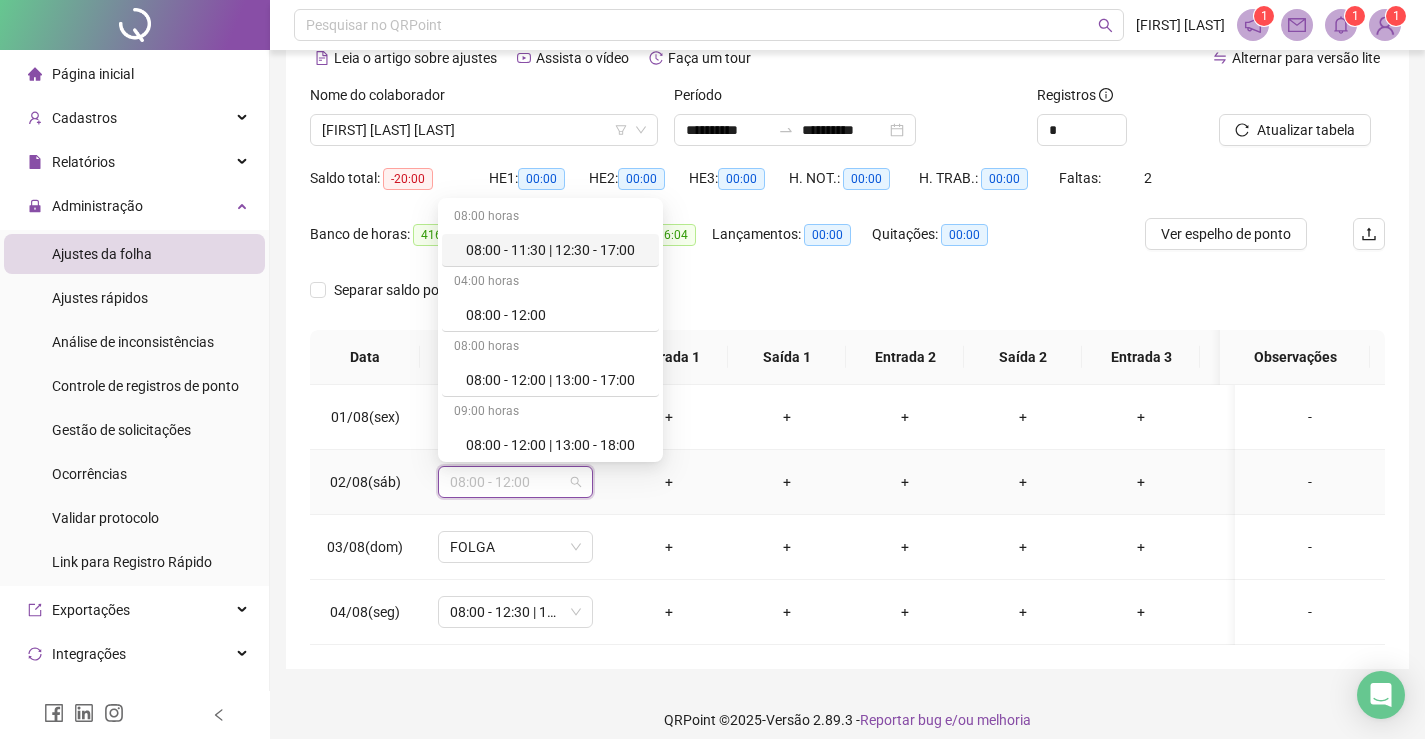 type on "*" 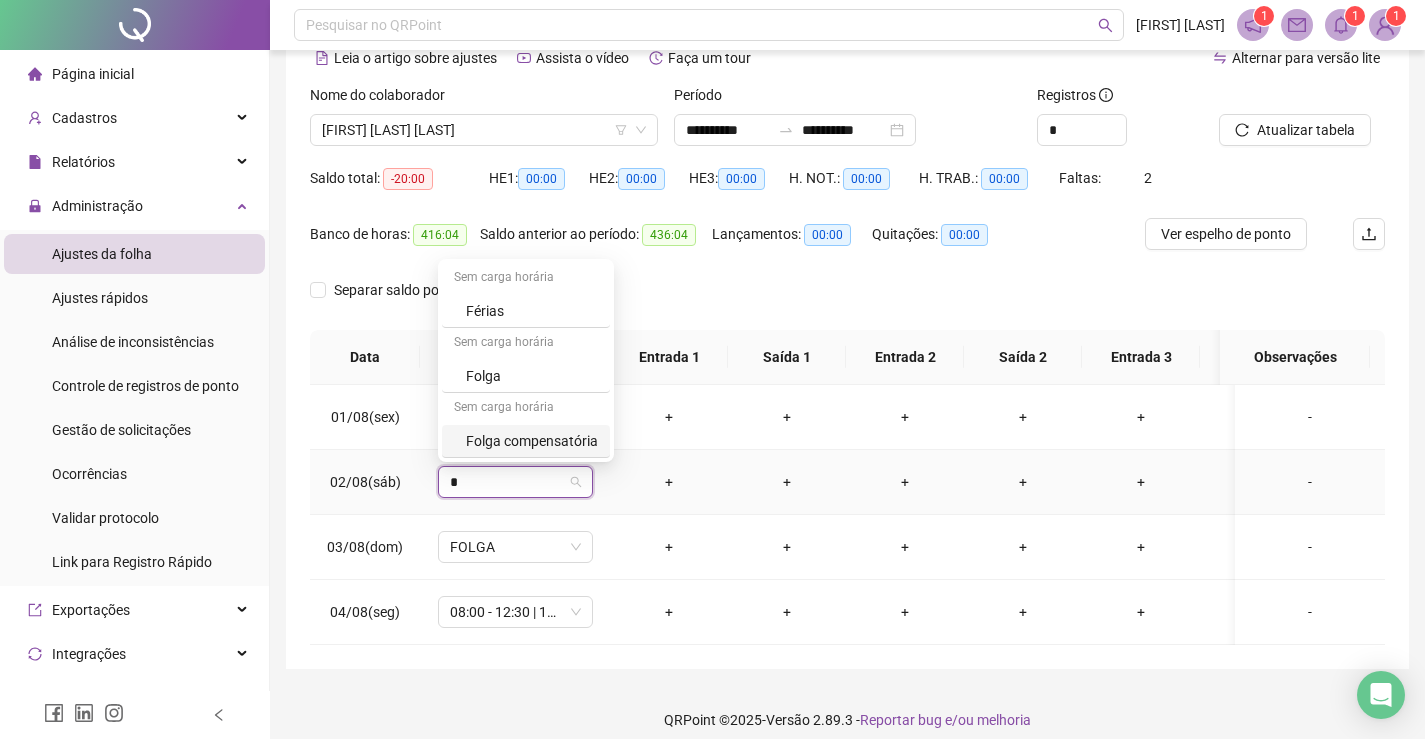click on "Folga compensatória" at bounding box center (532, 441) 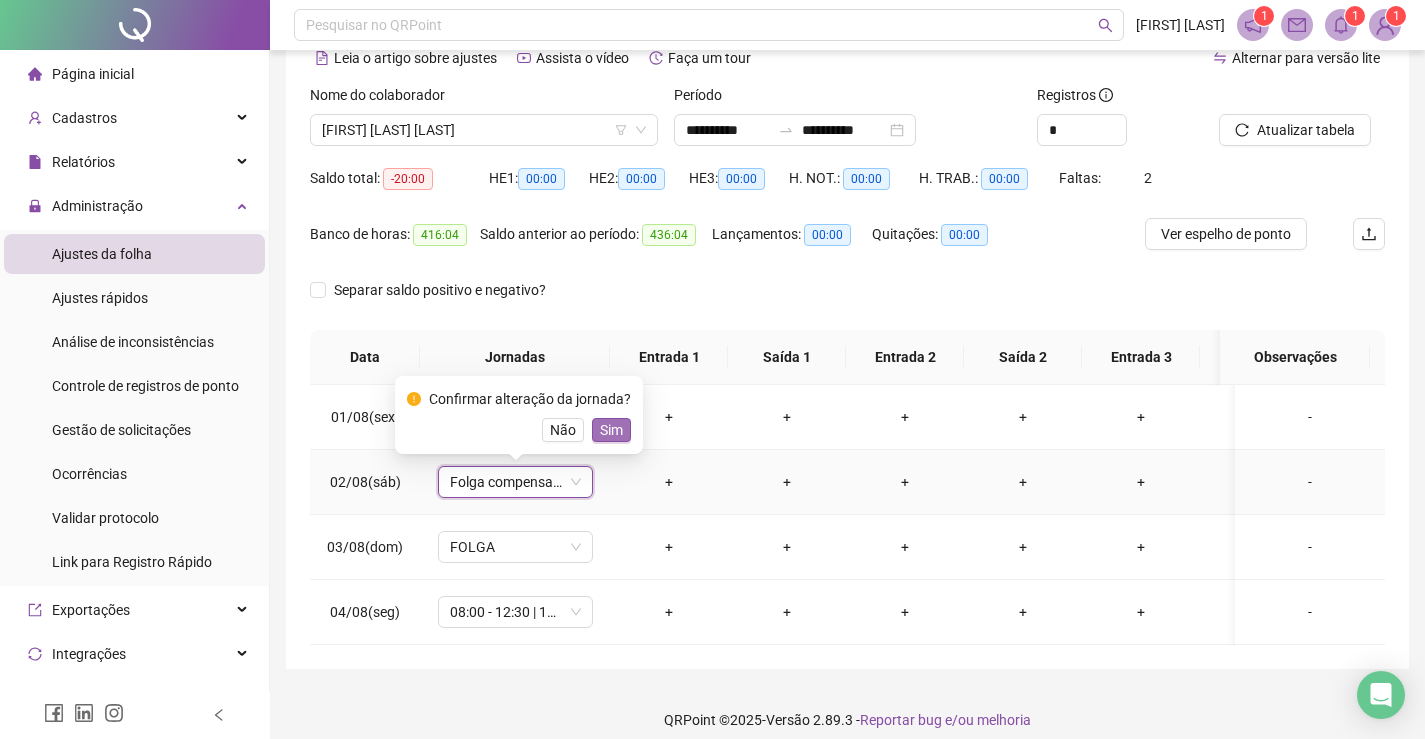 click on "Sim" at bounding box center (611, 430) 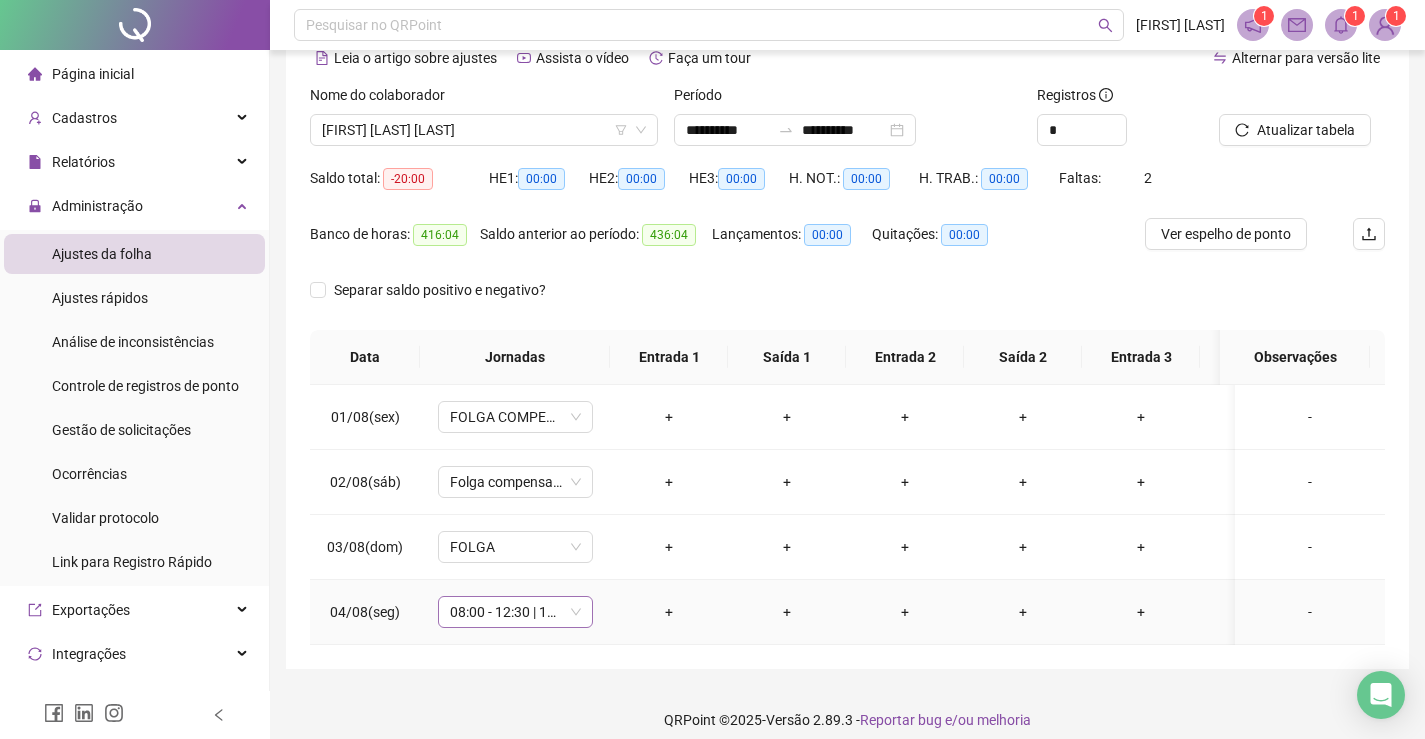 click on "08:00 - 12:30 | 13:30 - 17:00" at bounding box center [515, 612] 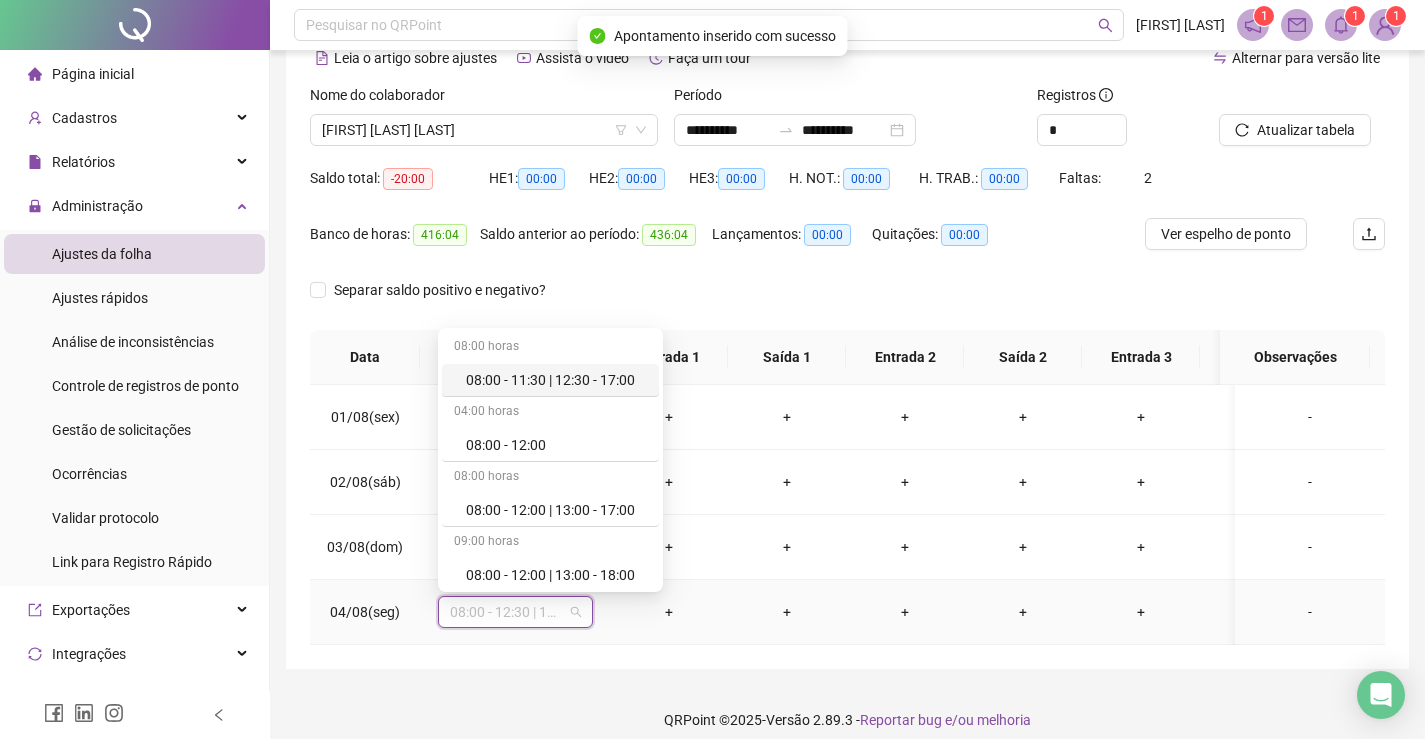 type on "*" 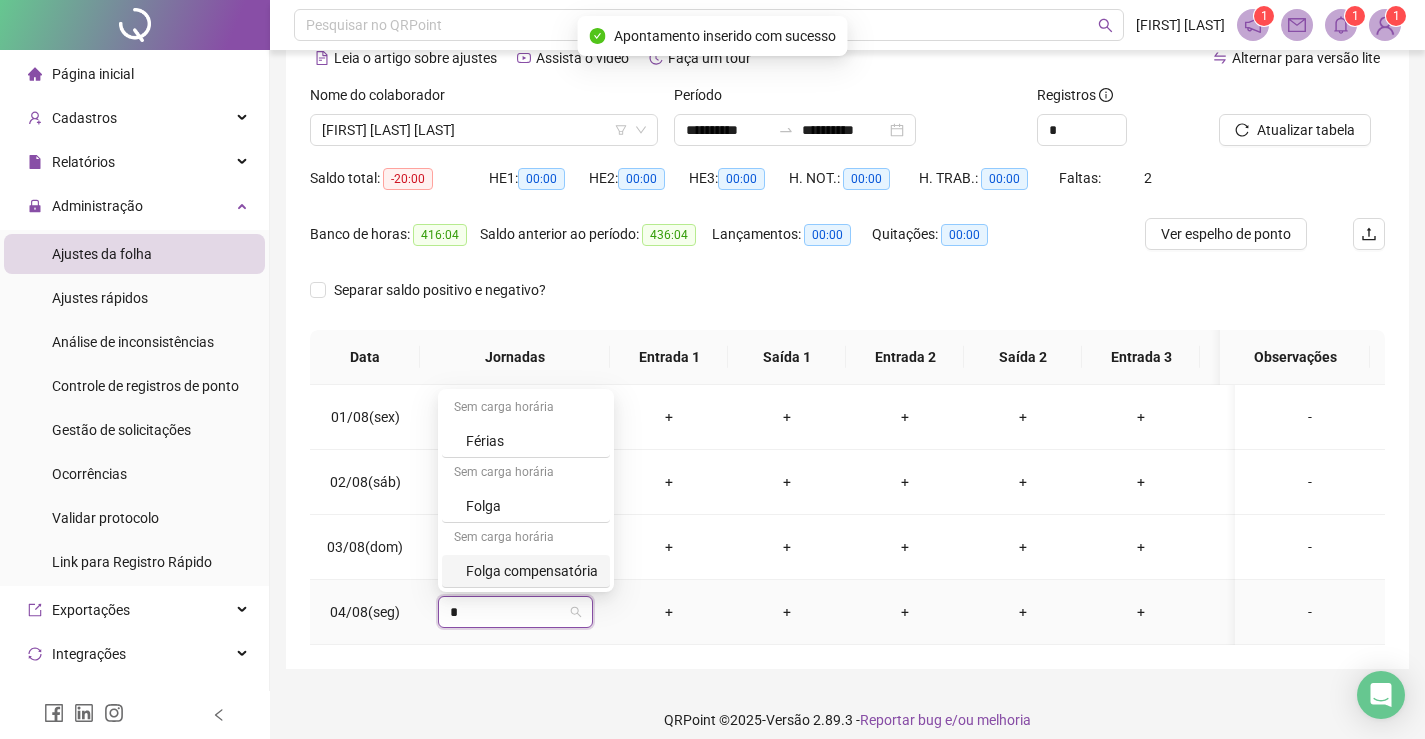 click on "Folga compensatória" at bounding box center [532, 571] 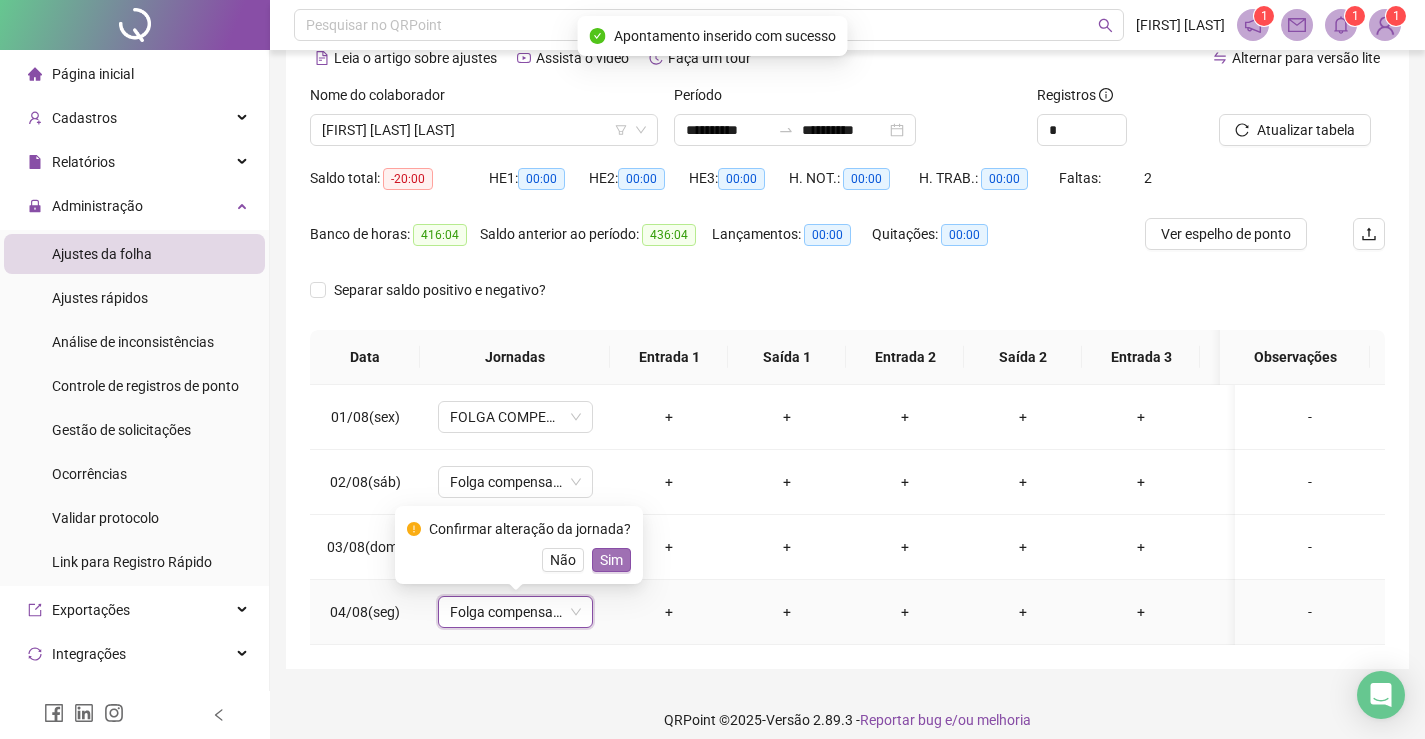 click on "Sim" at bounding box center (611, 560) 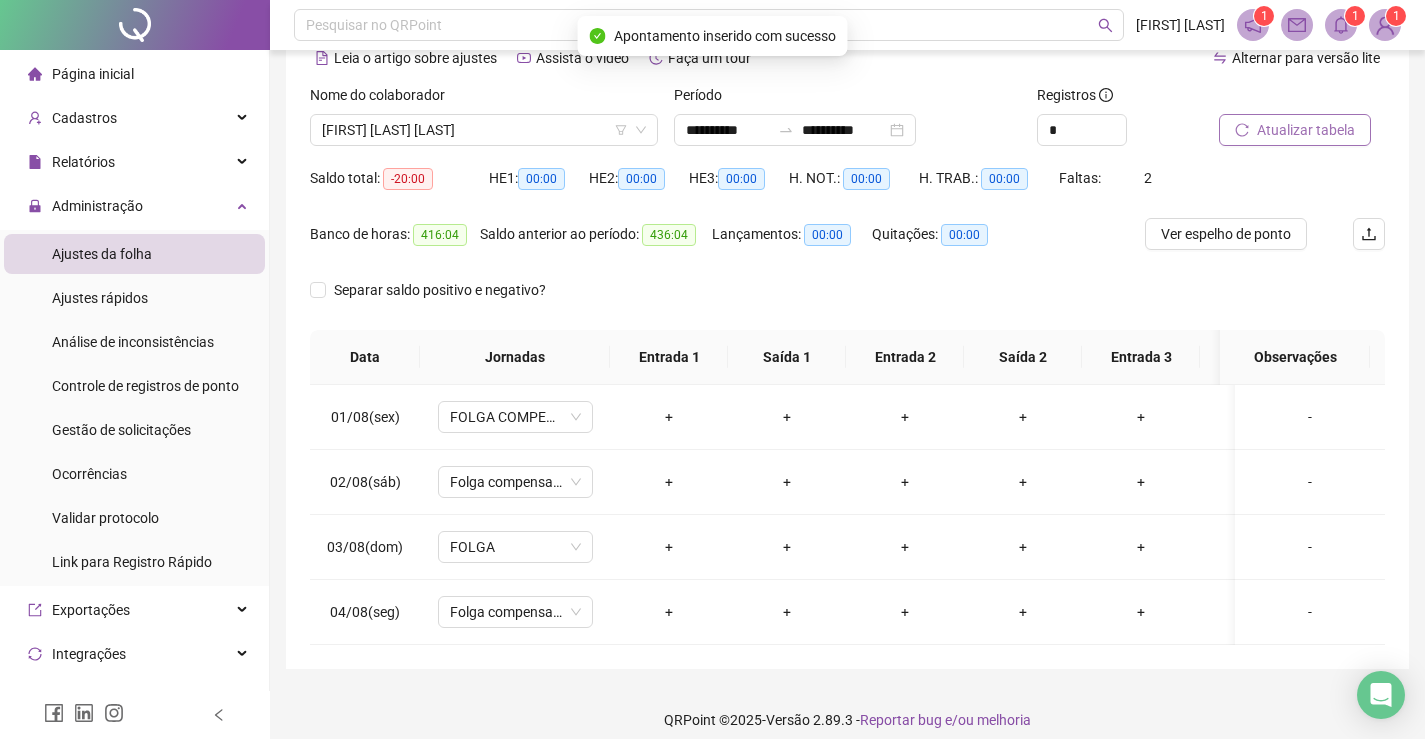 click on "Atualizar tabela" at bounding box center [1306, 130] 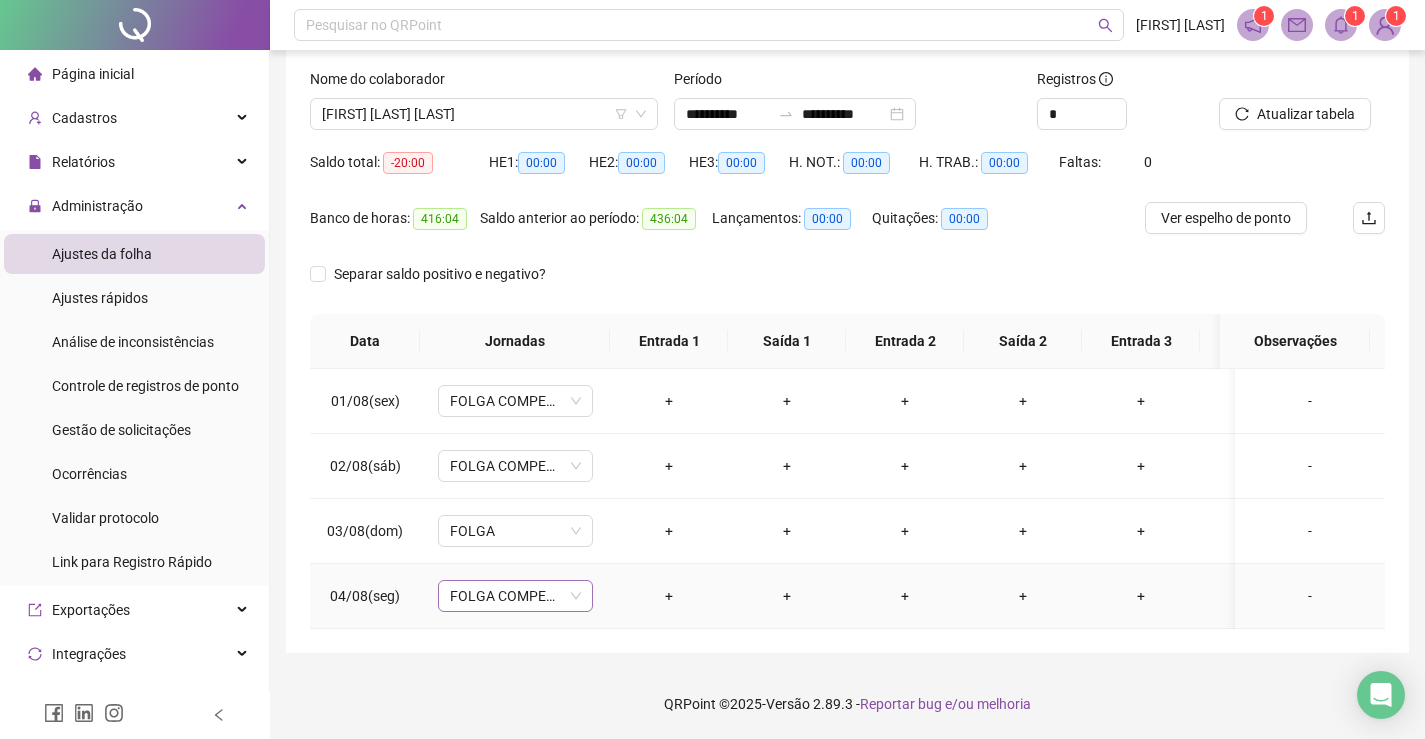 scroll, scrollTop: 0, scrollLeft: 0, axis: both 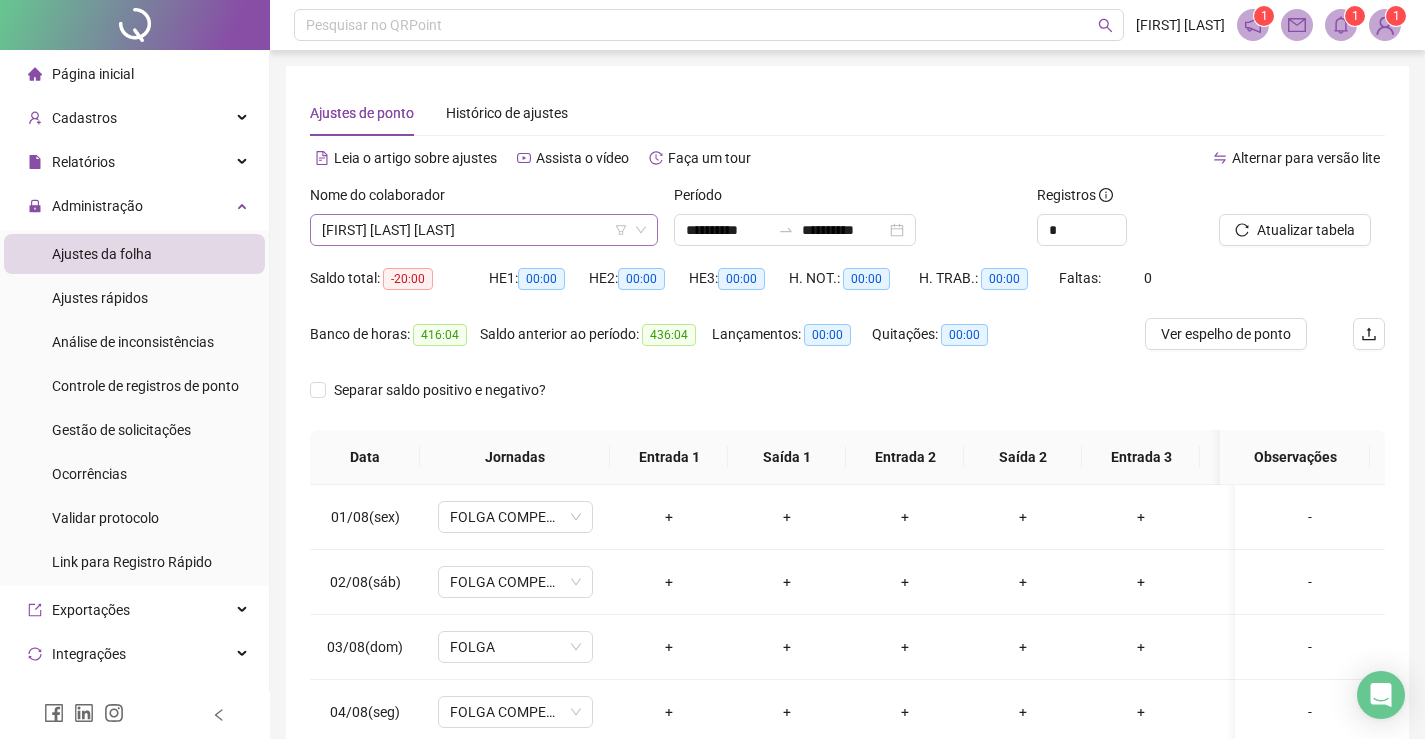 click on "[FIRST] [LAST] [LAST]" at bounding box center [484, 230] 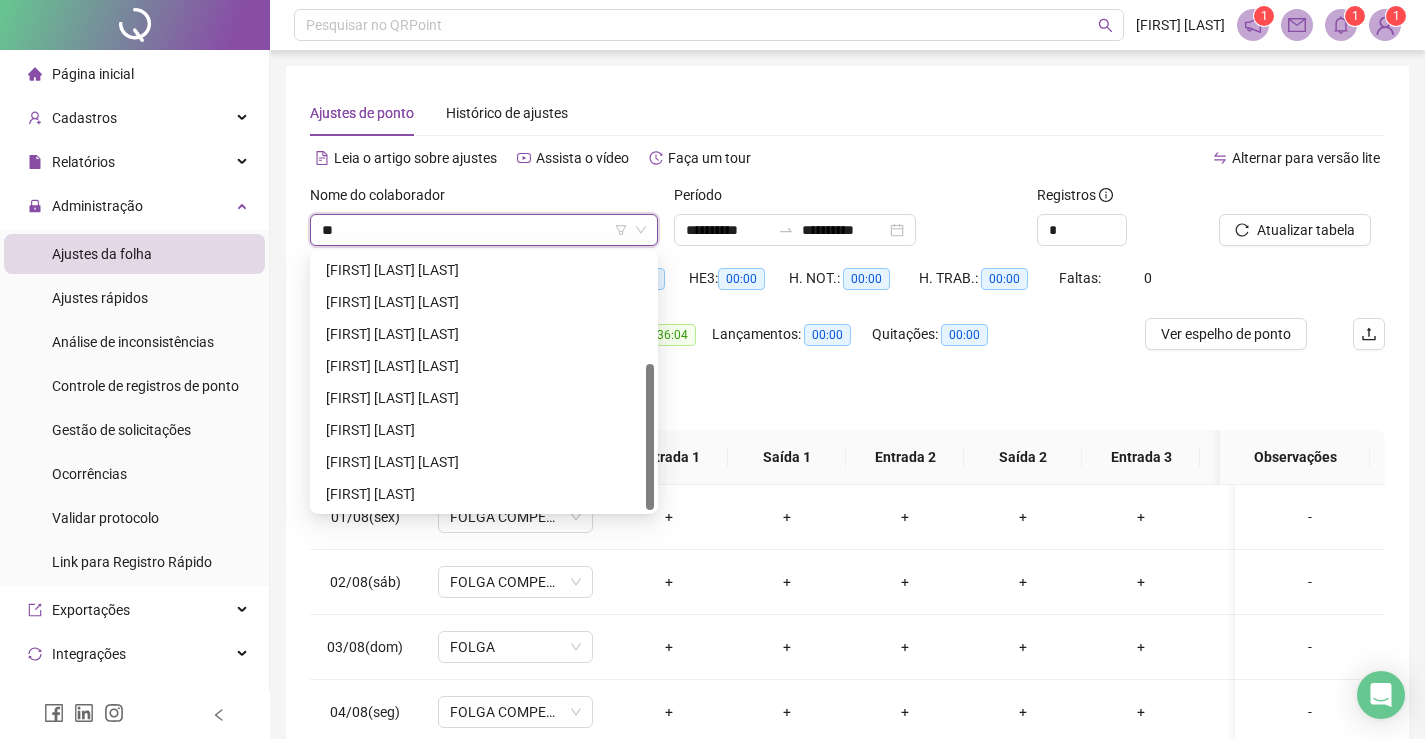 scroll, scrollTop: 0, scrollLeft: 0, axis: both 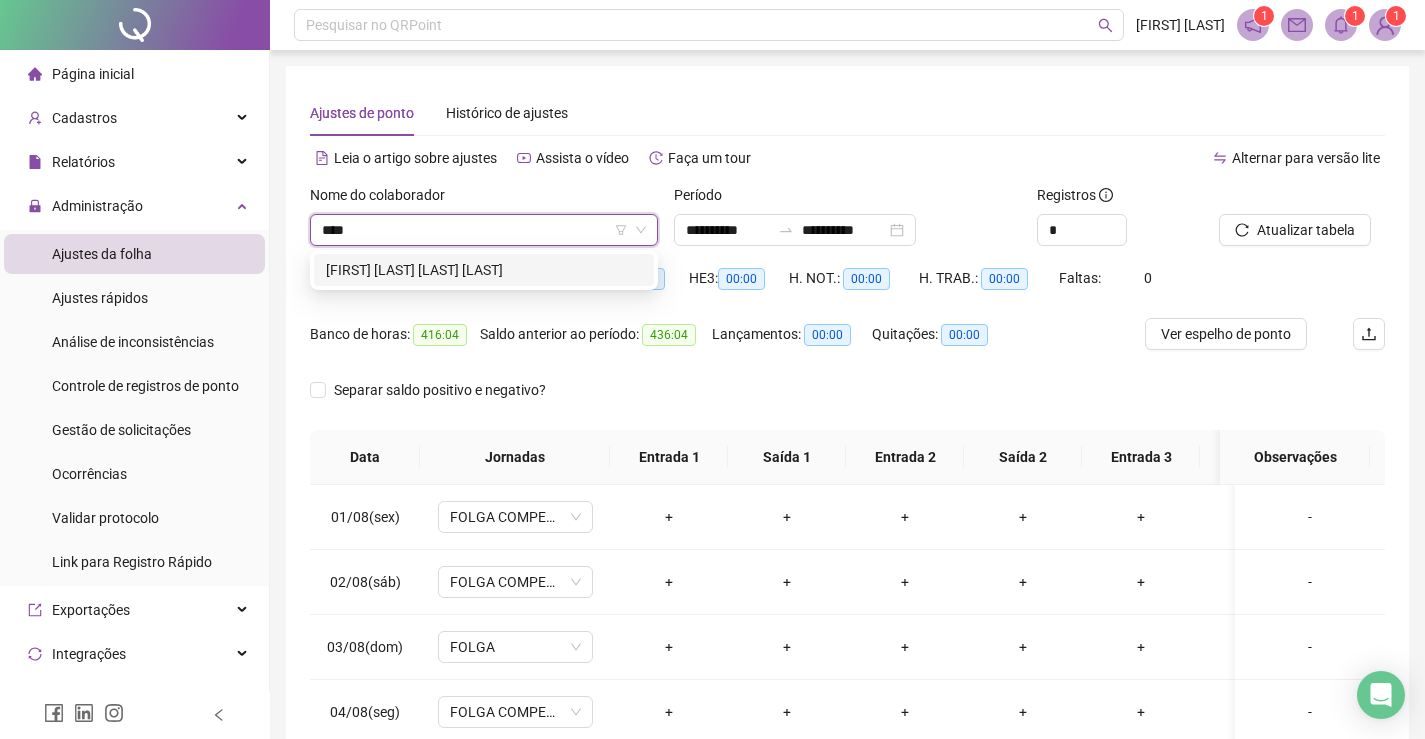 type on "*****" 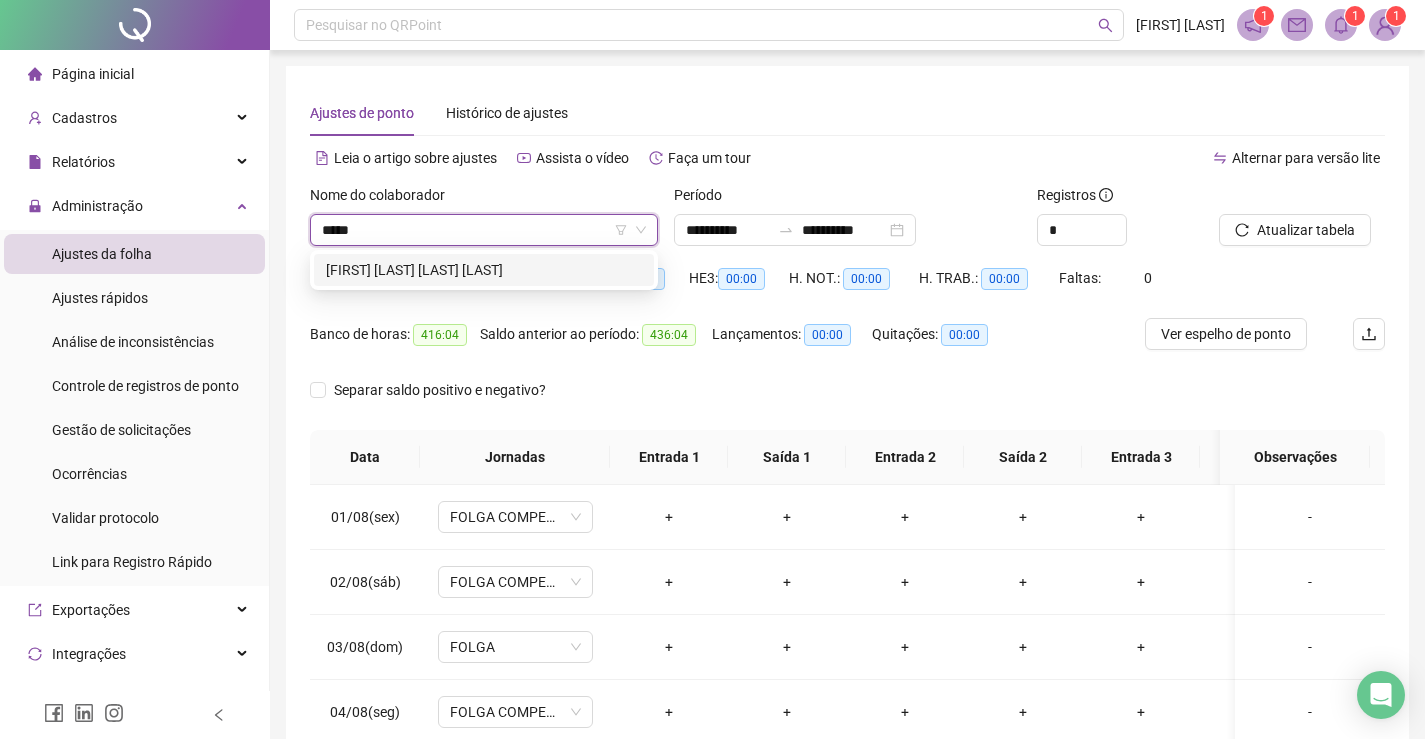 click on "[FIRST] [LAST] [LAST] [LAST]" at bounding box center [484, 270] 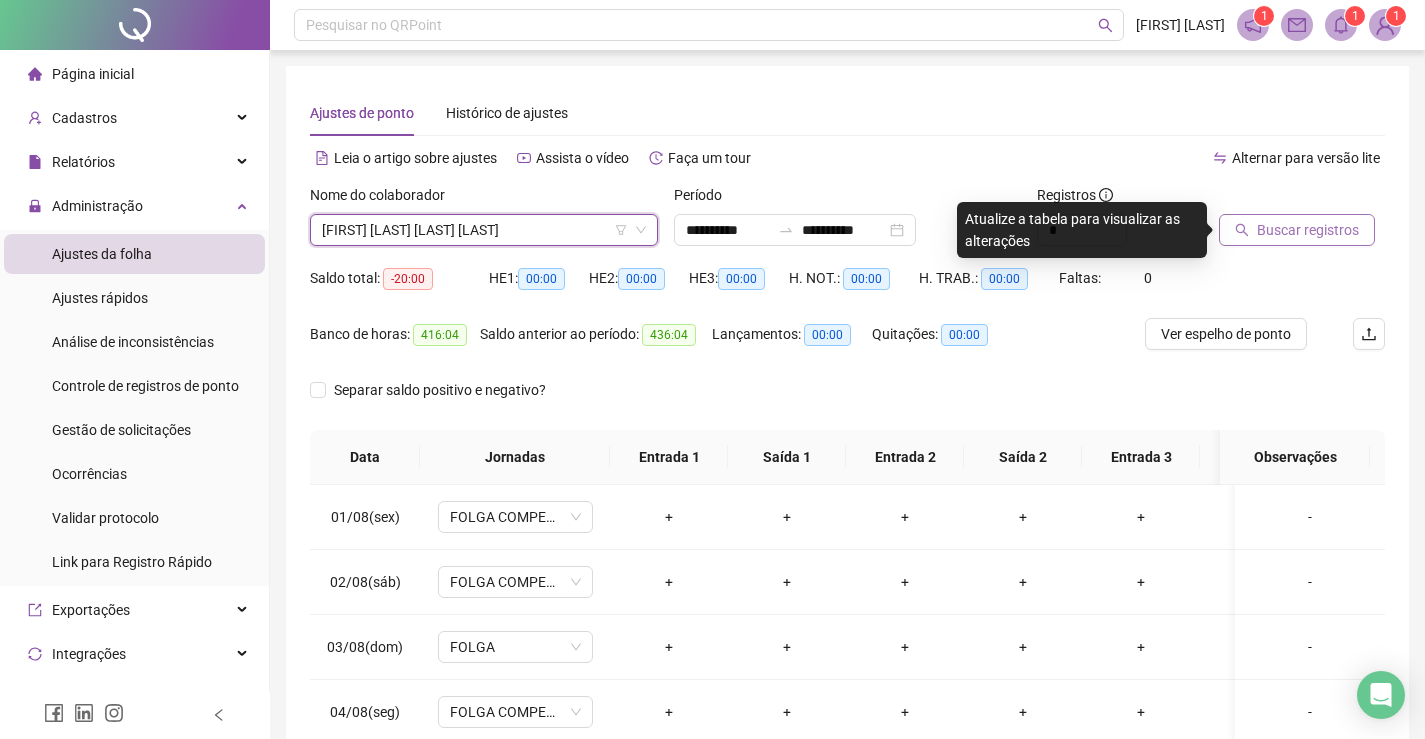 click on "Buscar registros" at bounding box center (1308, 230) 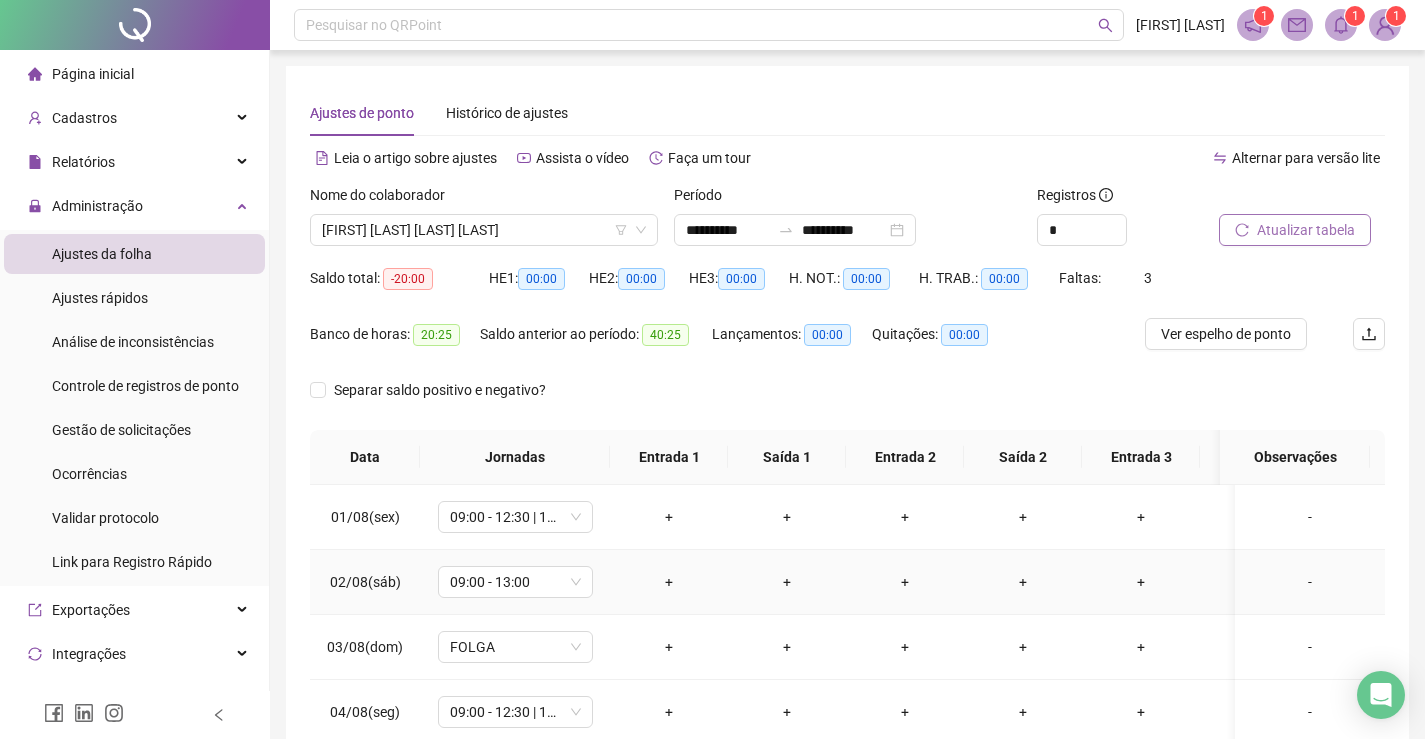 scroll, scrollTop: 100, scrollLeft: 0, axis: vertical 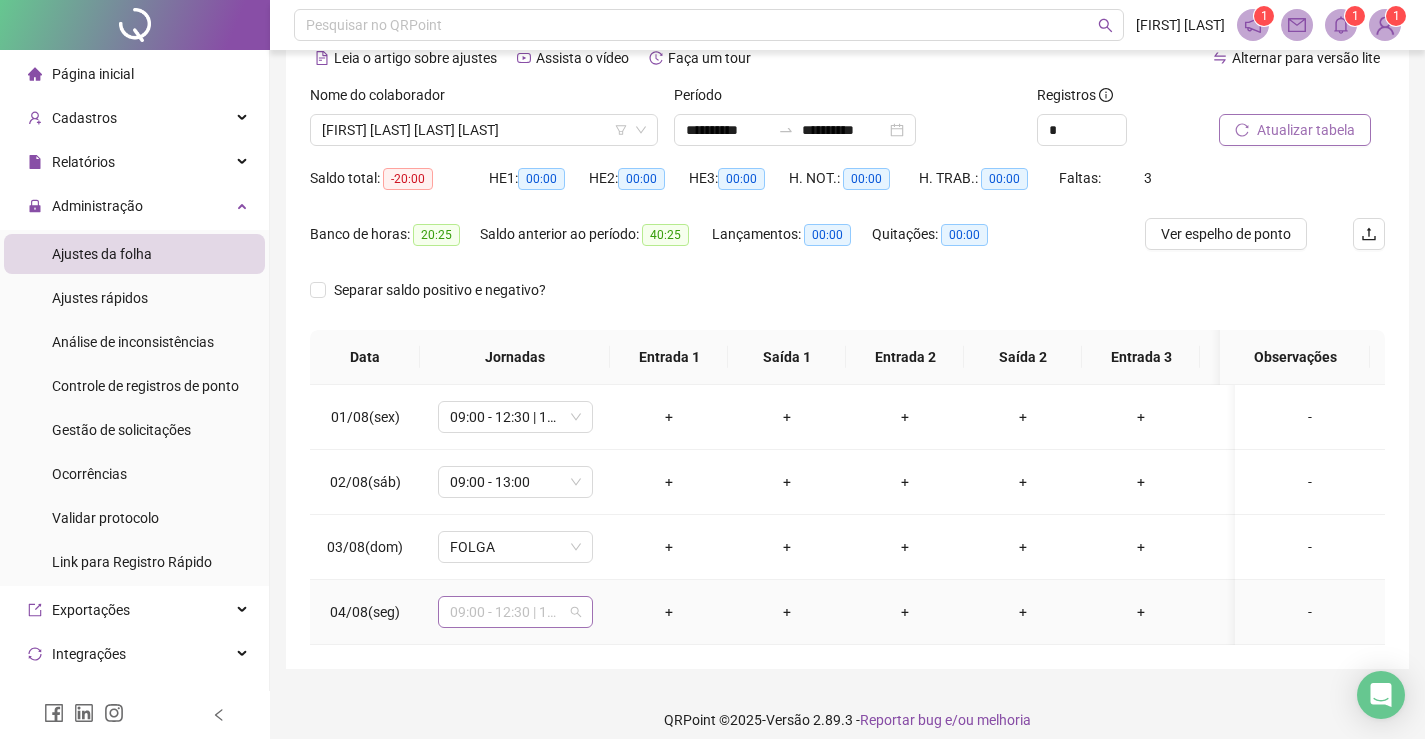 click on "09:00 - 12:30 | 13:30 - 18:00" at bounding box center [515, 612] 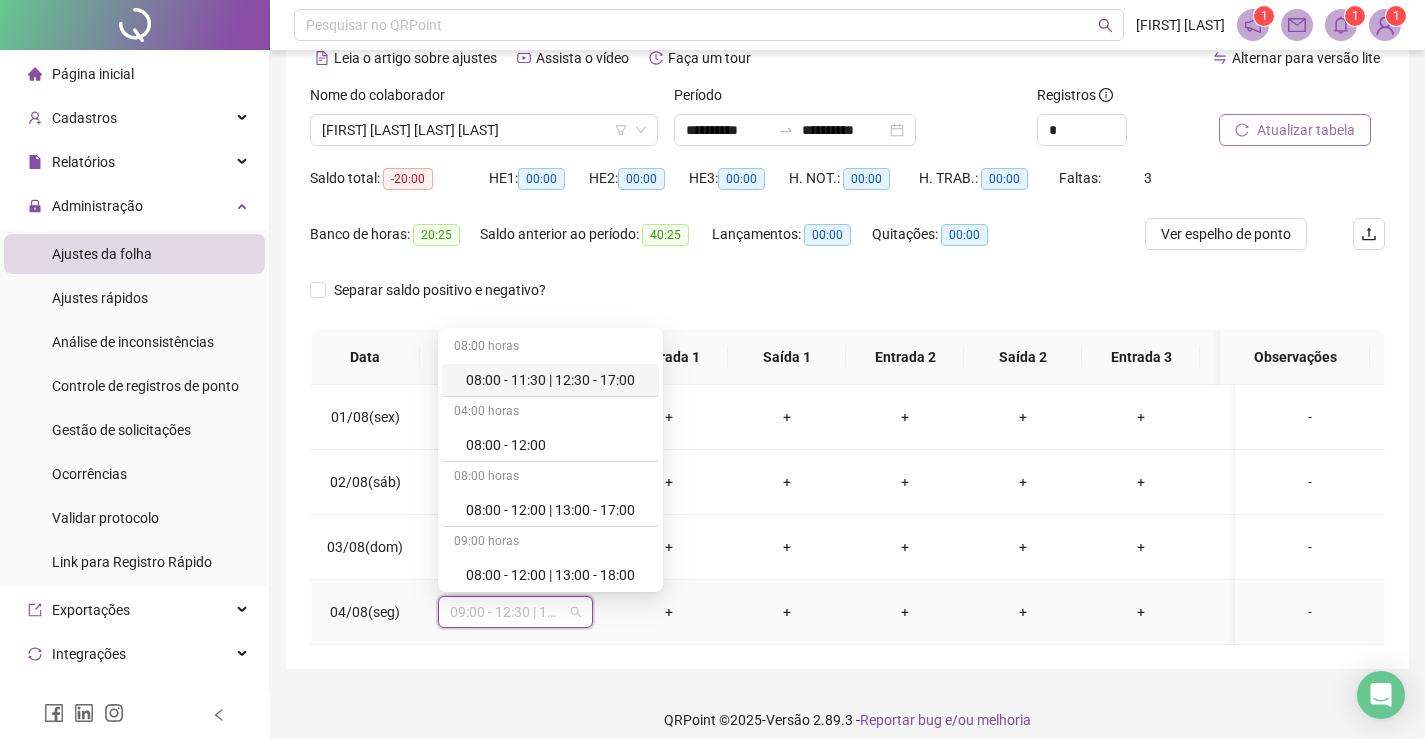 type on "*" 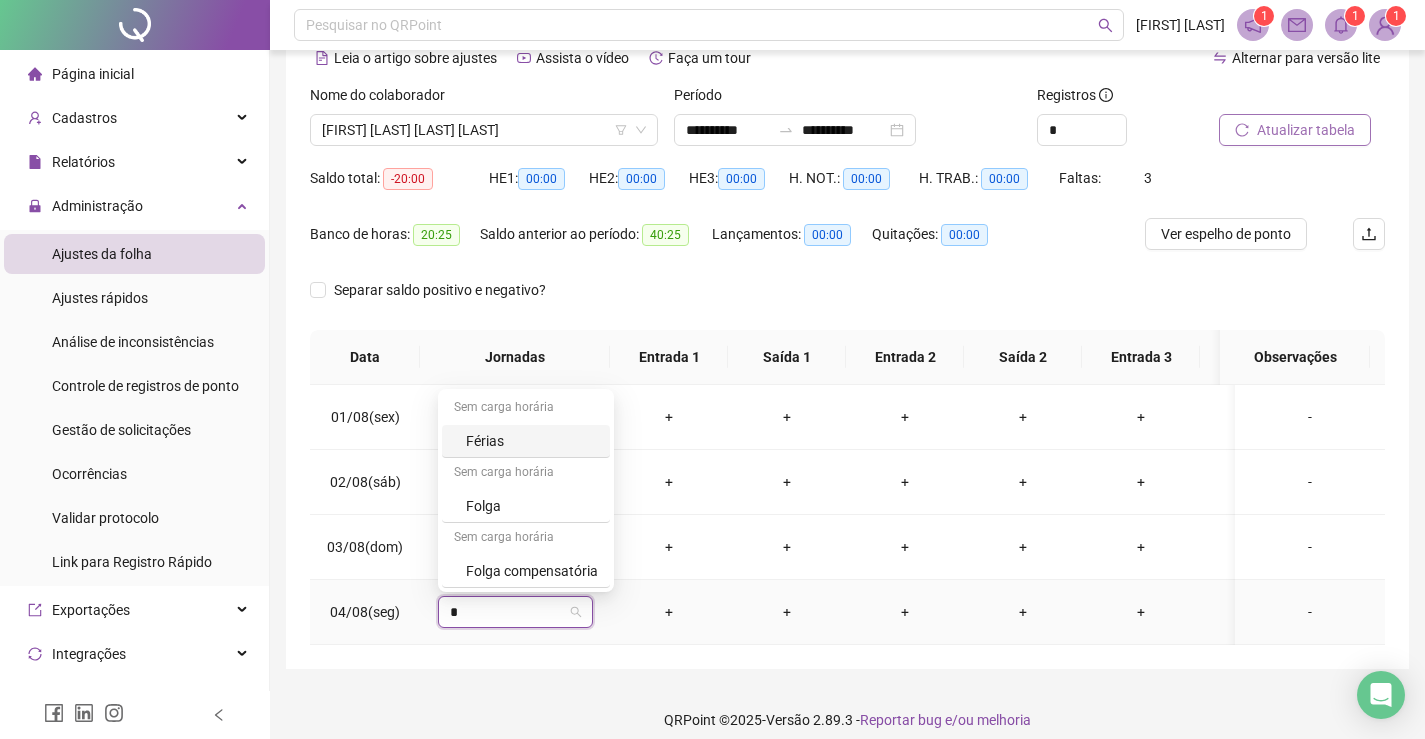 click on "Férias" at bounding box center [532, 441] 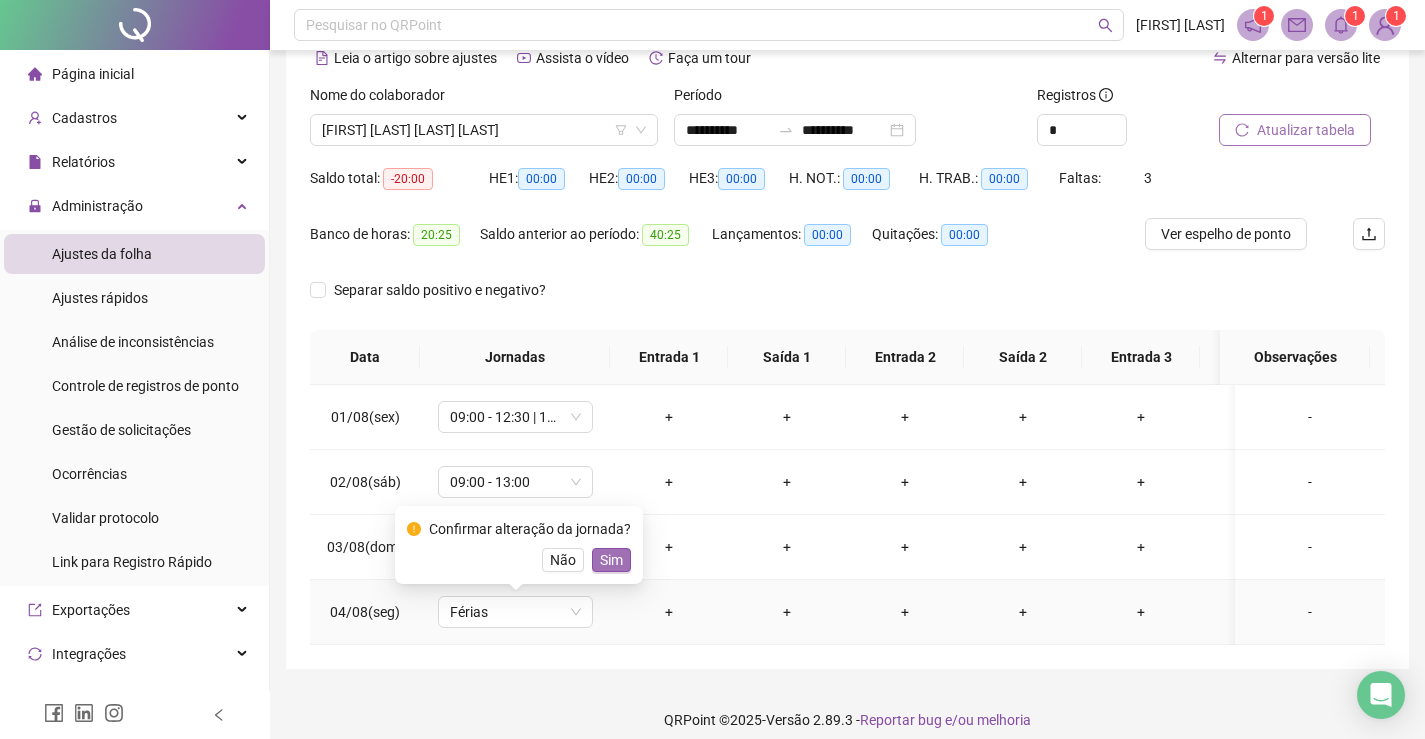 click on "Sim" at bounding box center [611, 560] 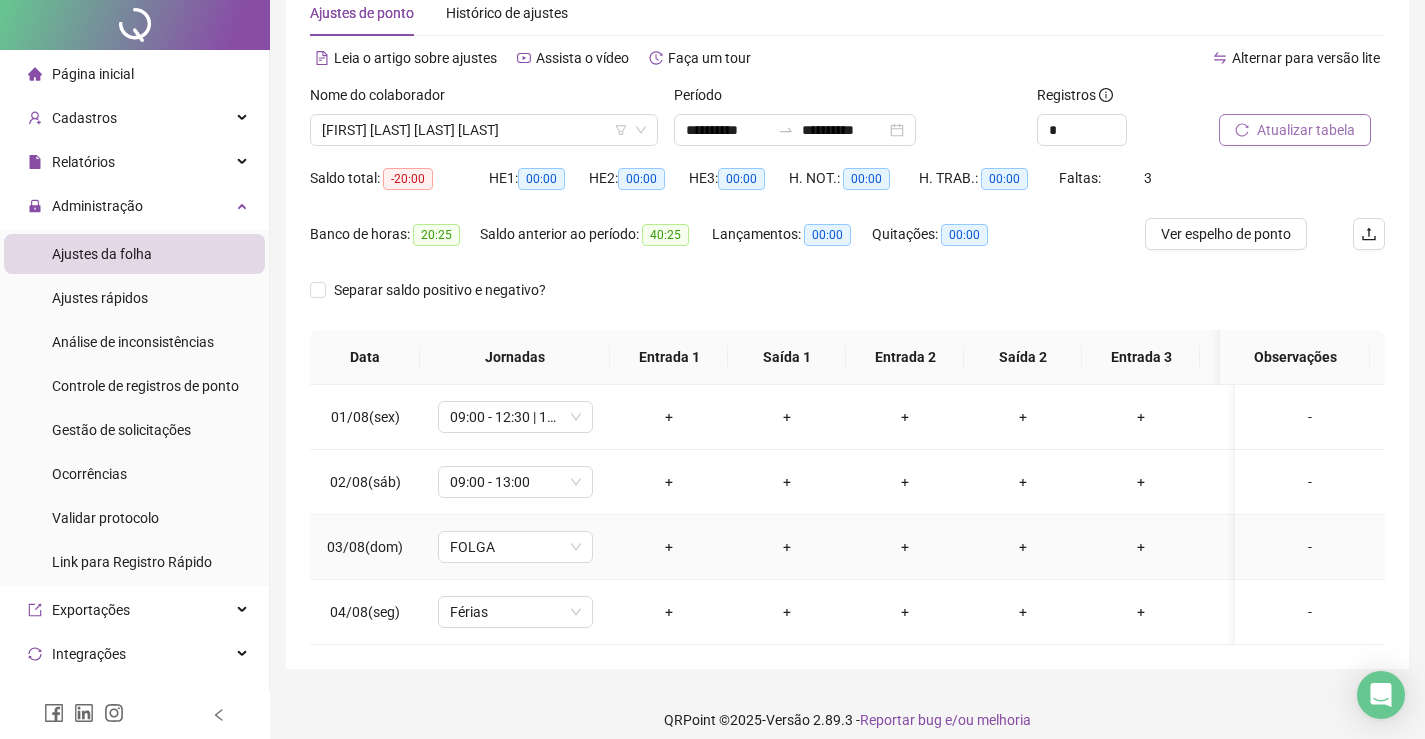 scroll, scrollTop: 0, scrollLeft: 0, axis: both 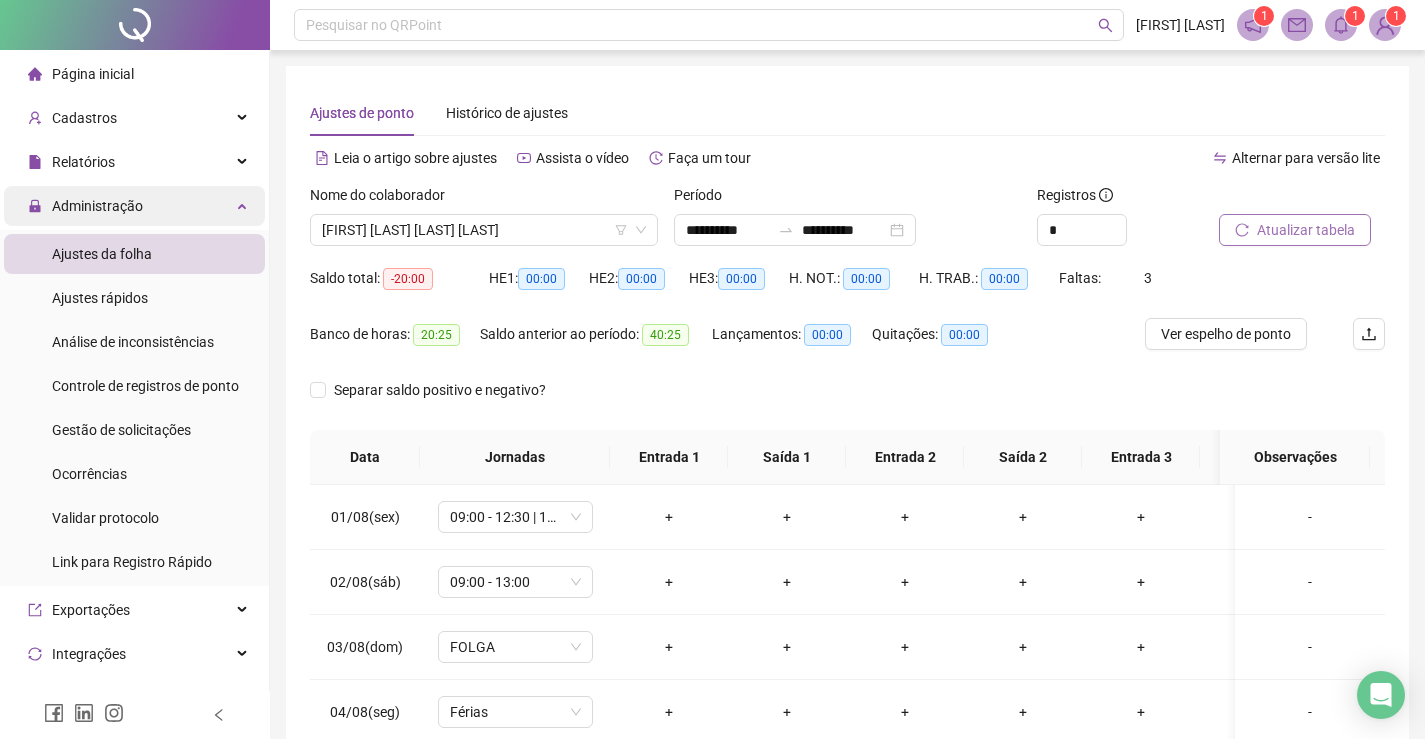 click on "Administração" at bounding box center (134, 206) 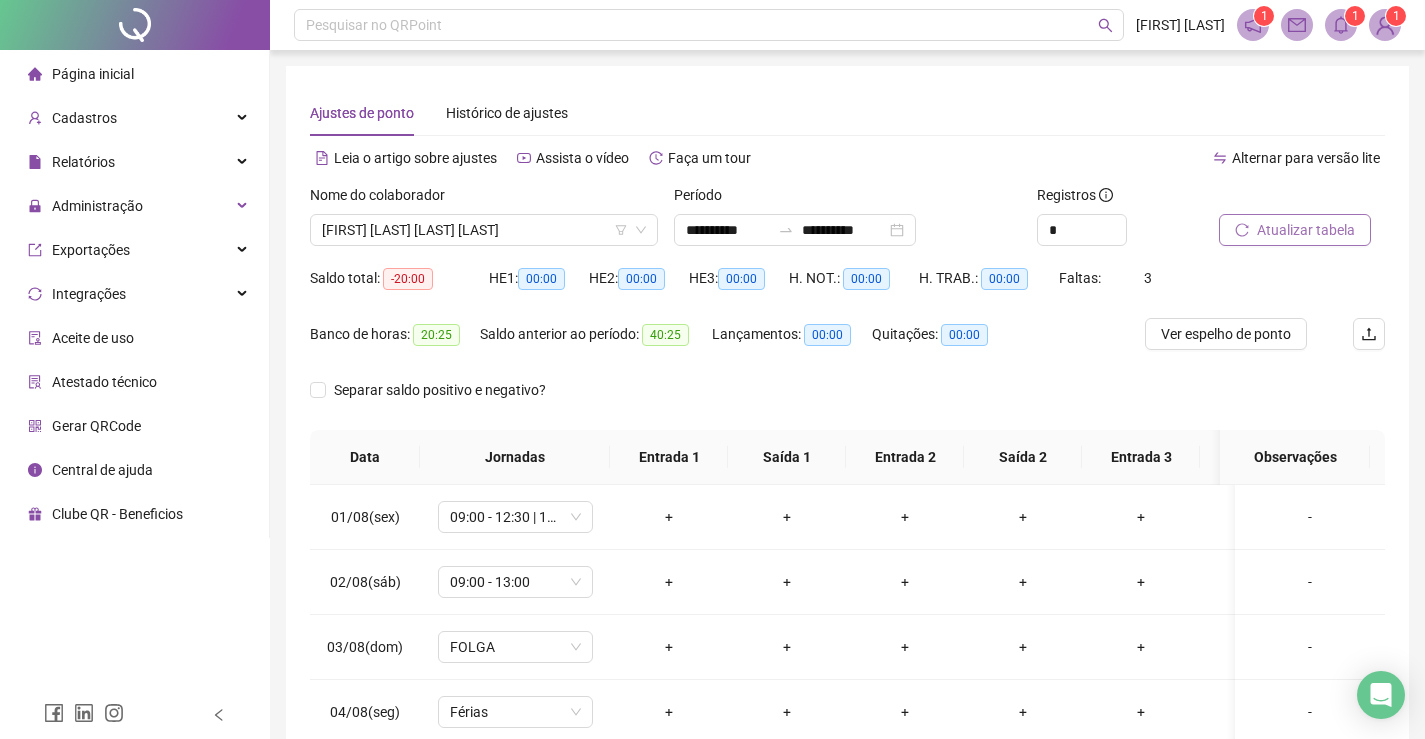 click on "Página inicial" at bounding box center [93, 74] 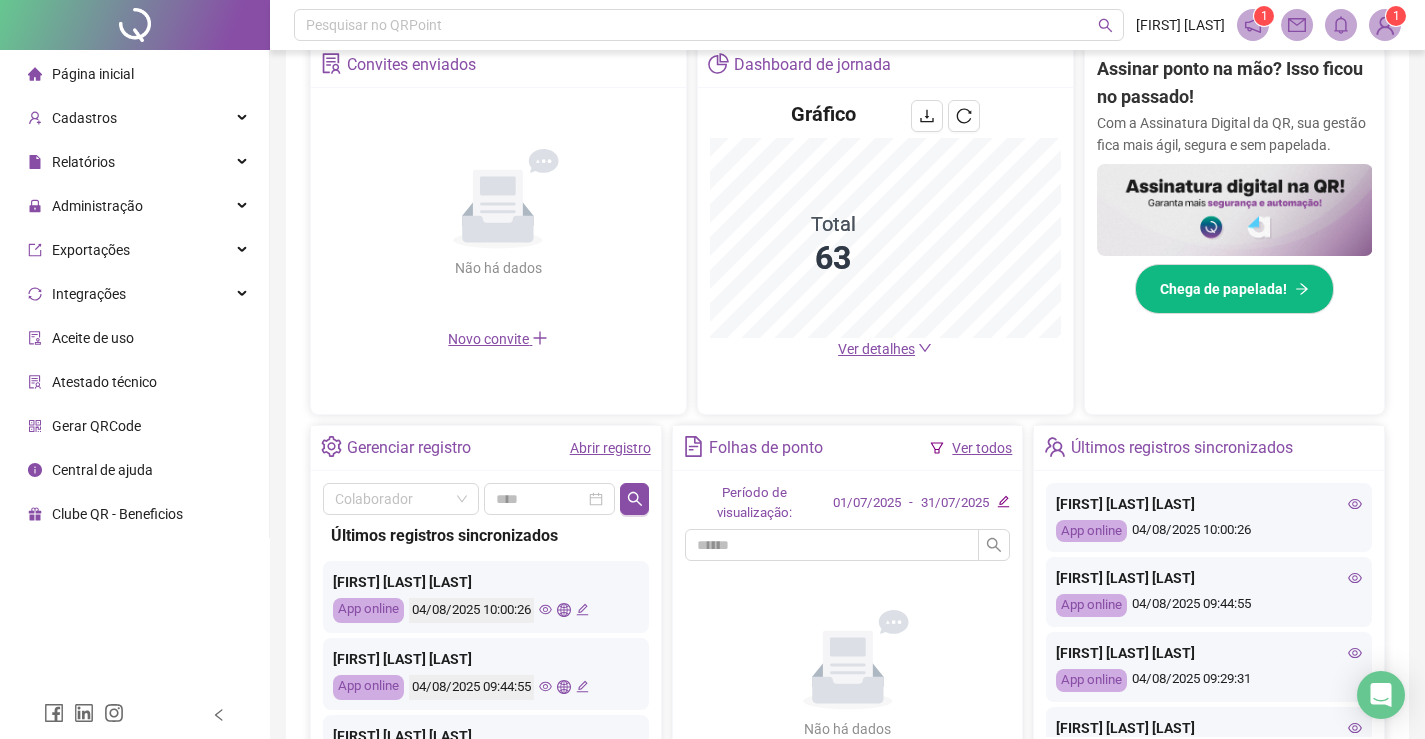 scroll, scrollTop: 500, scrollLeft: 0, axis: vertical 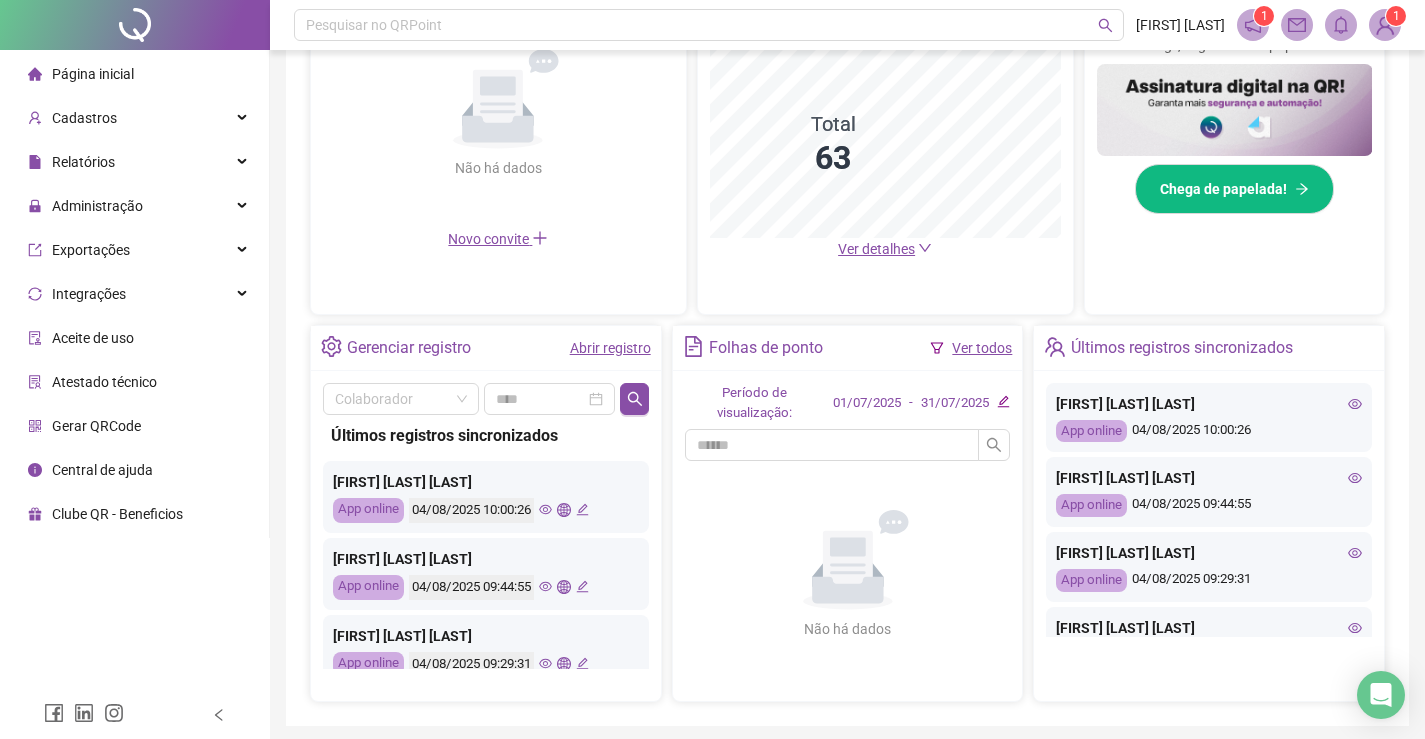 click at bounding box center [1385, 25] 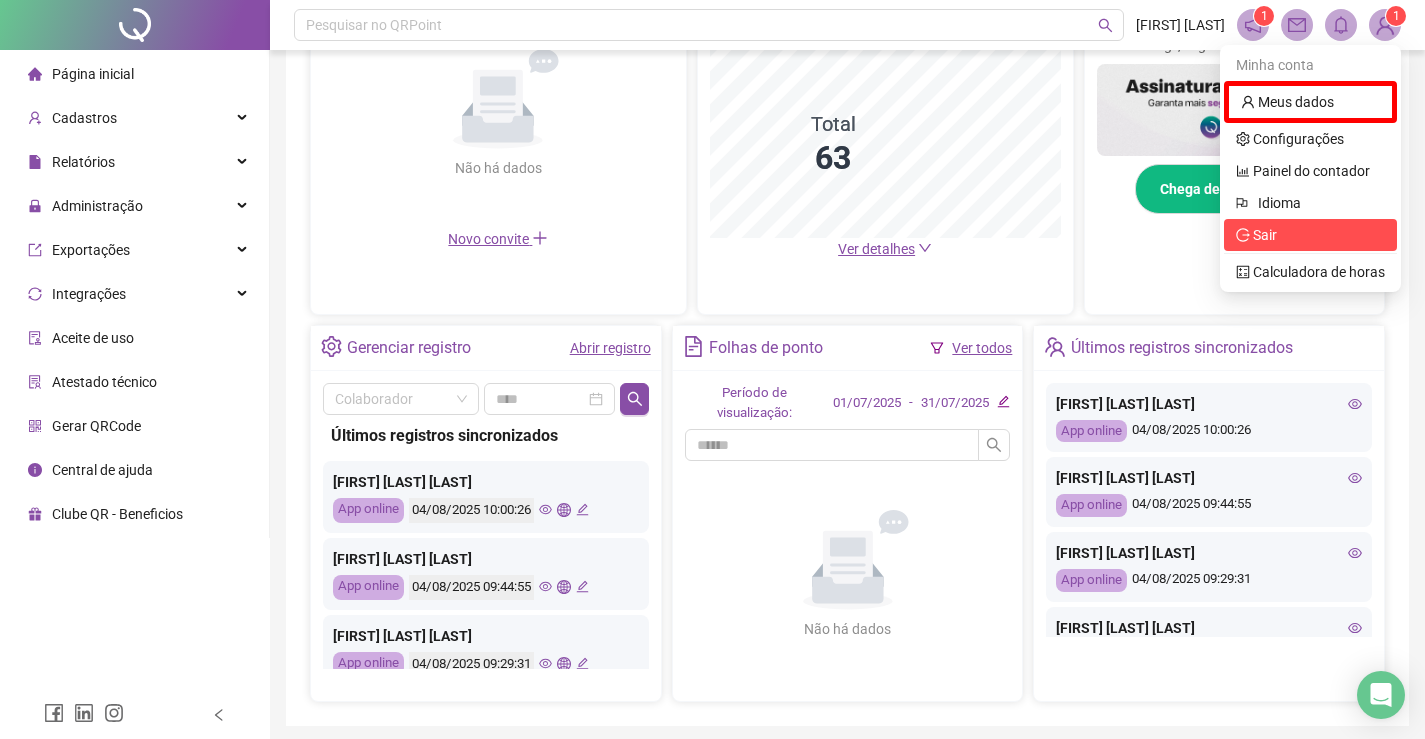 click on "Sair" at bounding box center (1265, 235) 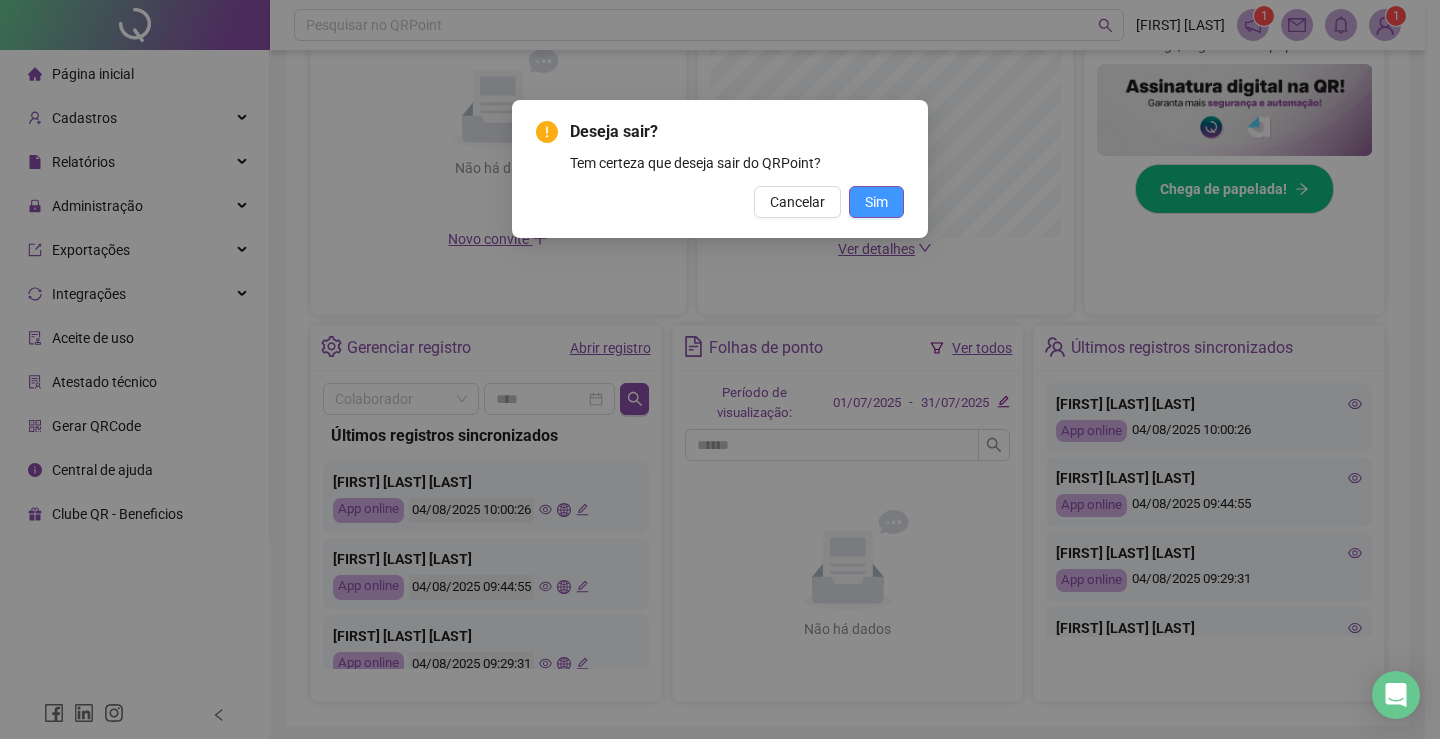 click on "Sim" at bounding box center (876, 202) 